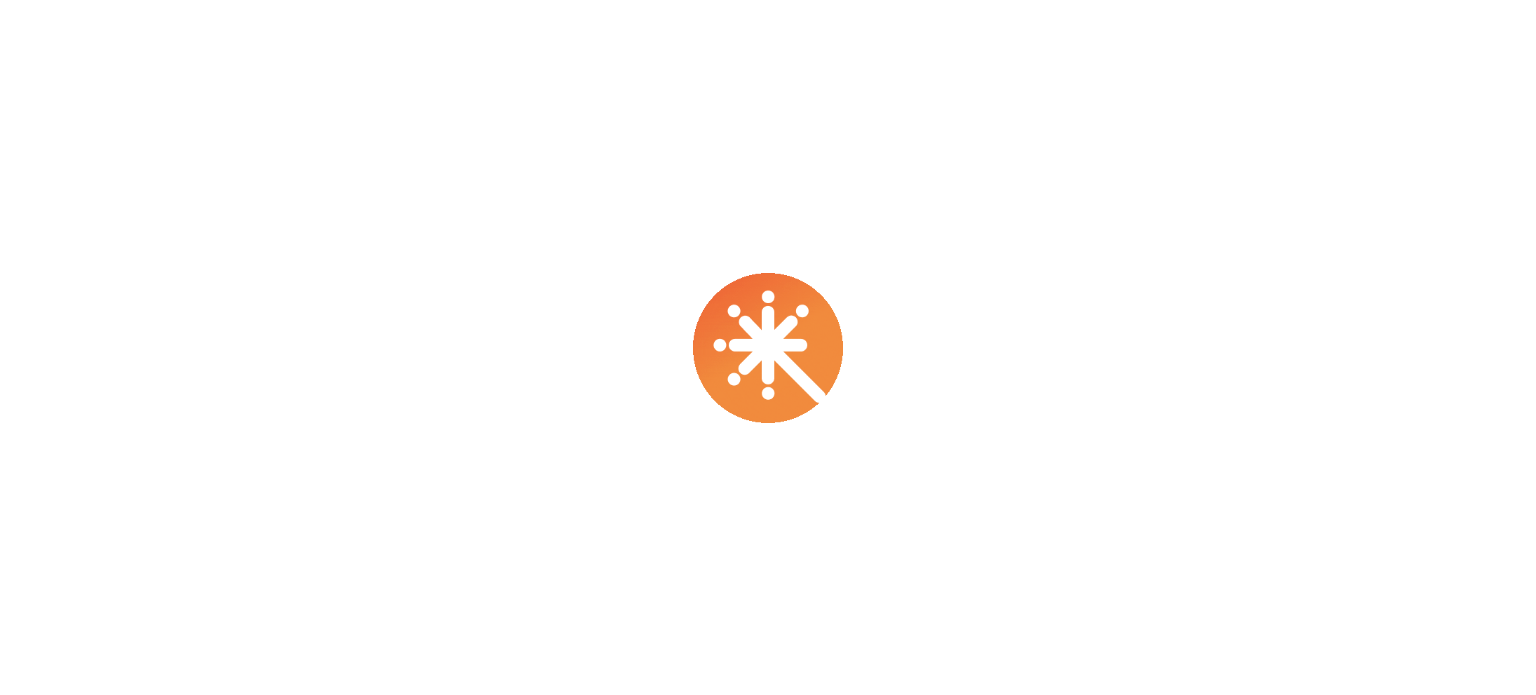 scroll, scrollTop: 0, scrollLeft: 0, axis: both 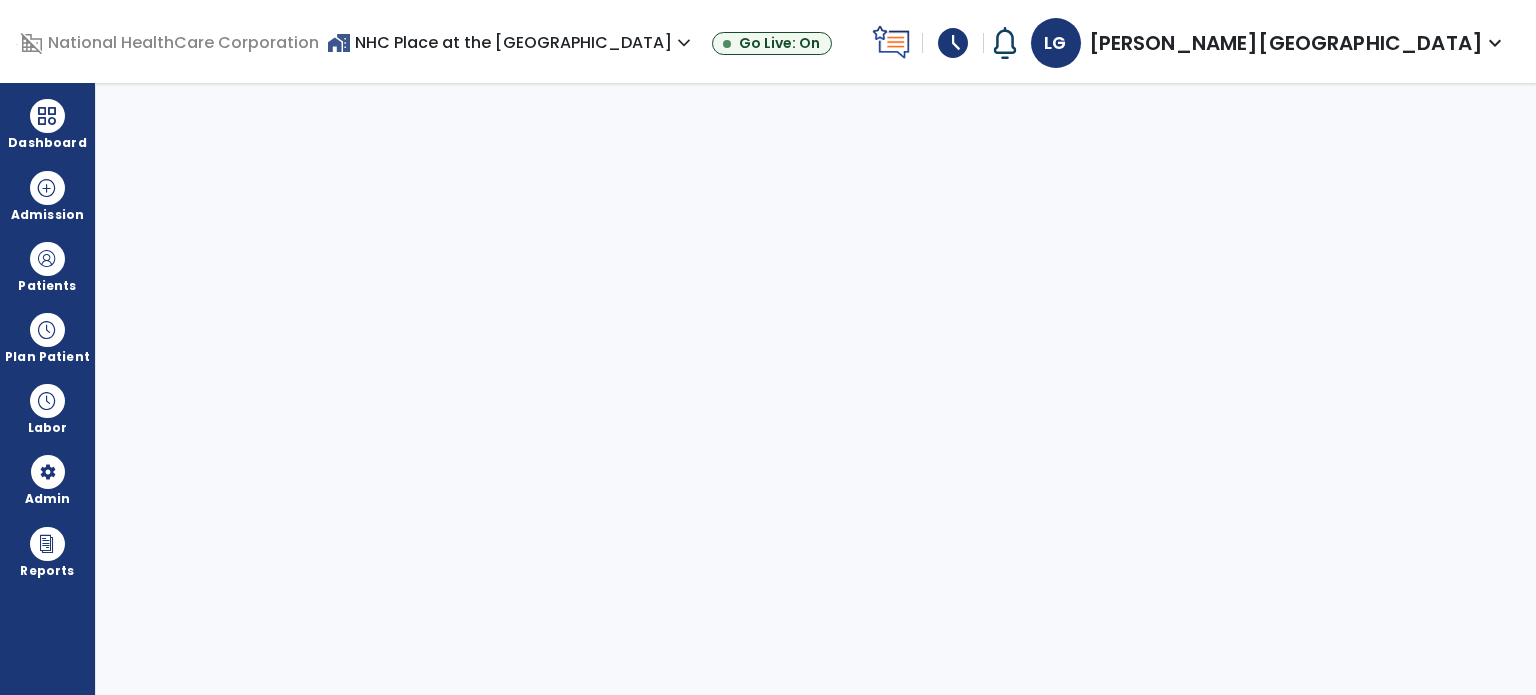 select on "***" 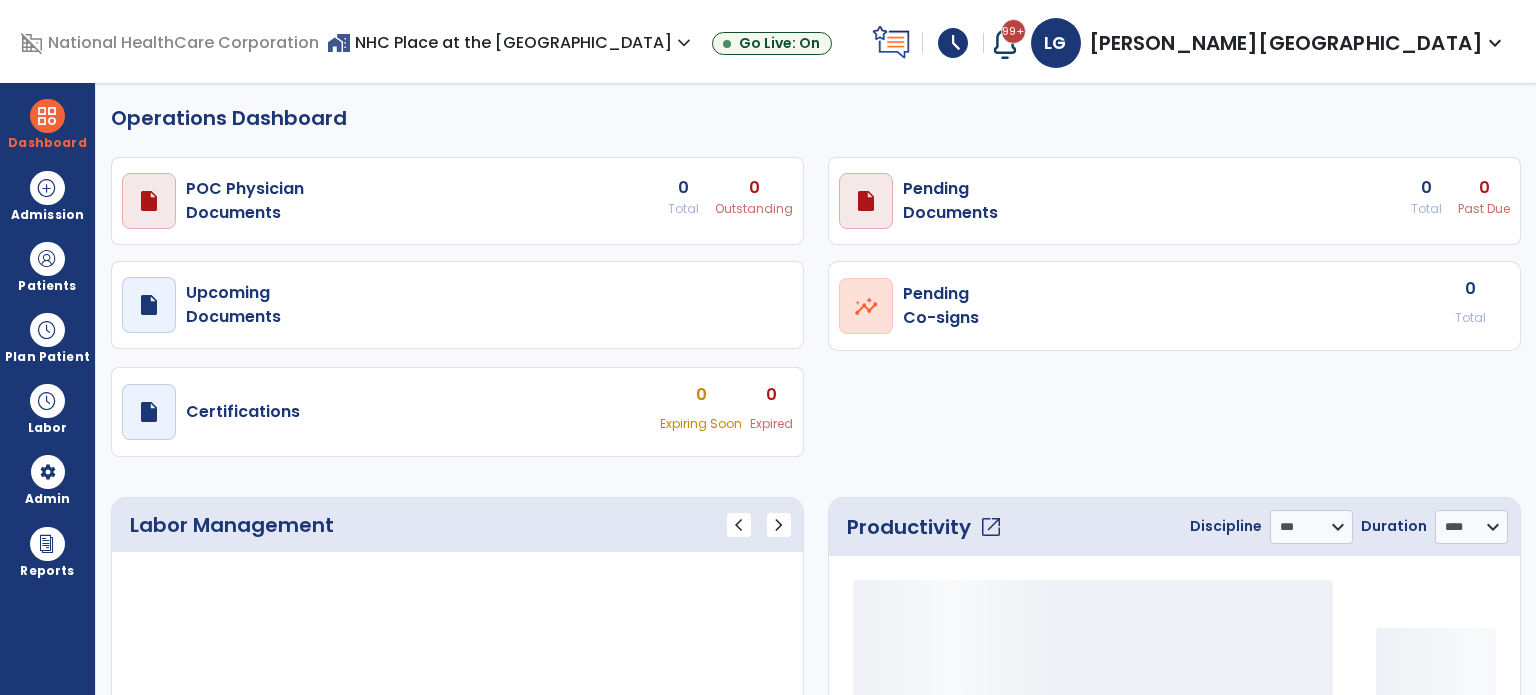select on "***" 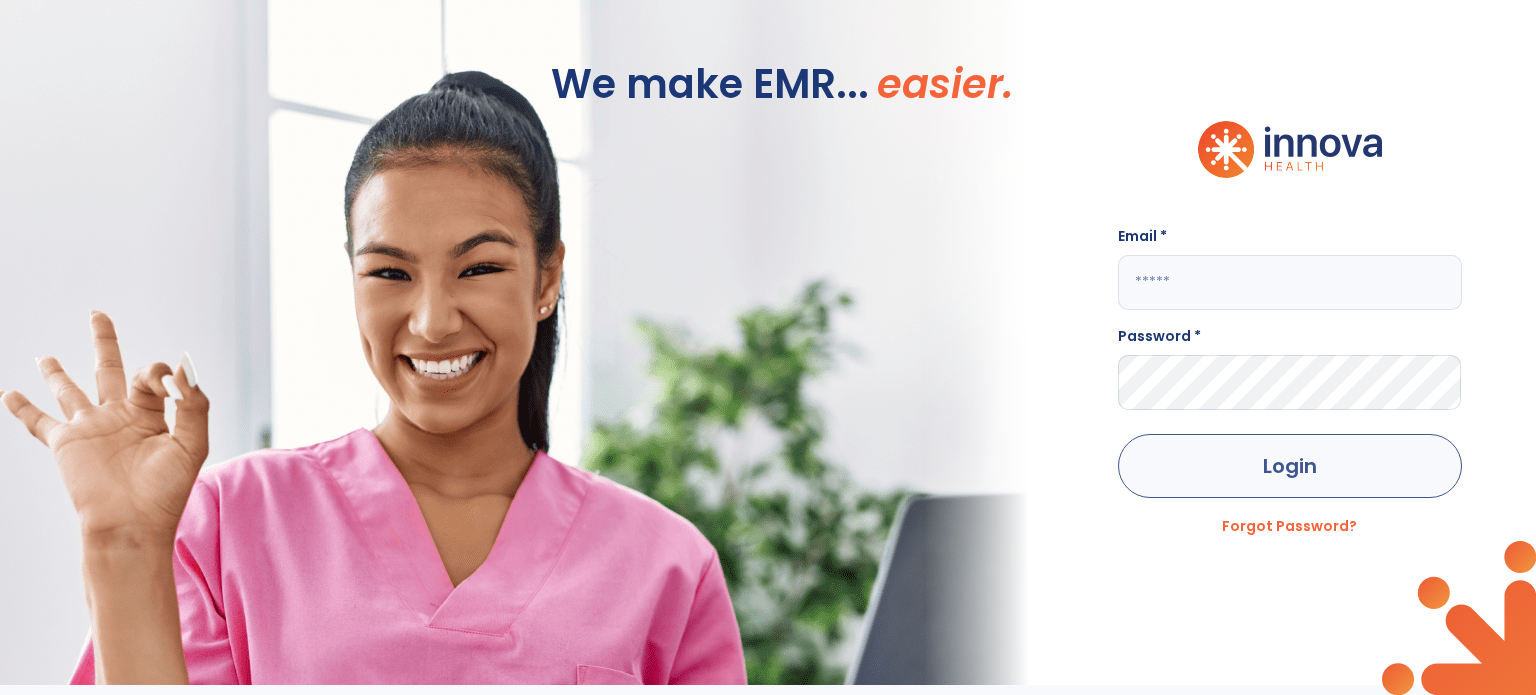 type on "**********" 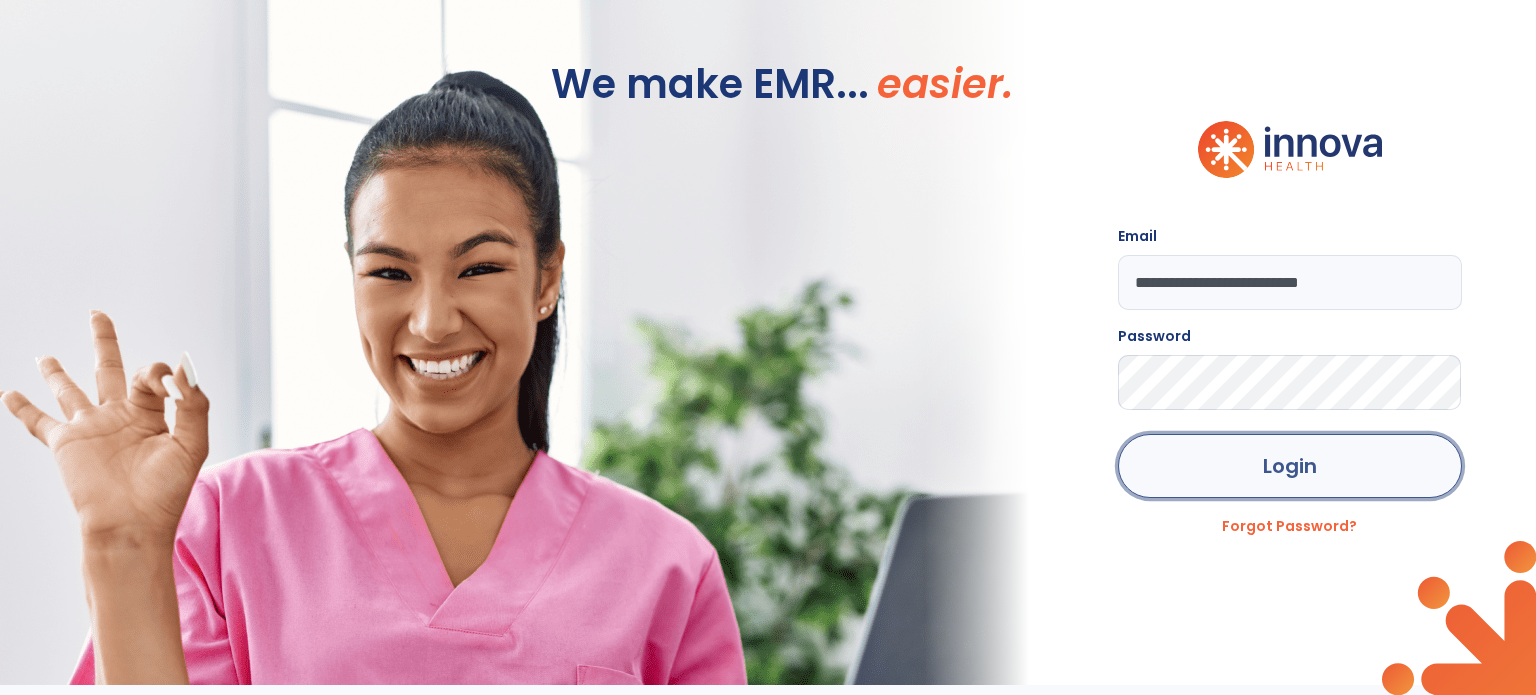 click on "Login" 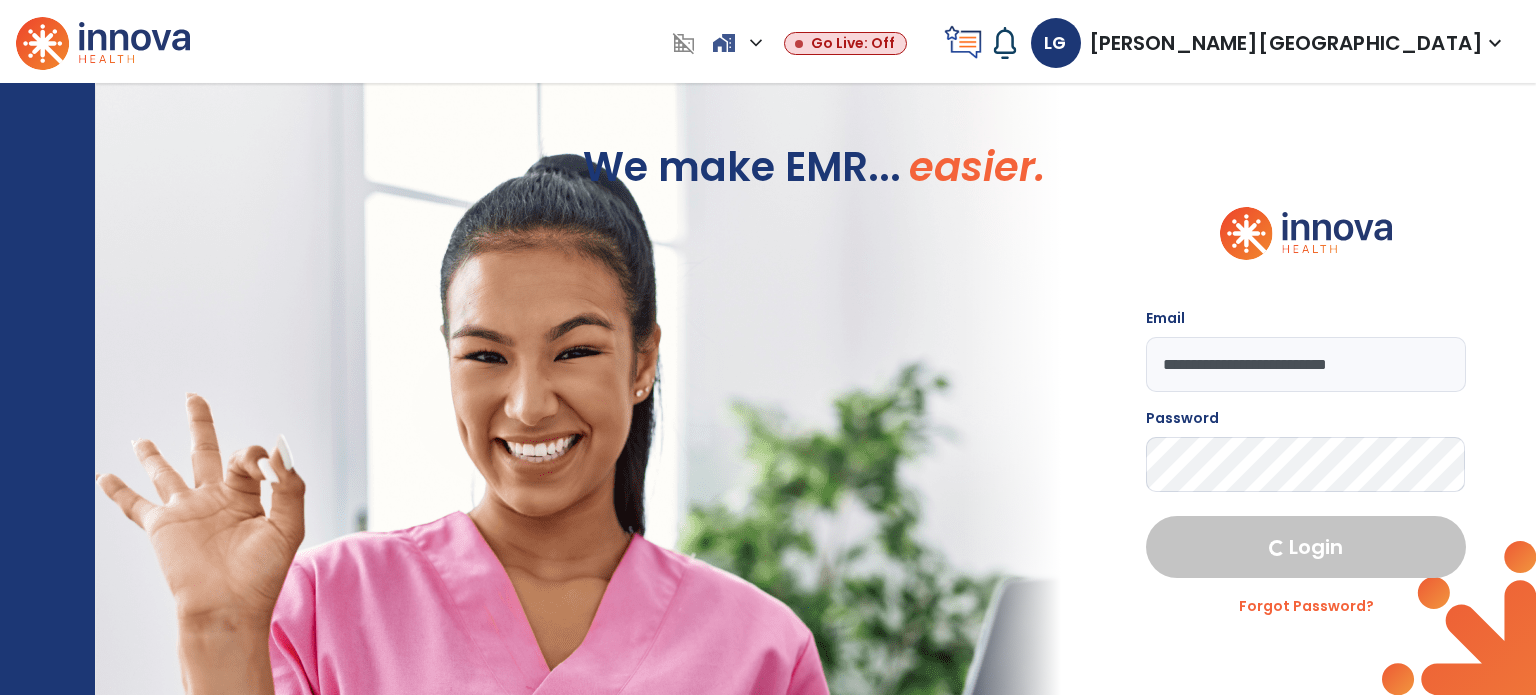 select on "***" 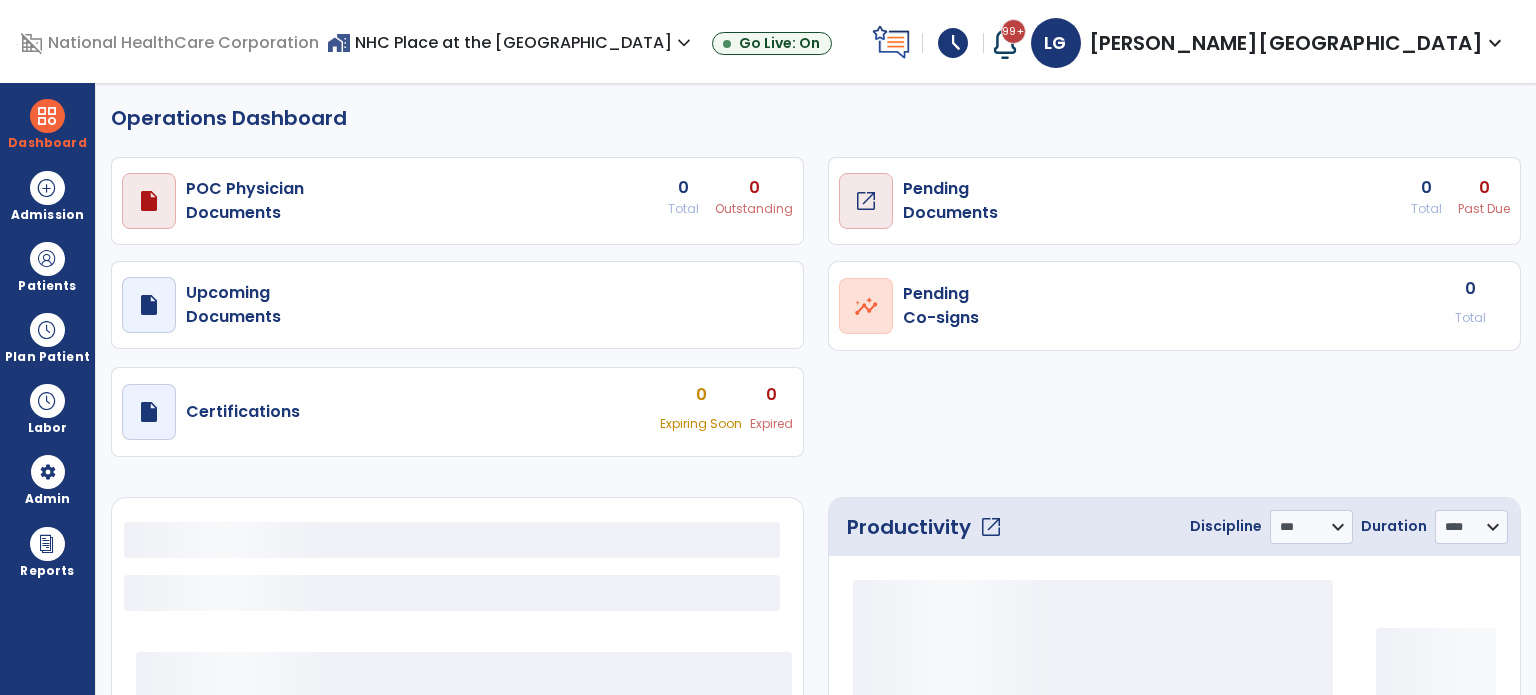 select on "***" 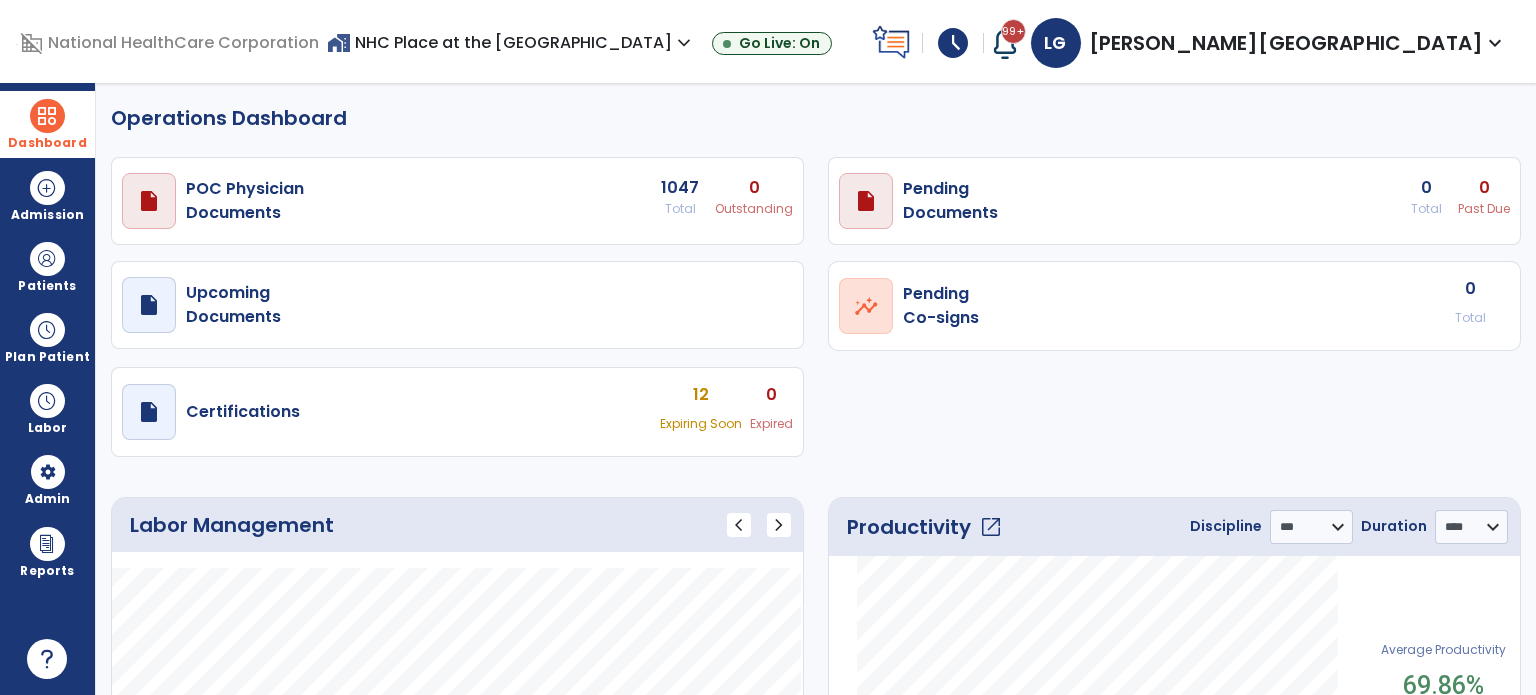 click at bounding box center (47, 116) 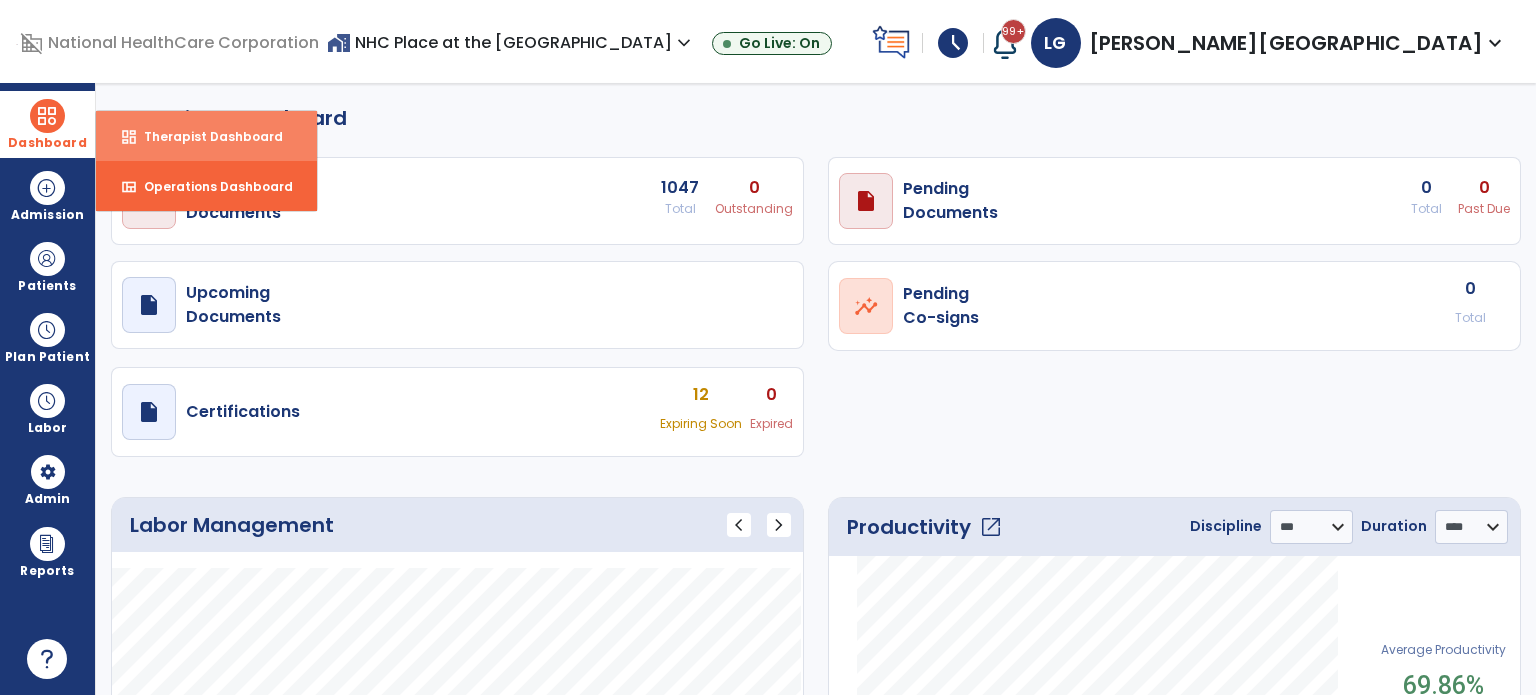 click on "dashboard  Therapist Dashboard" at bounding box center (206, 136) 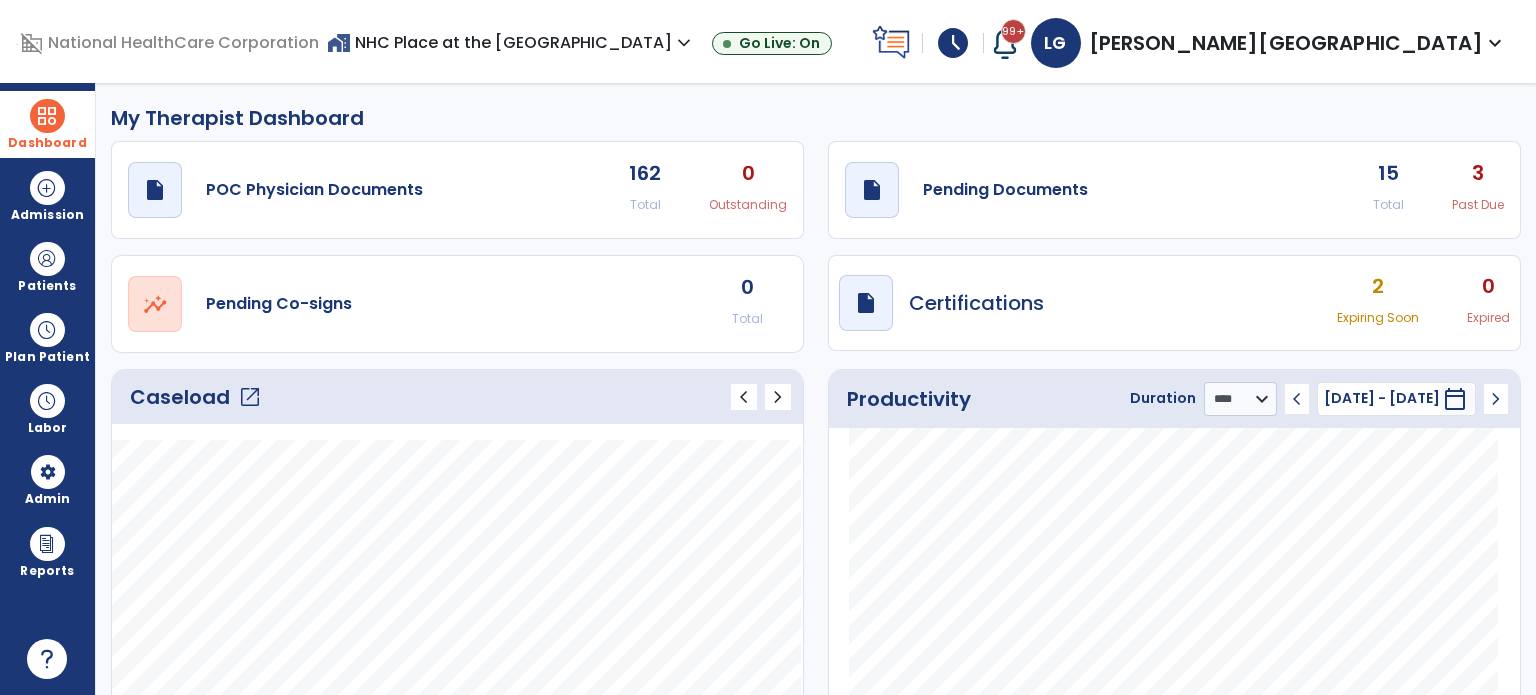 click on "open_in_new" 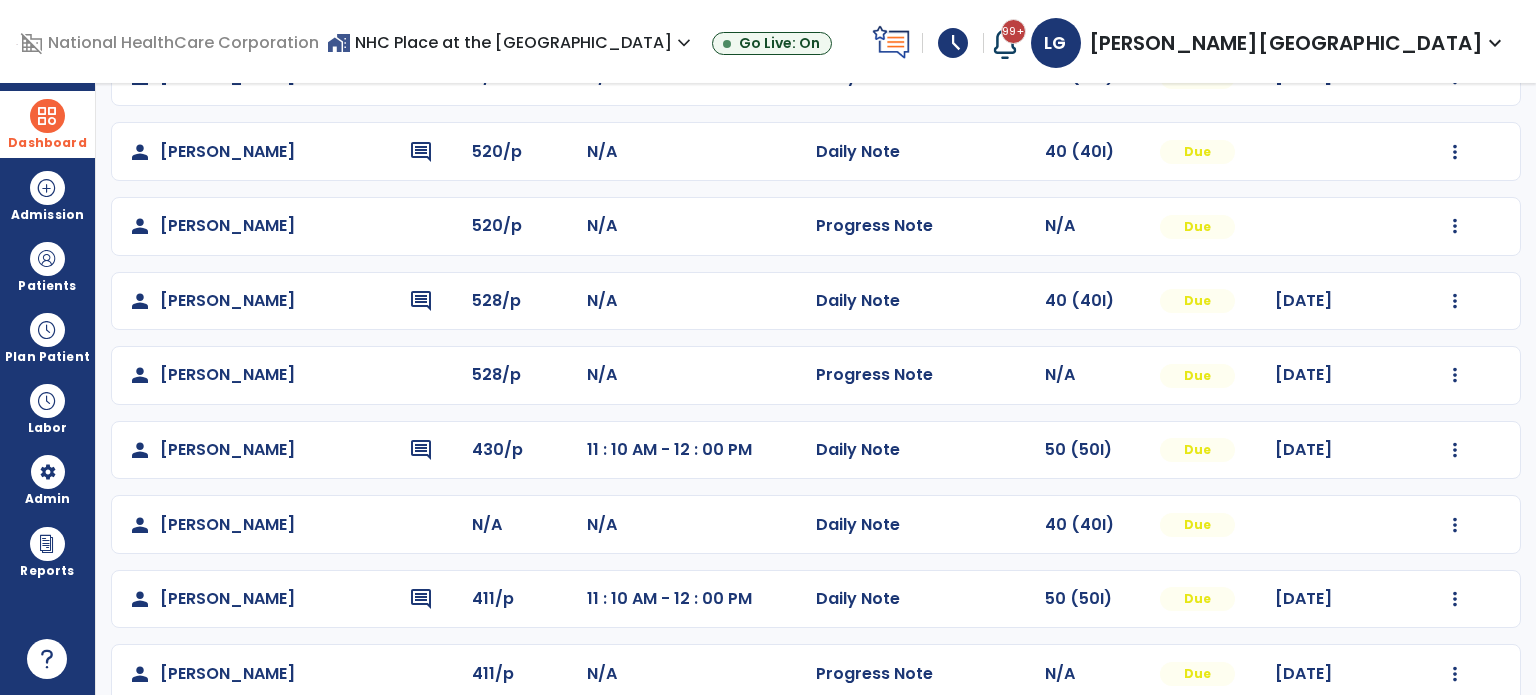 scroll, scrollTop: 540, scrollLeft: 0, axis: vertical 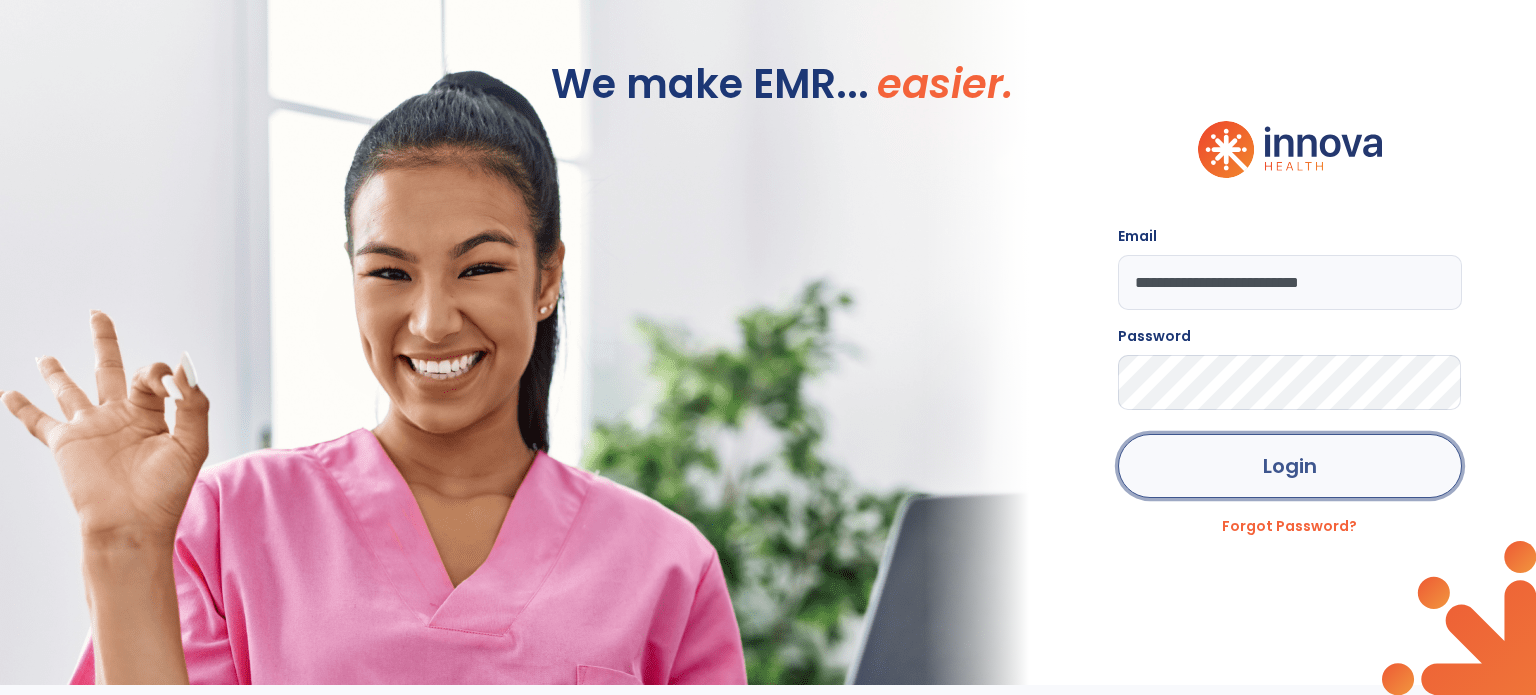 click on "Login" 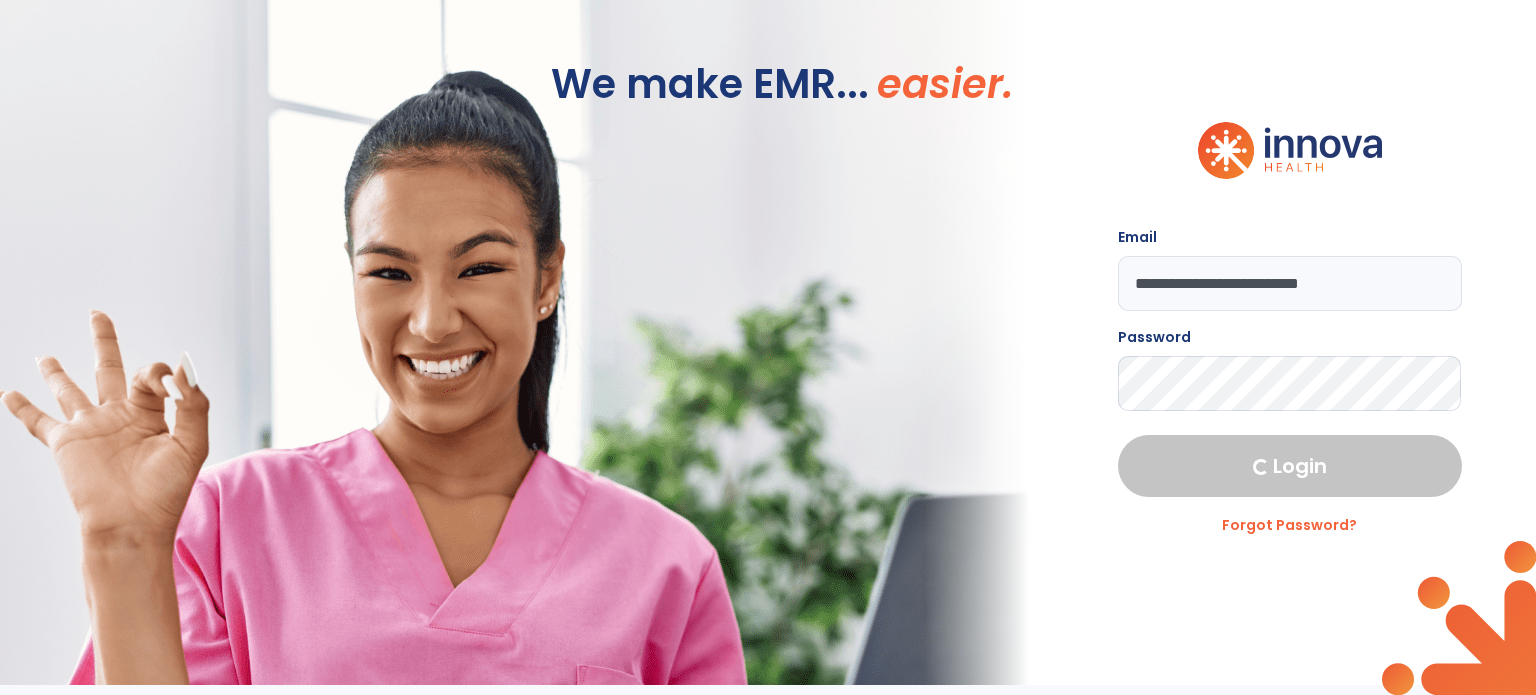 select on "***" 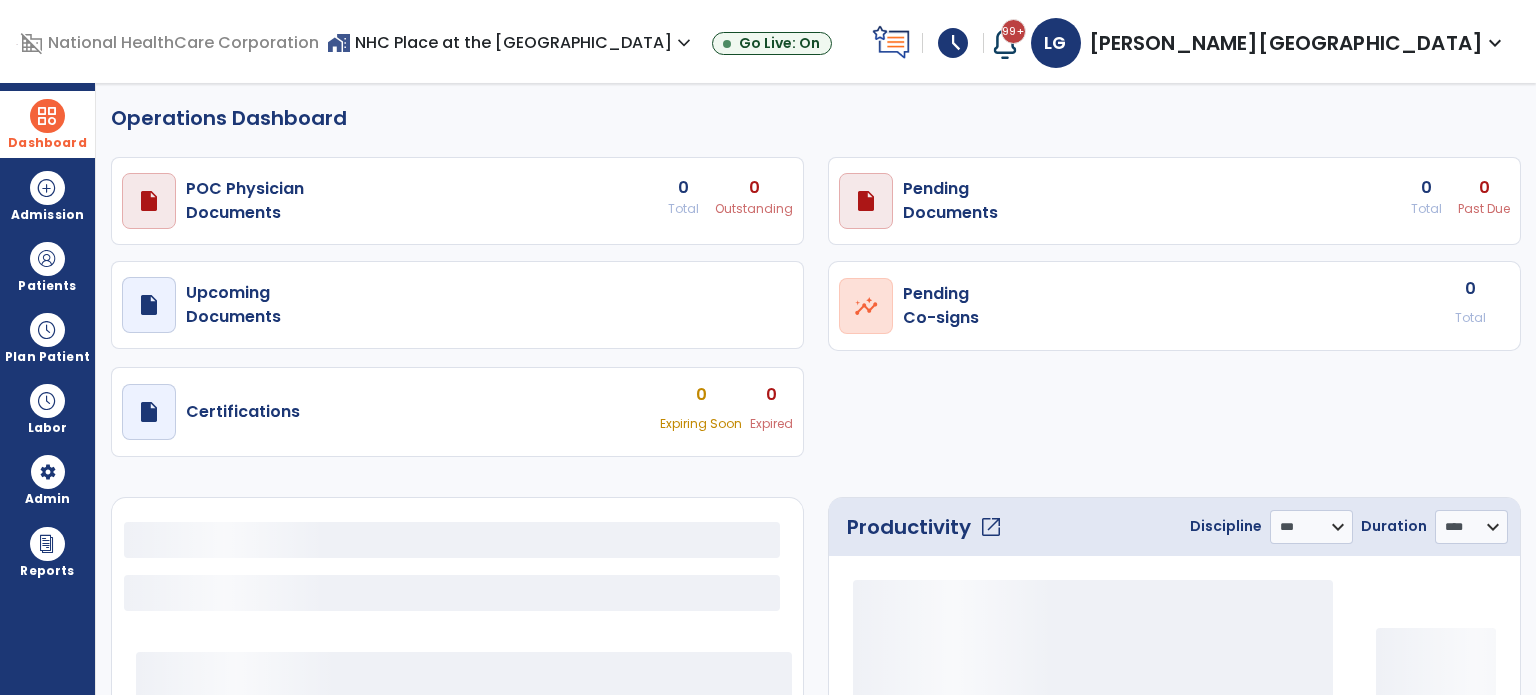 select on "***" 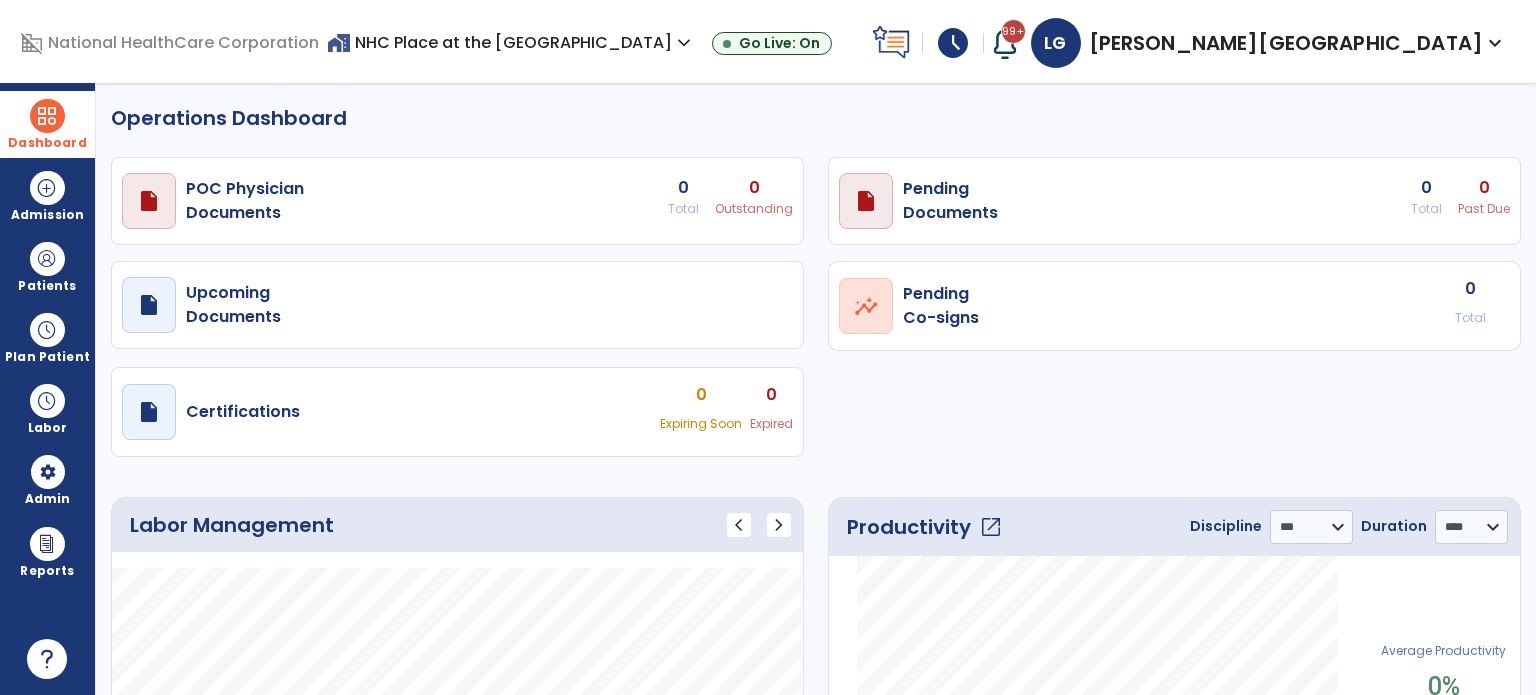 click at bounding box center (47, 116) 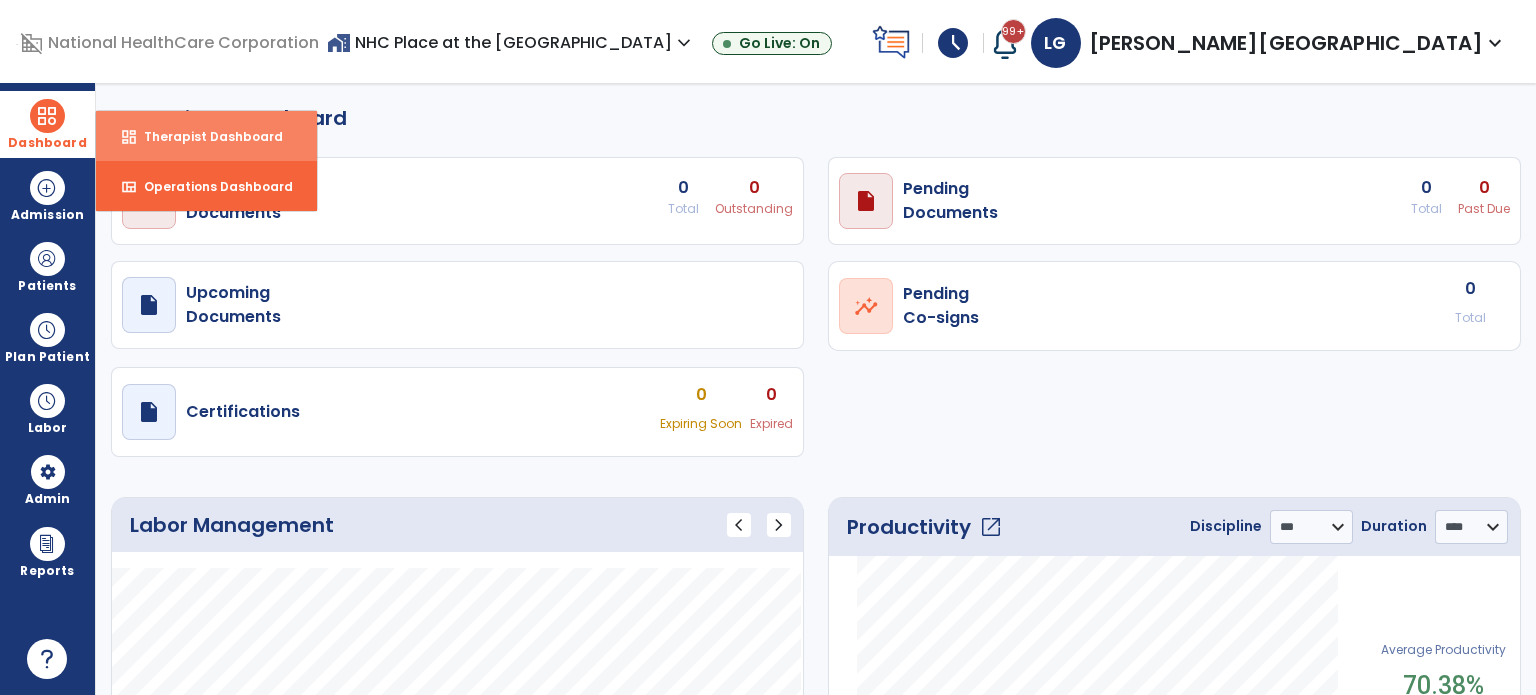 click on "dashboard" at bounding box center (129, 137) 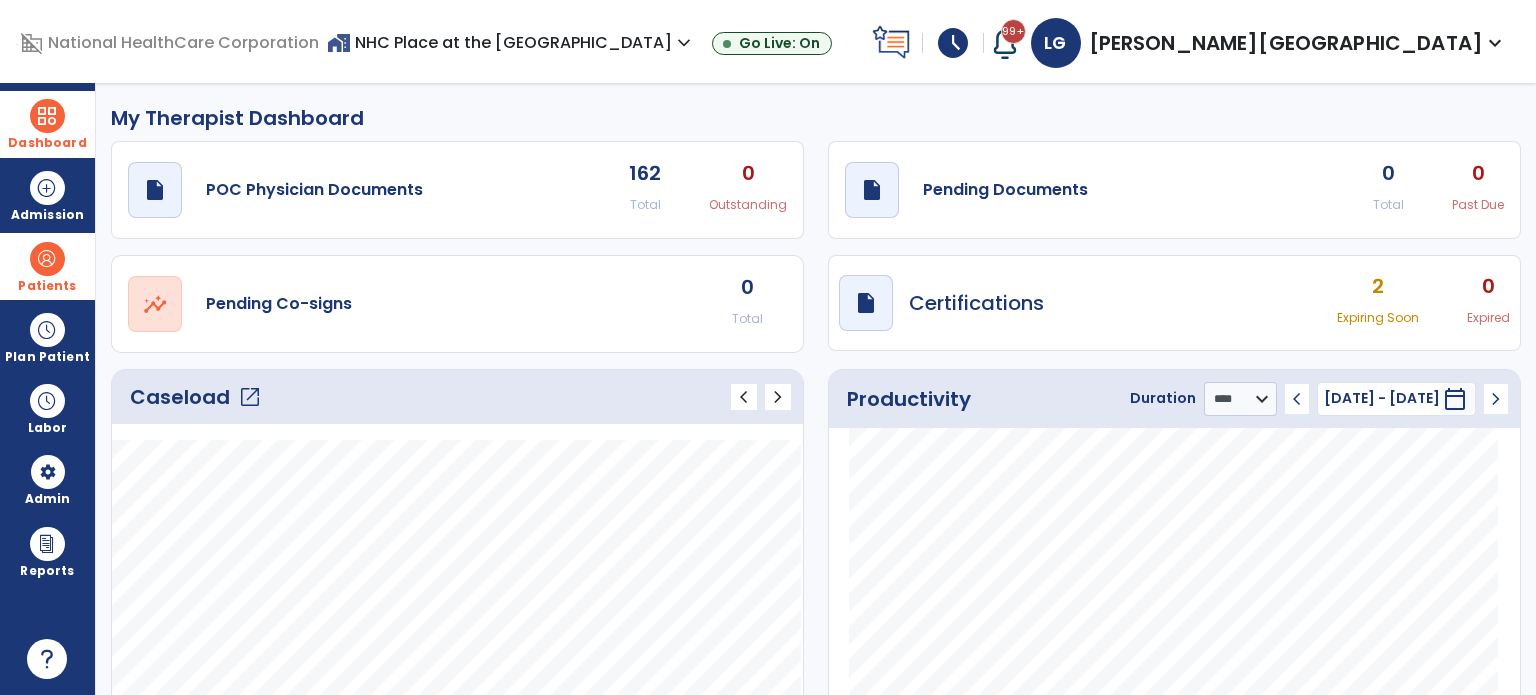 click at bounding box center [47, 259] 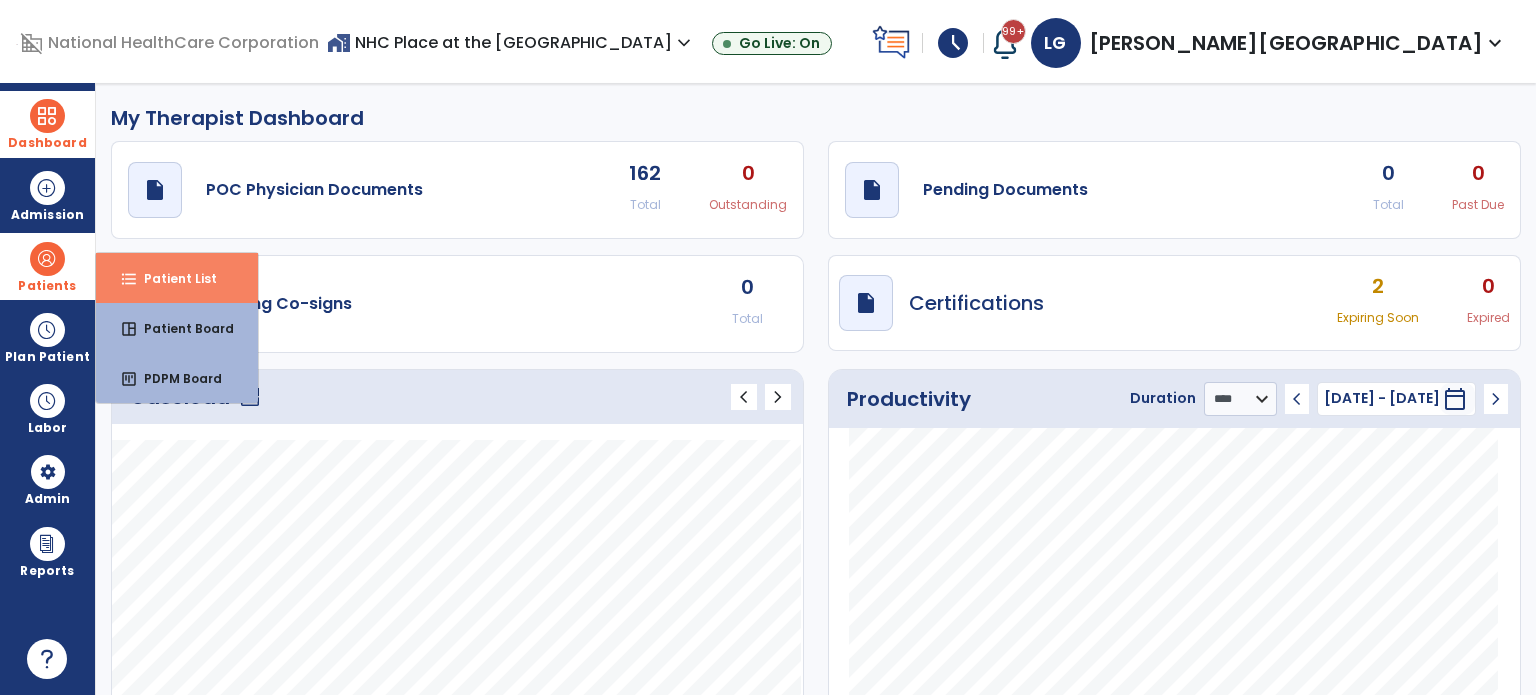click on "Patient List" at bounding box center (172, 278) 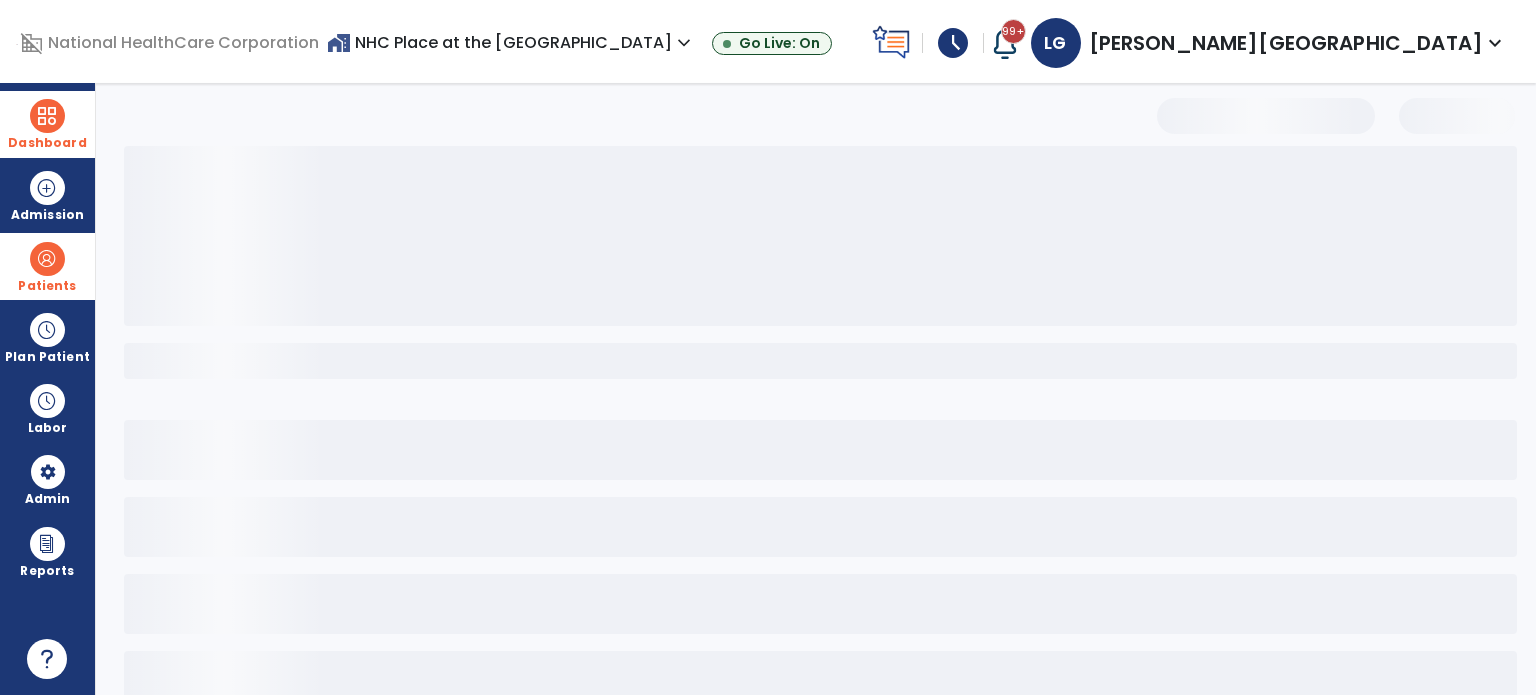select on "***" 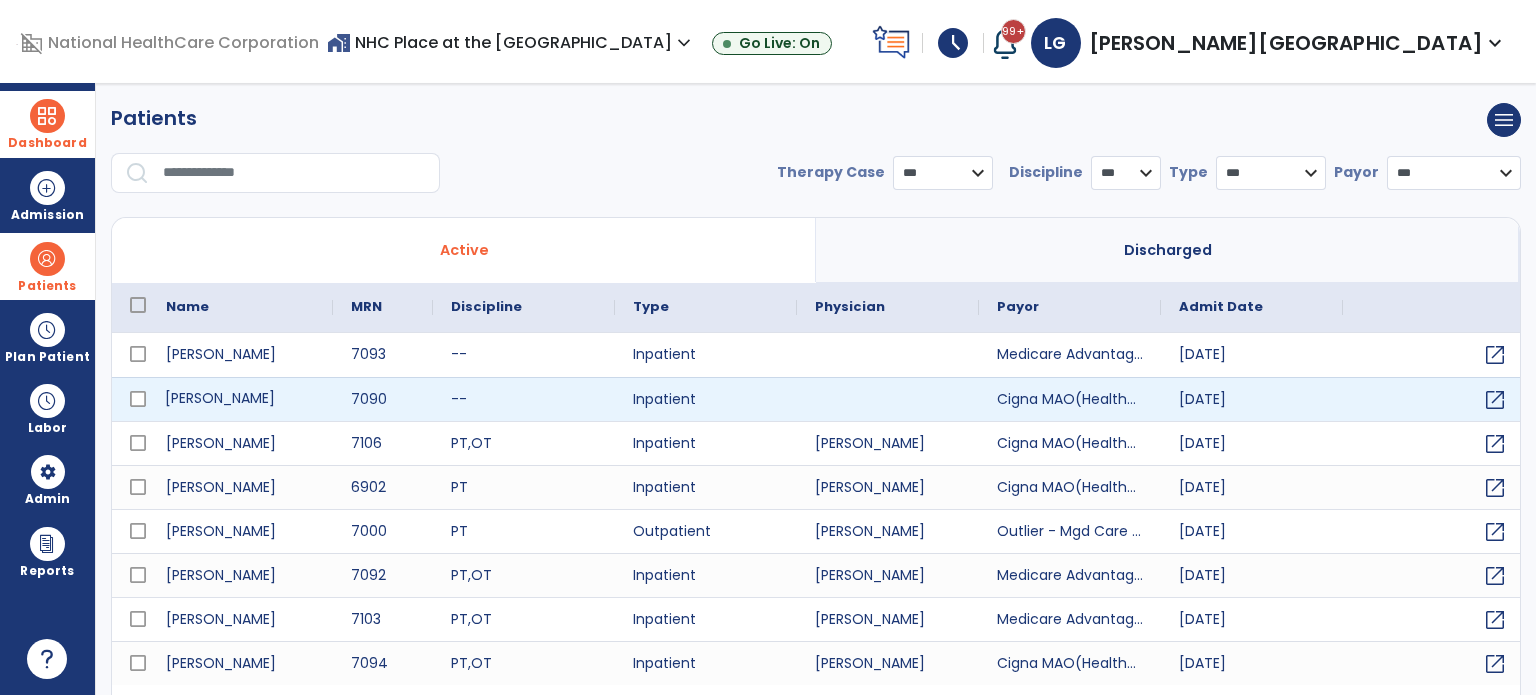 click on "Davis, Roger" at bounding box center (240, 399) 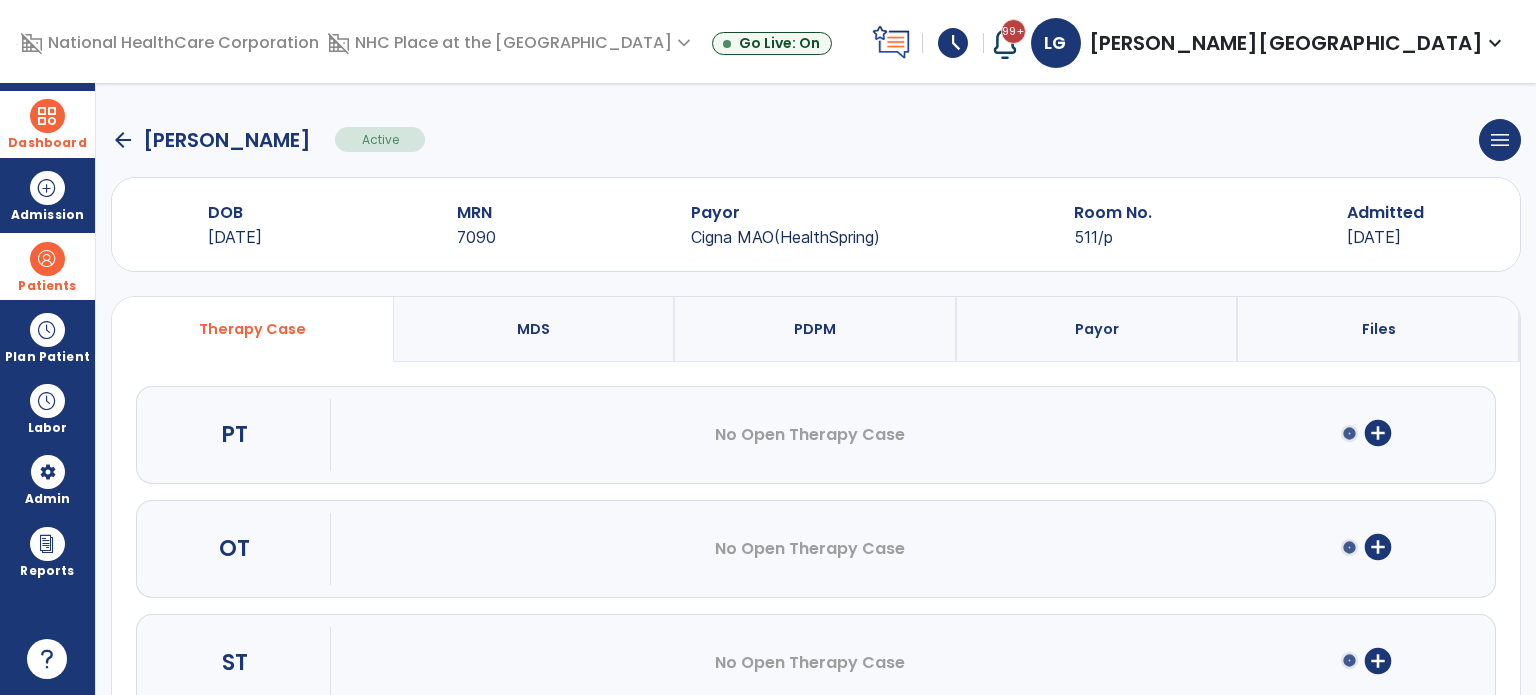 click on "add_circle" at bounding box center [1378, 433] 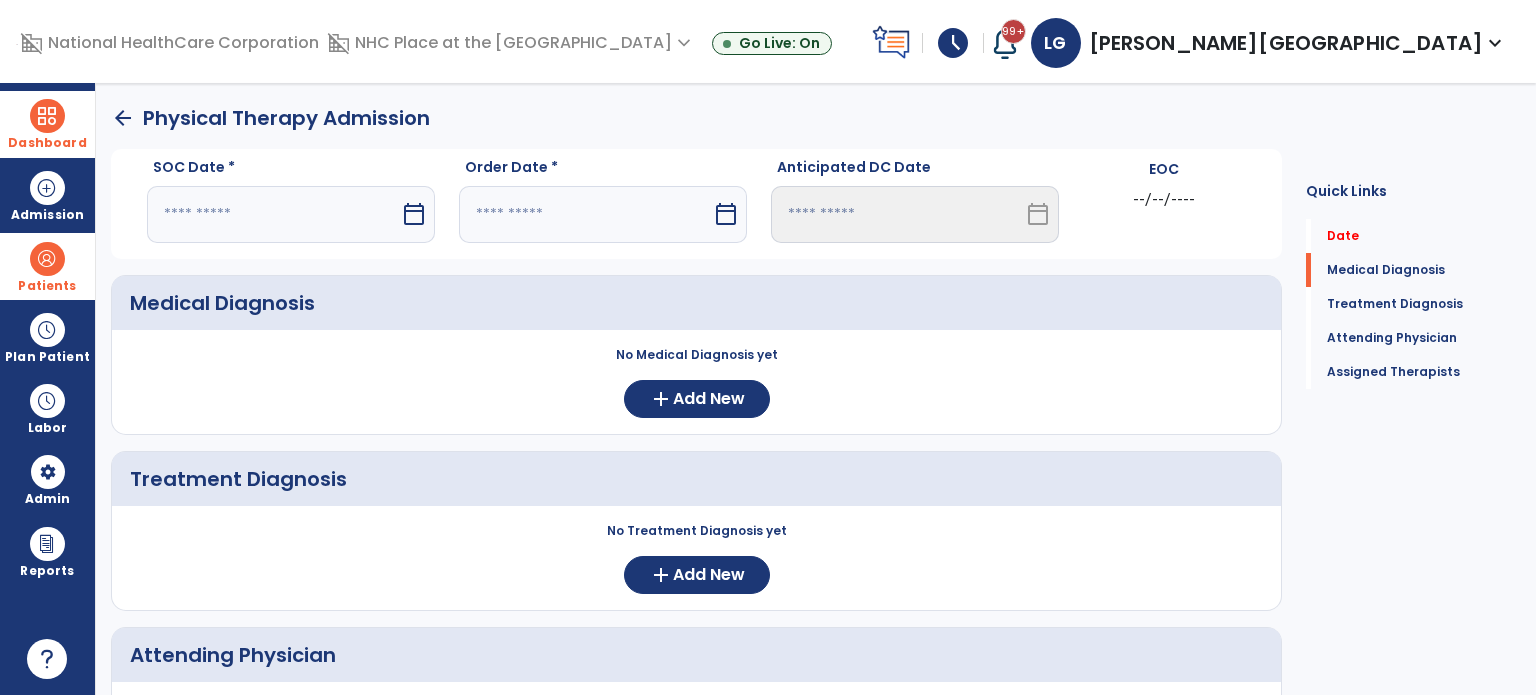 click at bounding box center [273, 214] 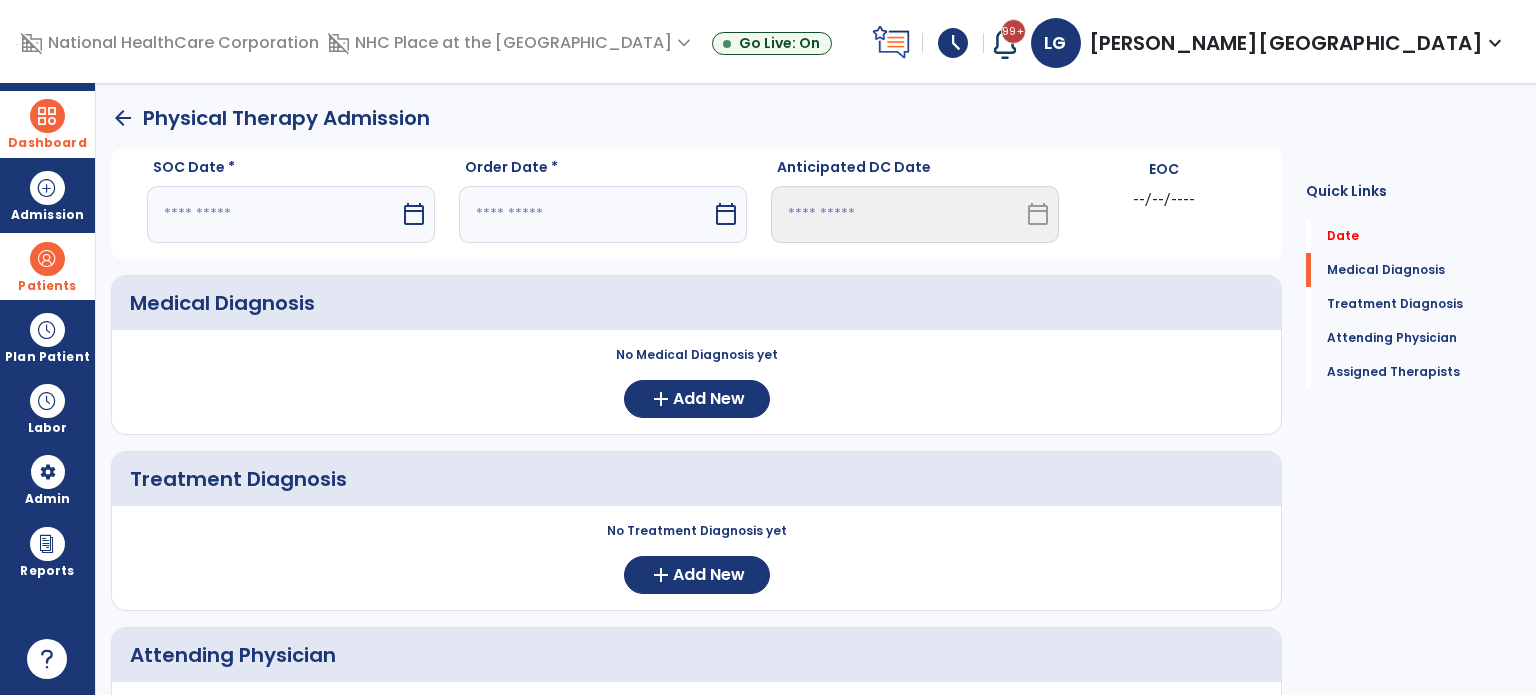 select on "*" 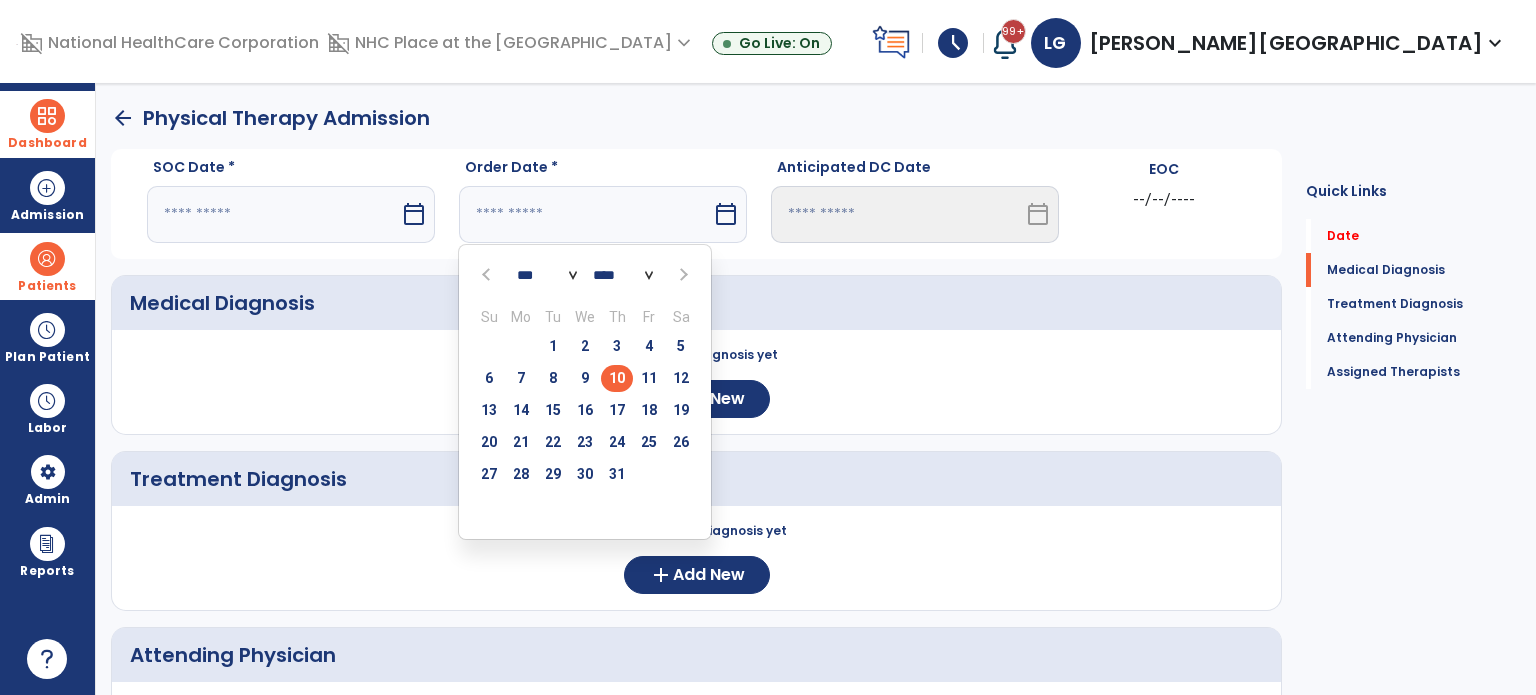 click on "10" at bounding box center [617, 378] 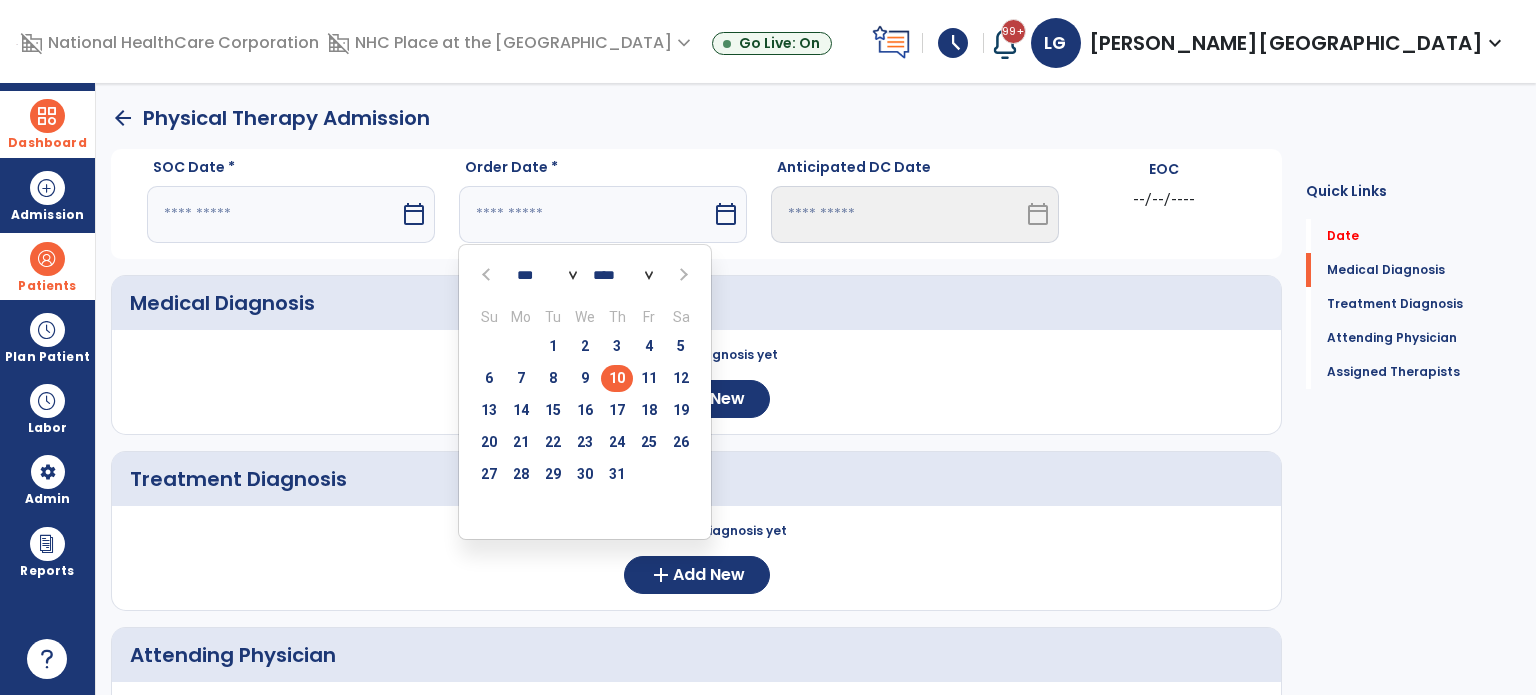 type on "*********" 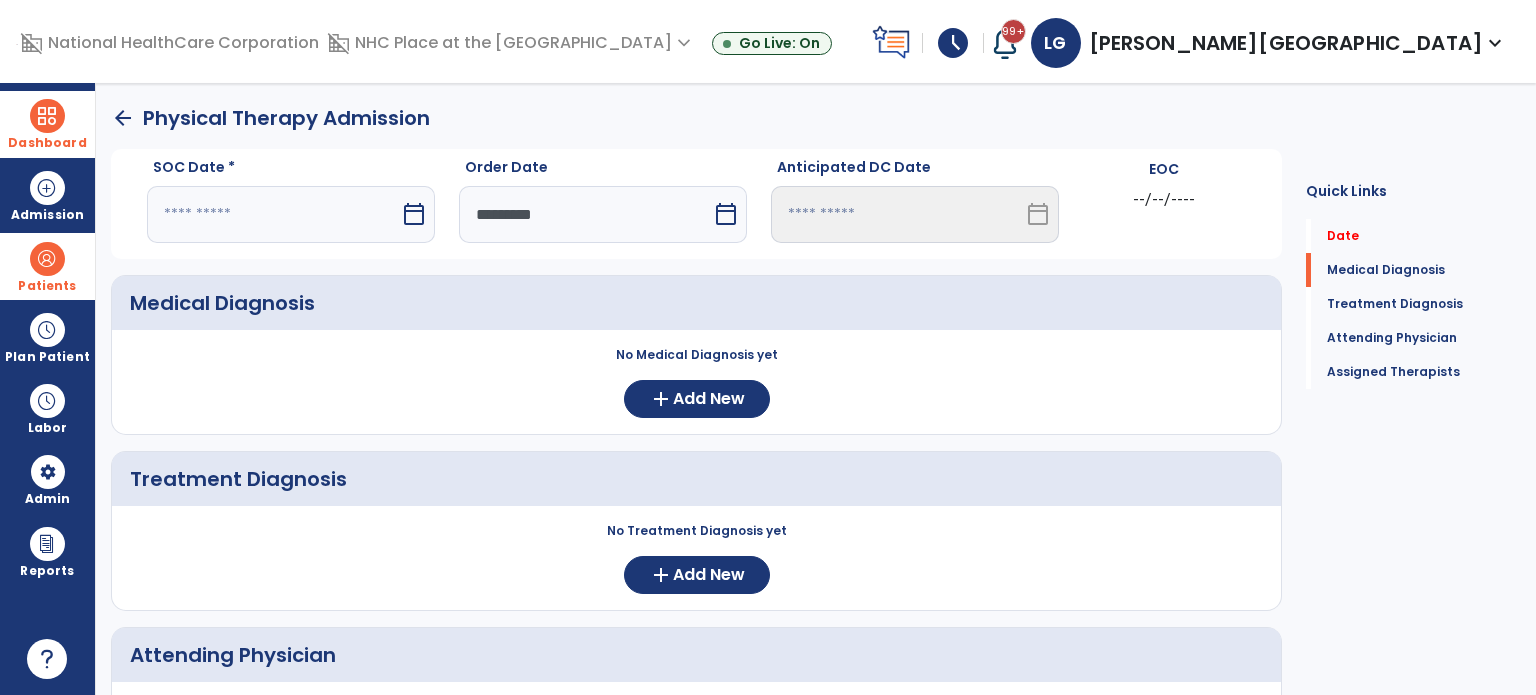 click at bounding box center [273, 214] 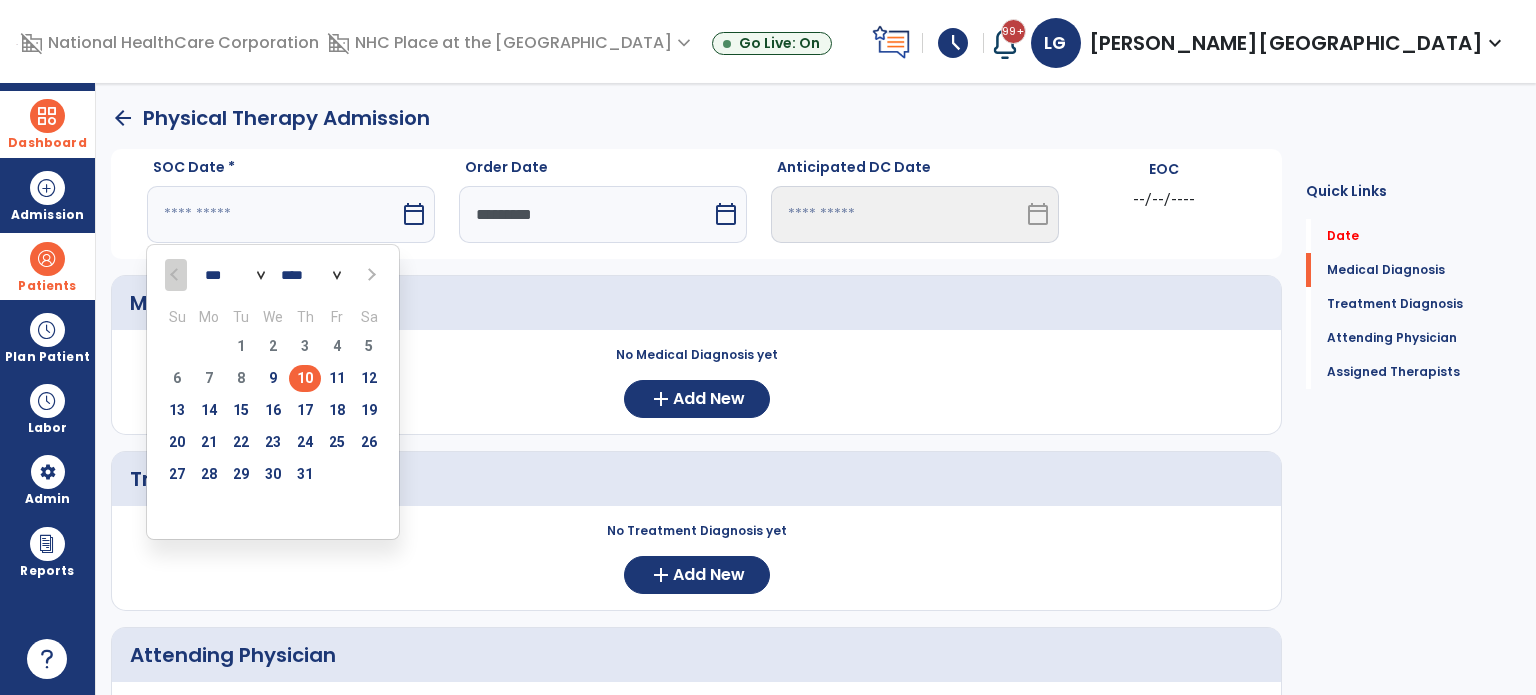 click on "10" at bounding box center (305, 378) 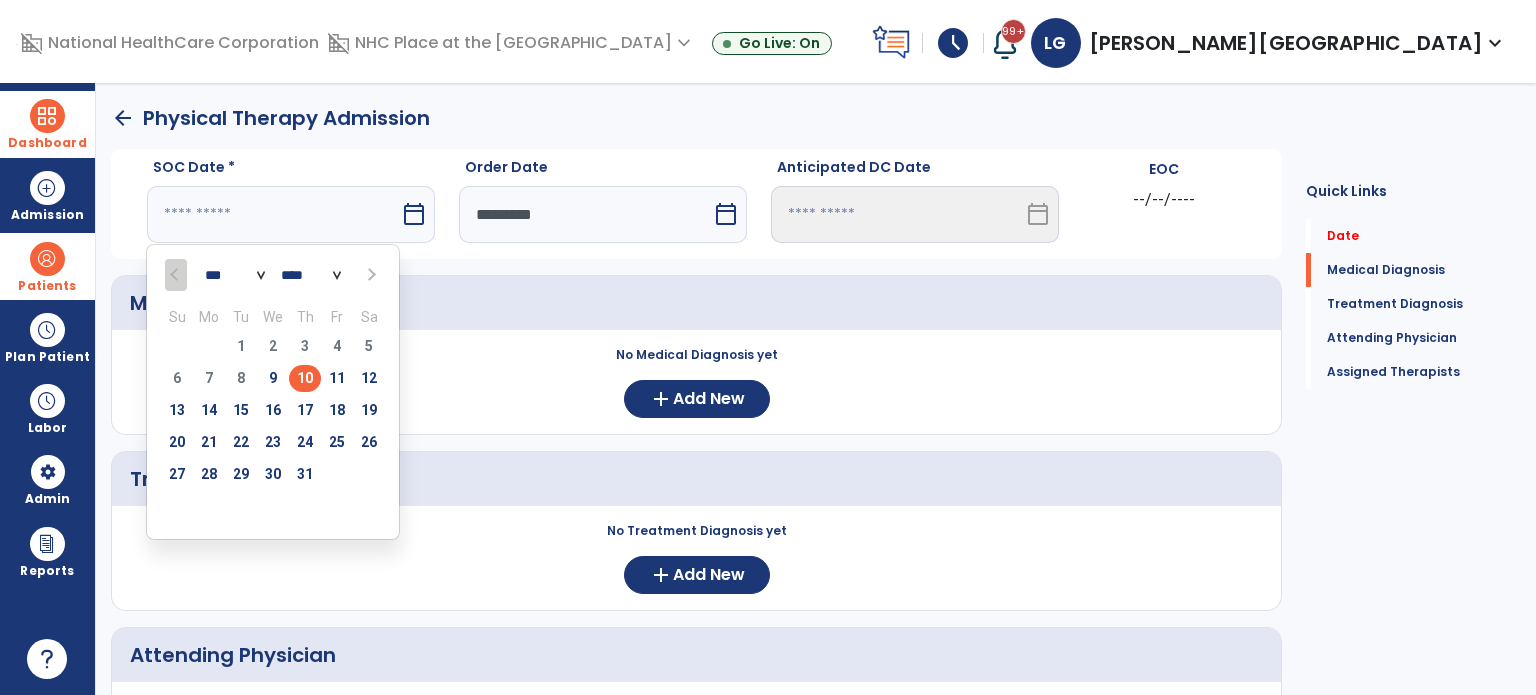 type on "*********" 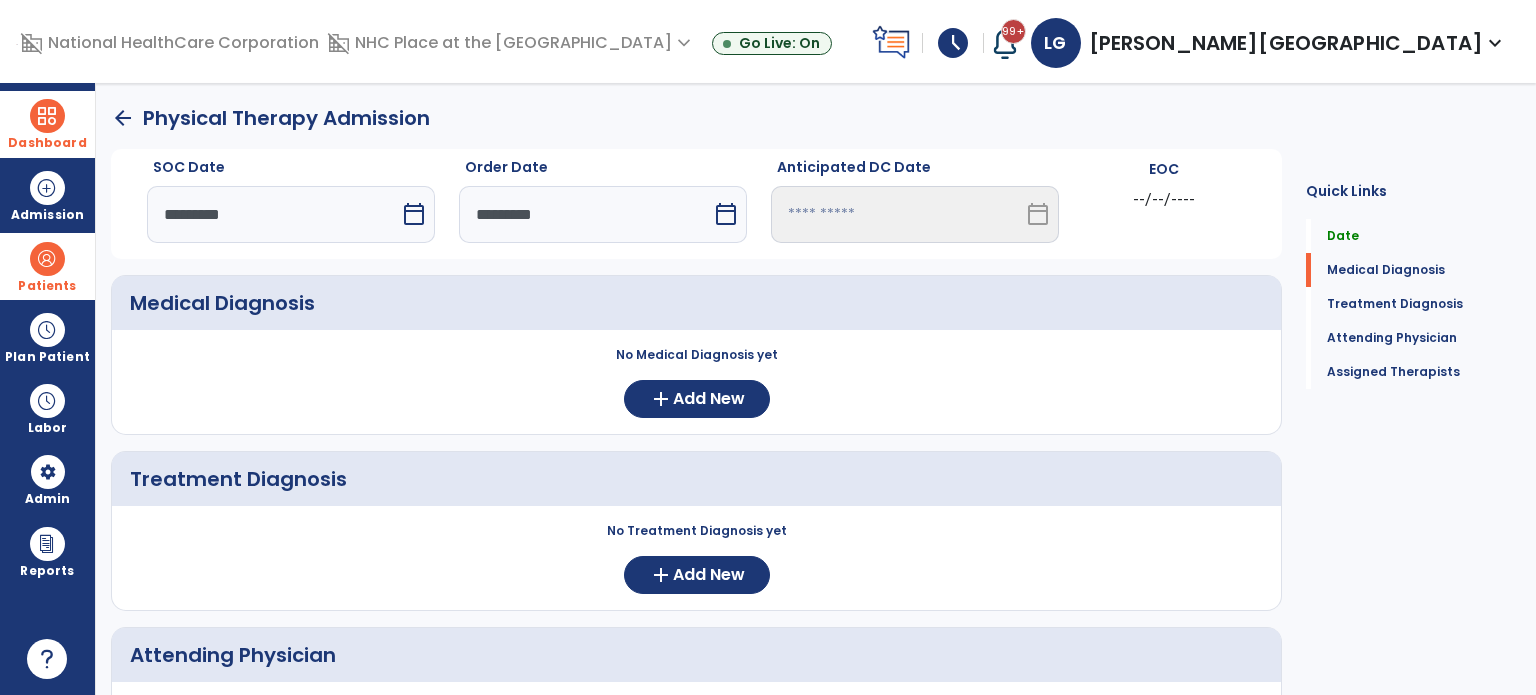 click on "arrow_back   Physical Therapy Admission  SOC Date  *********  calendar_today  Order Date  *********  calendar_today  Anticipated DC Date   calendar_today  EOC --/--/---- Medical Diagnosis     No Medical Diagnosis yet  add  Add New Treatment Diagnosis     No Treatment Diagnosis yet  add  Add New Attending Physician No Attending Physician yet  add  Add New Assigned Therapists No therapist assigned  add  Assign Therapists Cancel  Save  >" 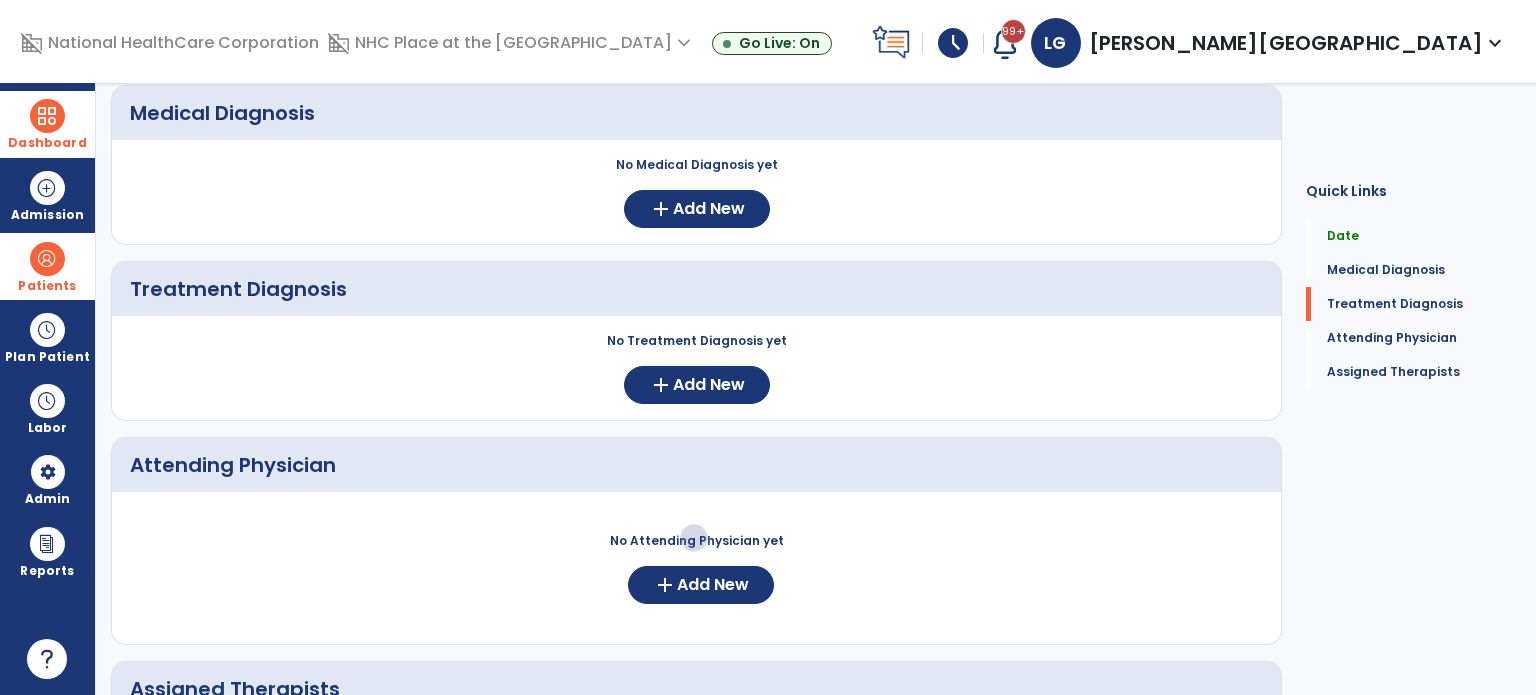 scroll, scrollTop: 452, scrollLeft: 0, axis: vertical 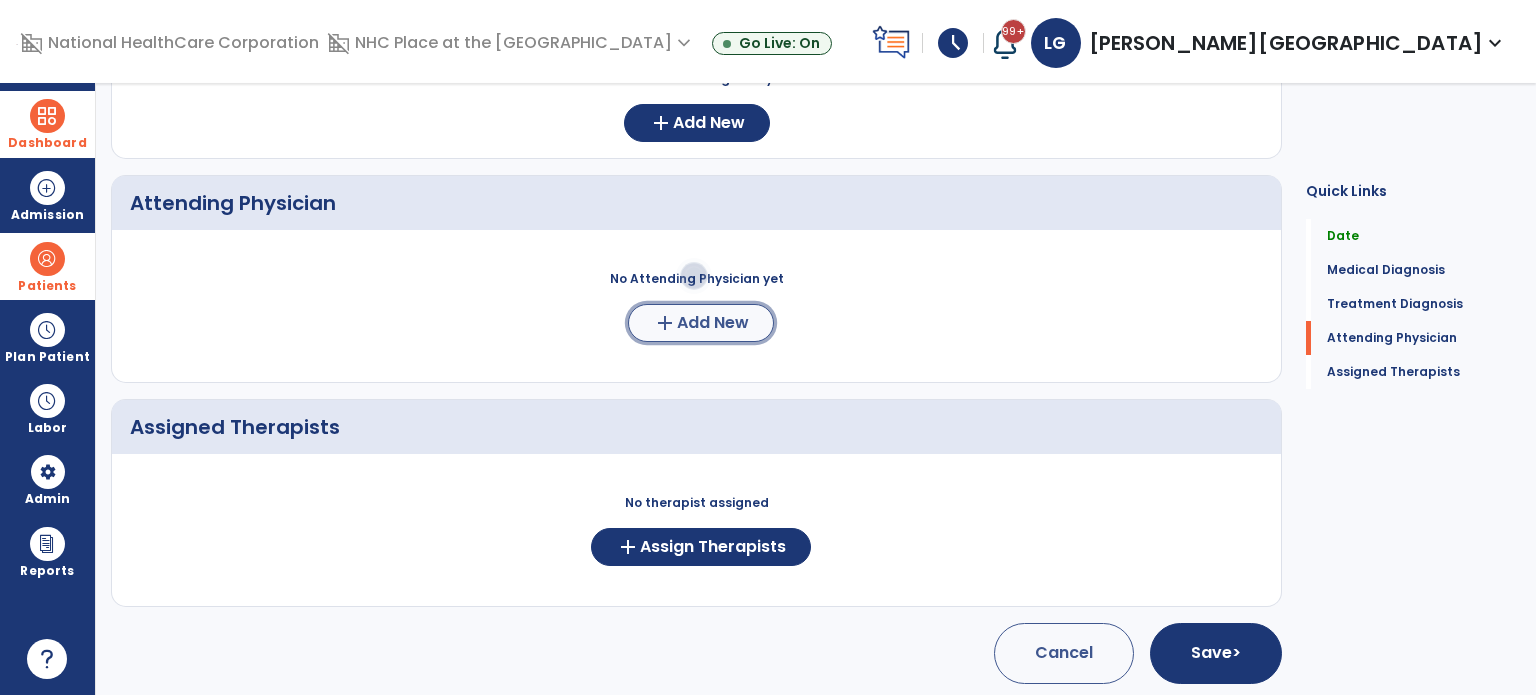 click on "Add New" 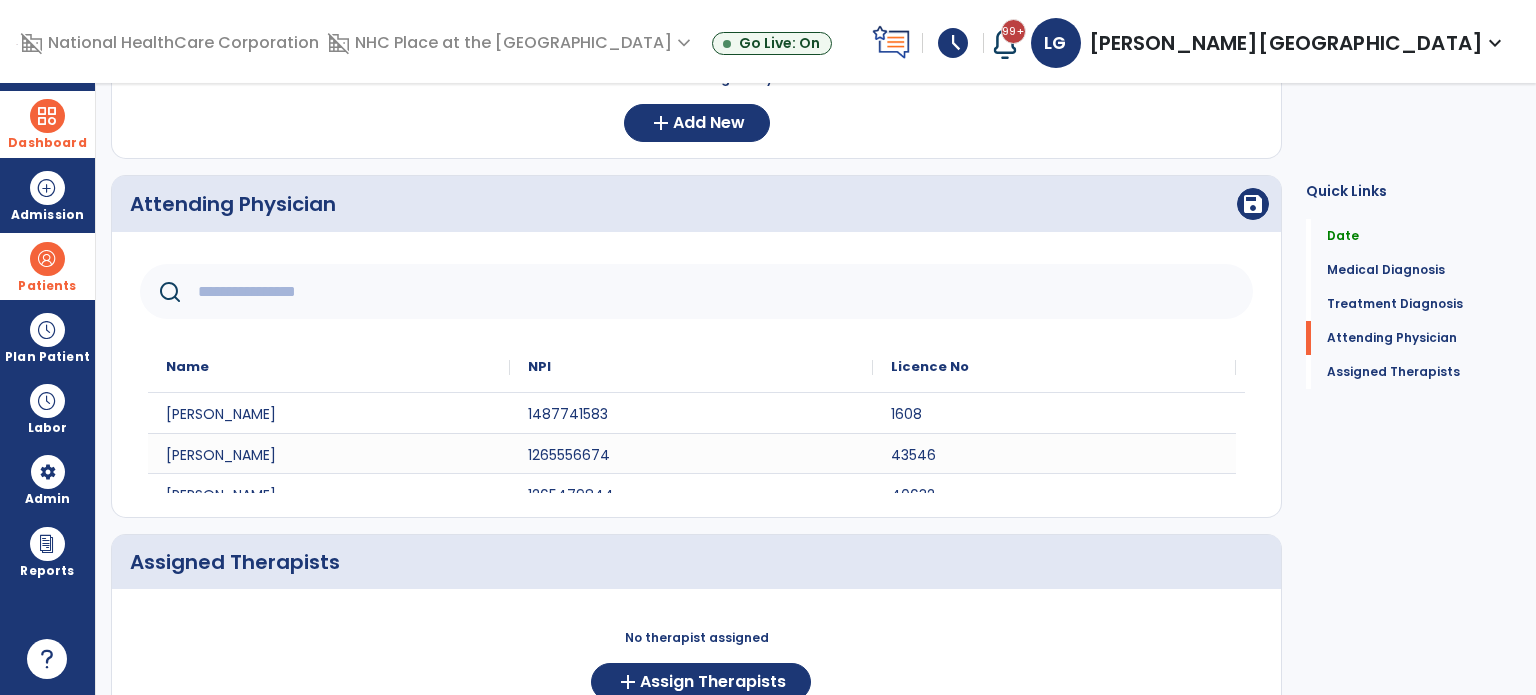 click 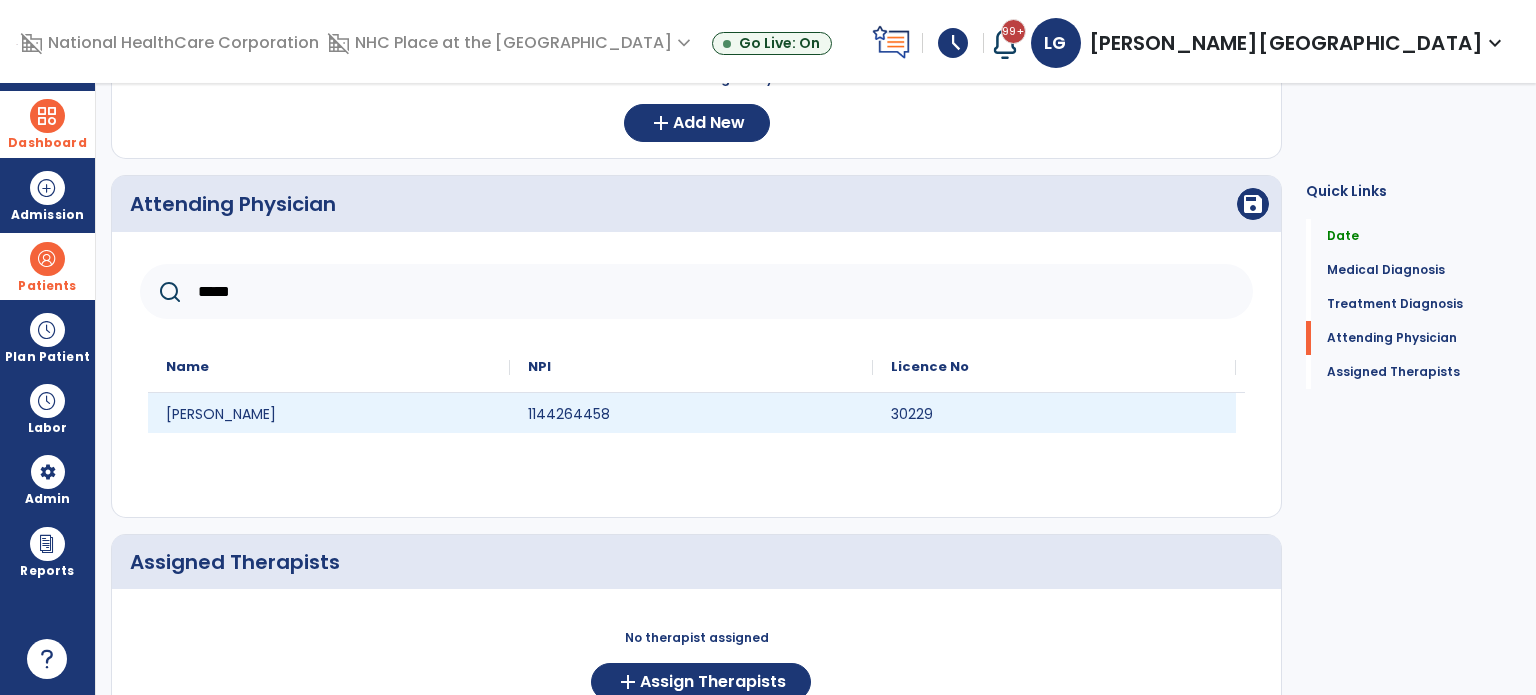 type on "*****" 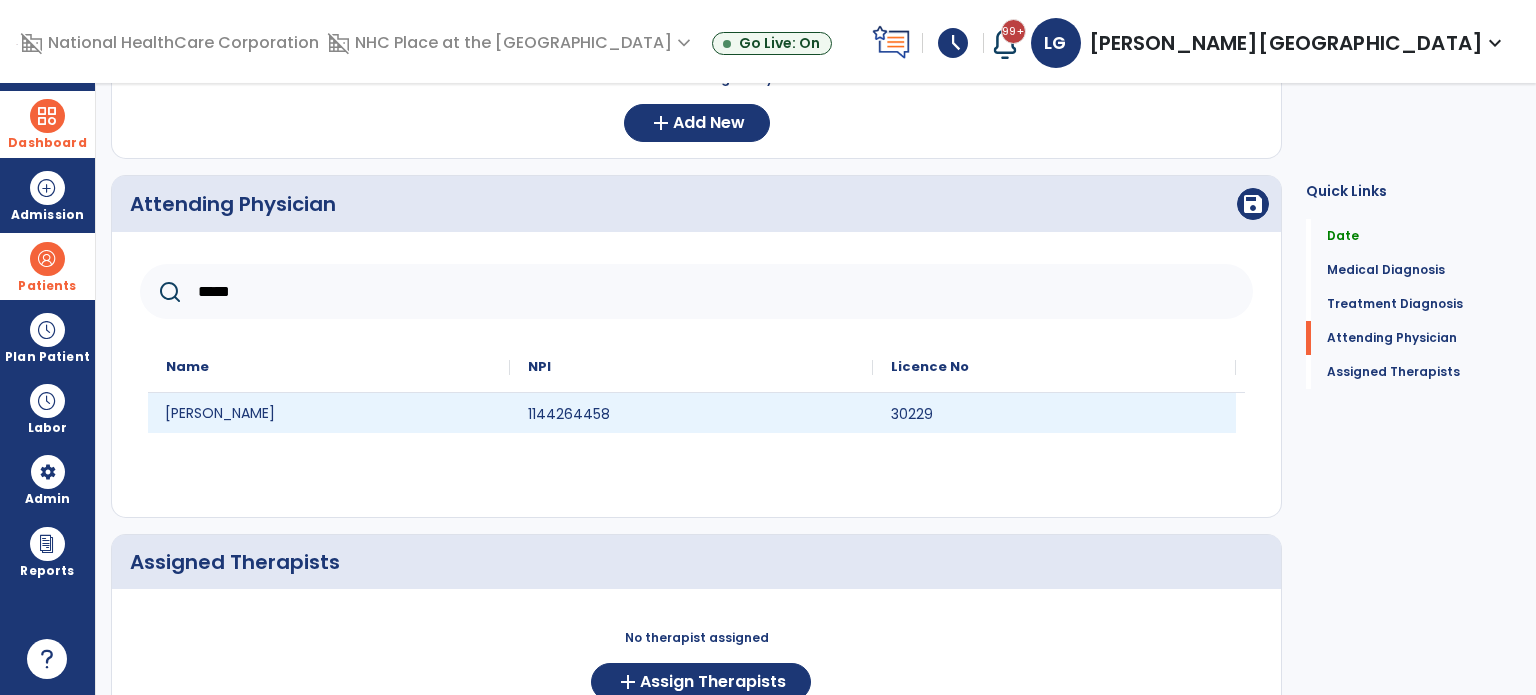 click on "ALEX SLANDZICKI" 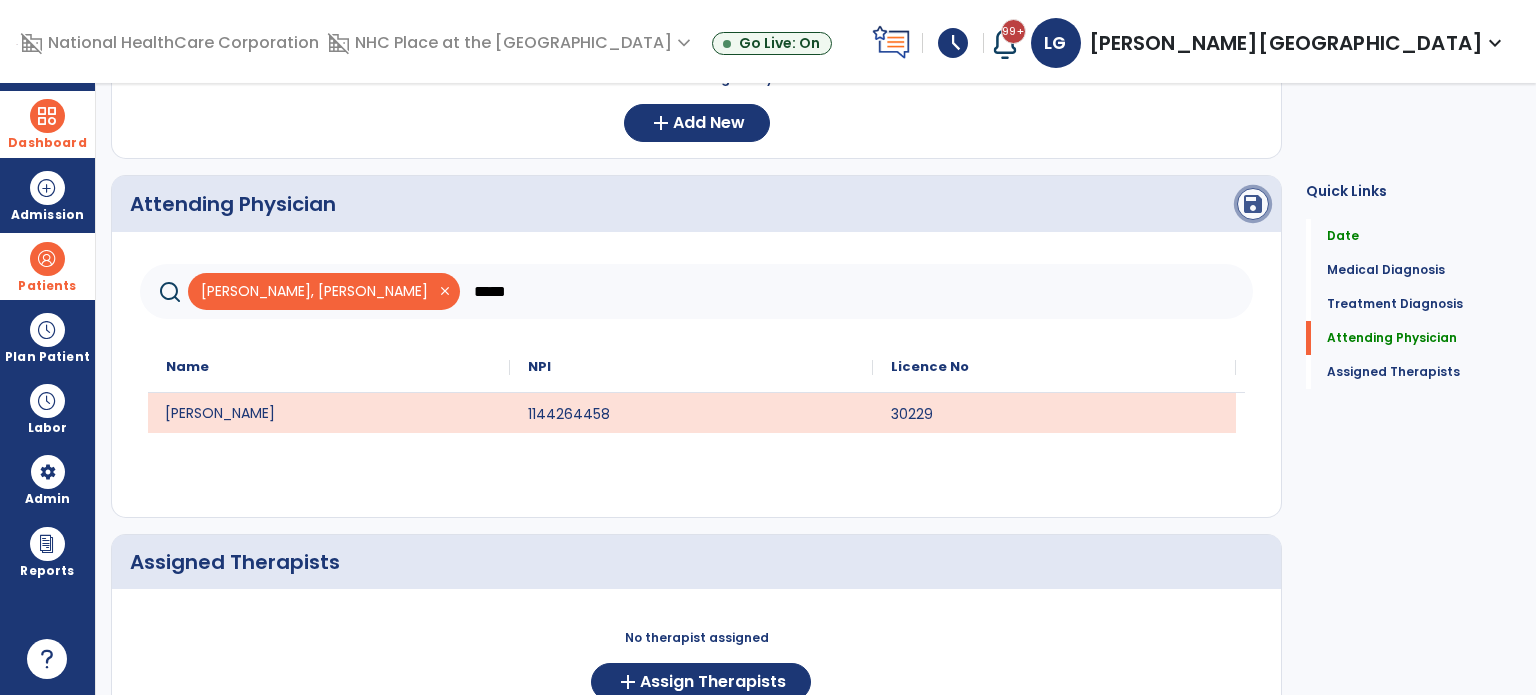 click on "save" 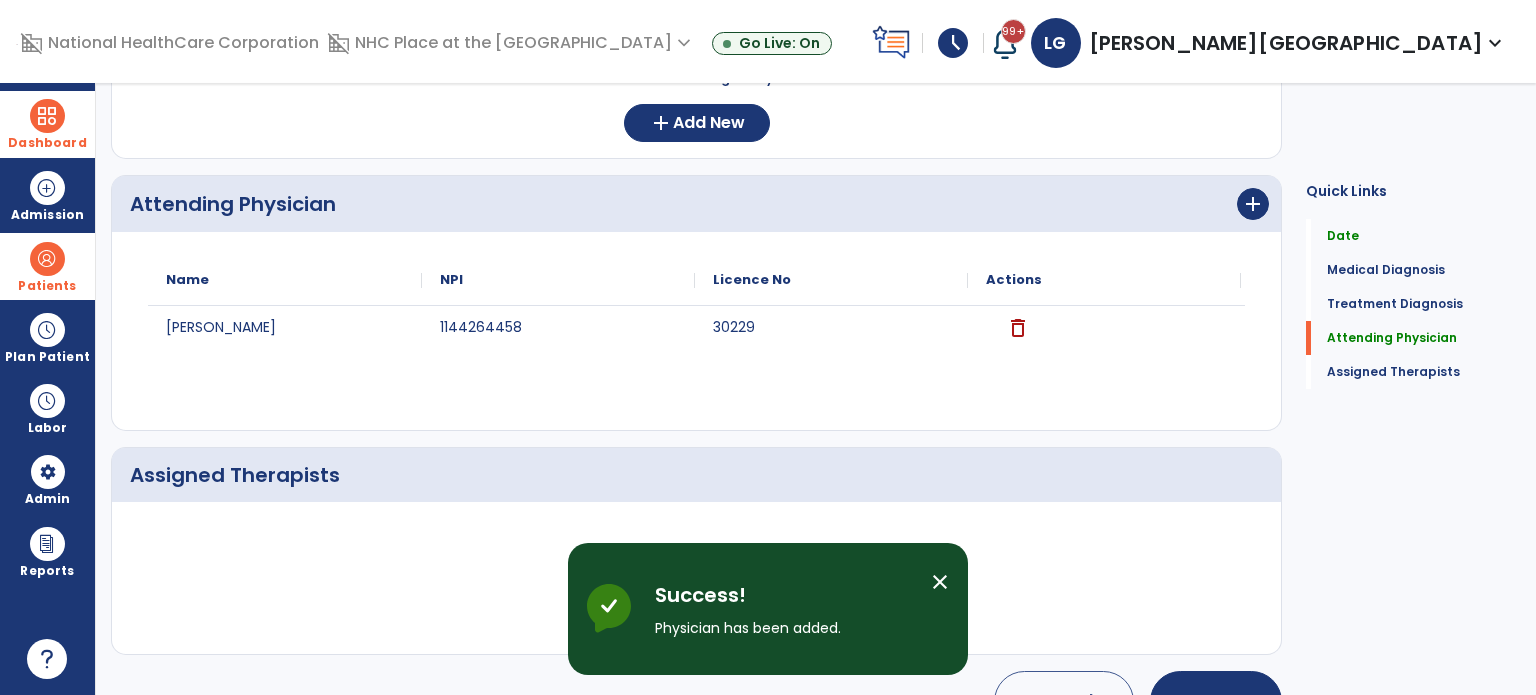 scroll, scrollTop: 500, scrollLeft: 0, axis: vertical 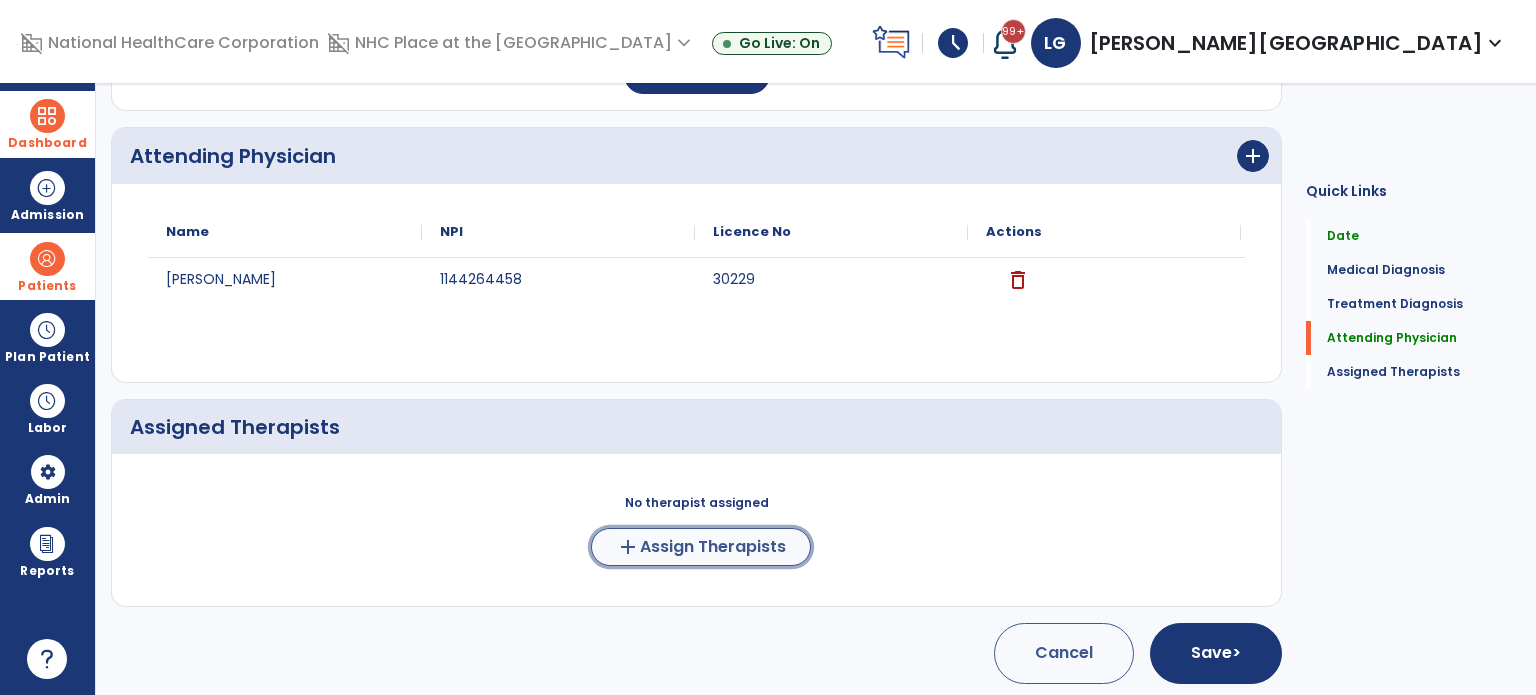 click on "Assign Therapists" 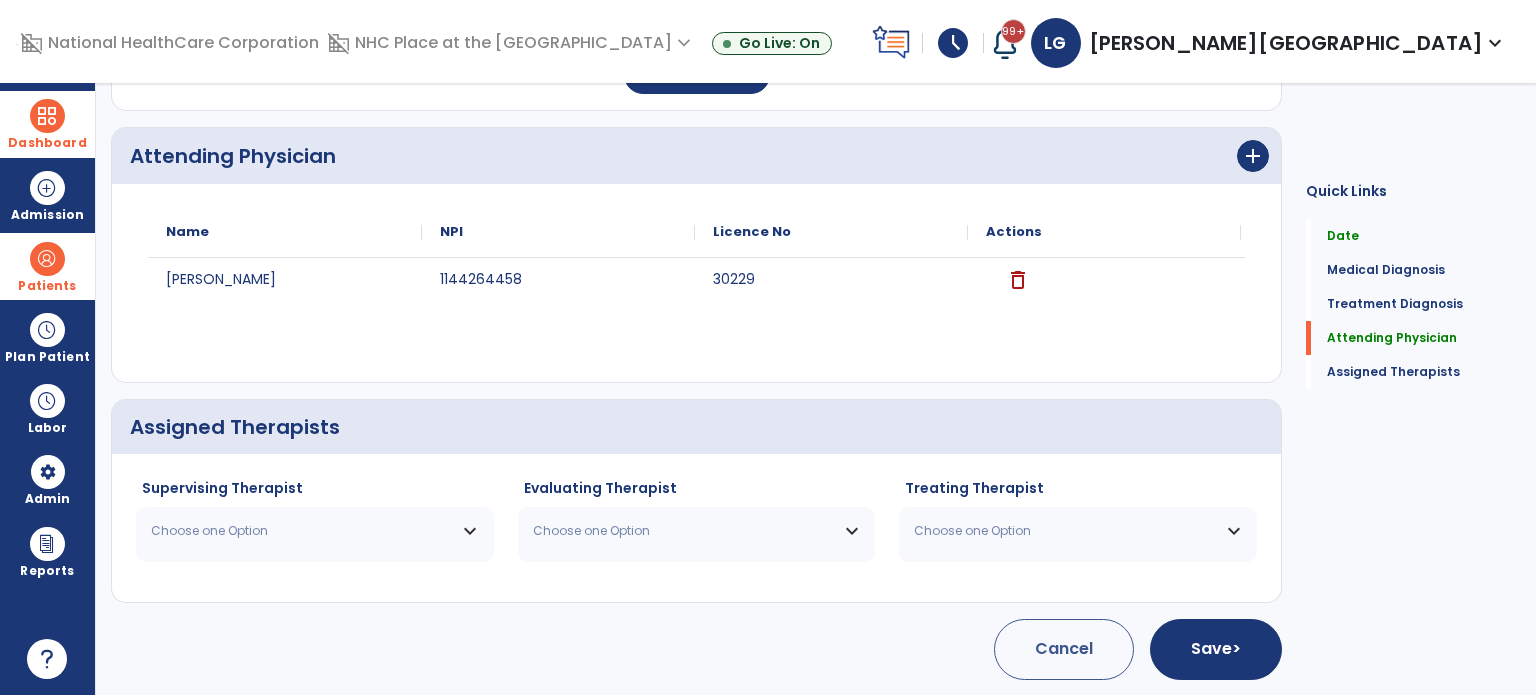 scroll, scrollTop: 497, scrollLeft: 0, axis: vertical 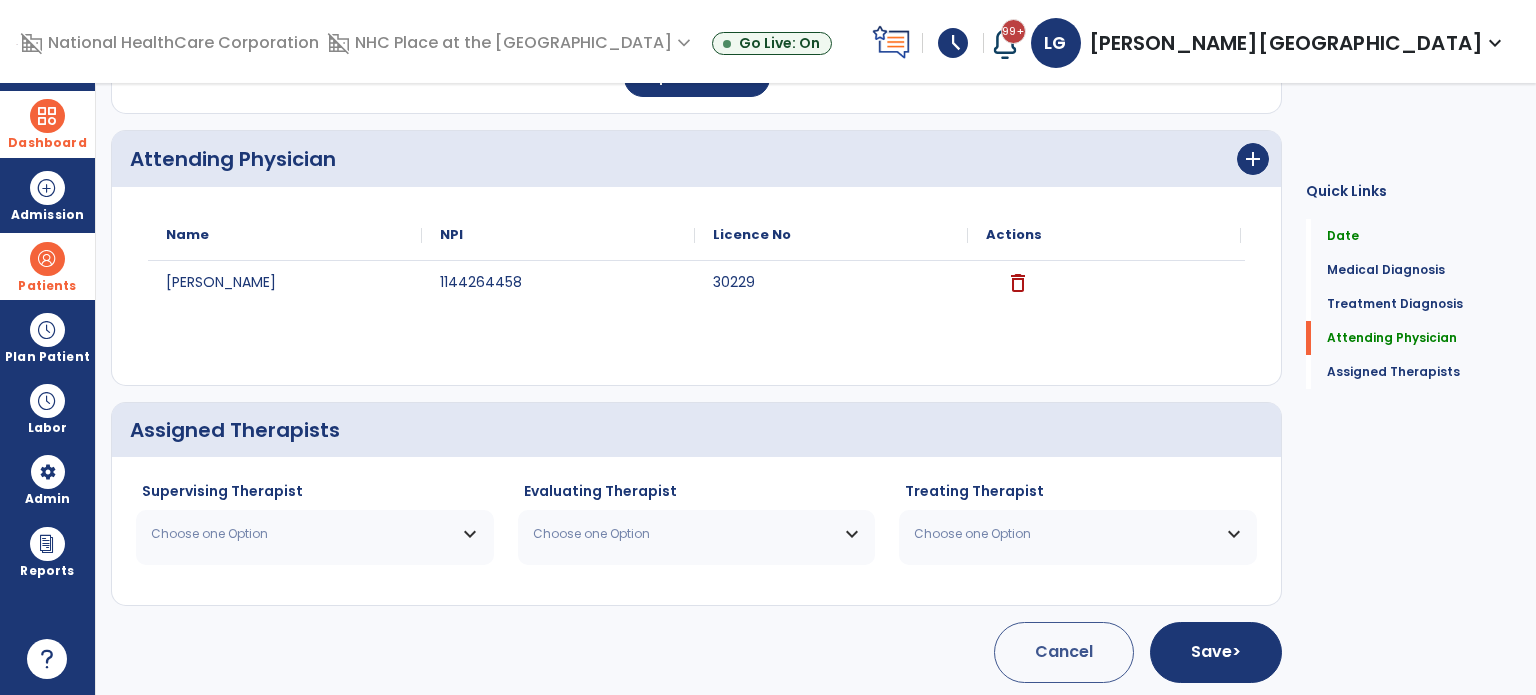 click on "Choose one Option" at bounding box center [315, 534] 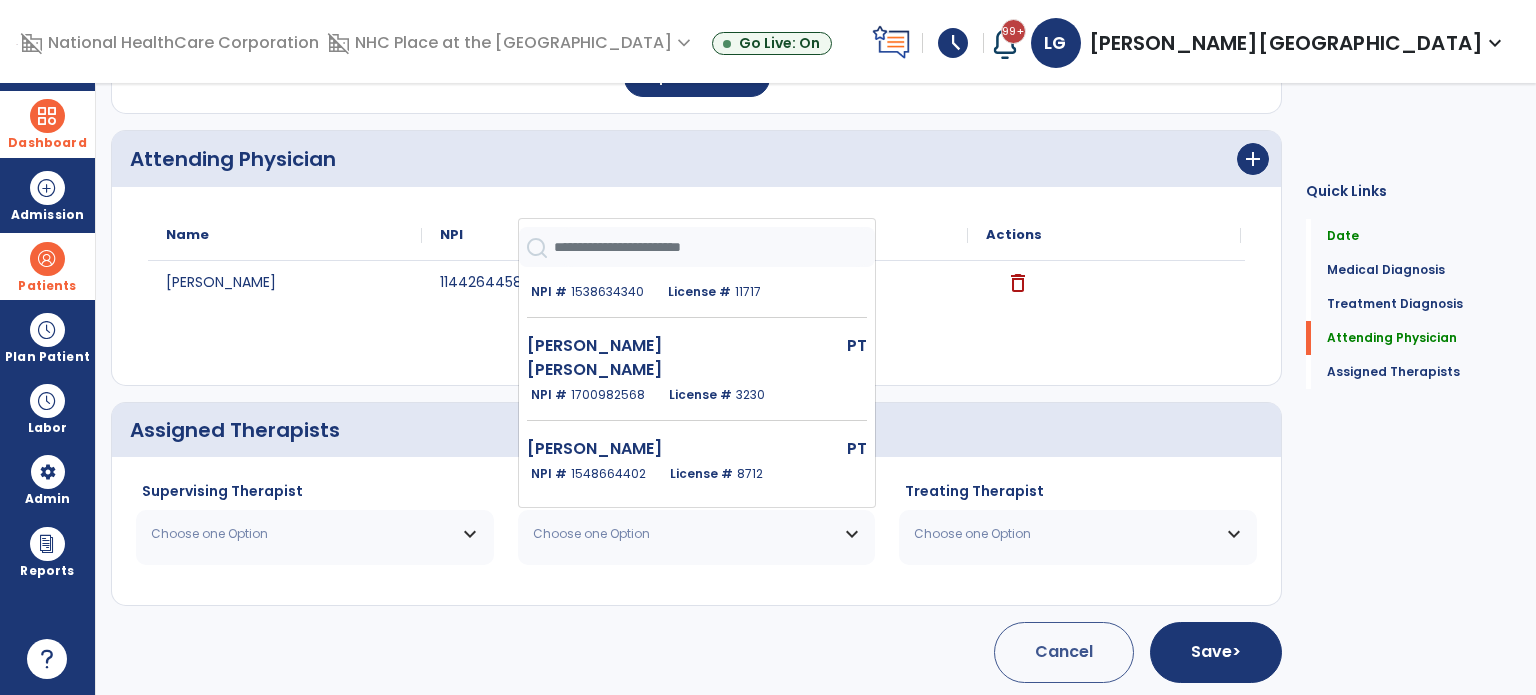 scroll, scrollTop: 263, scrollLeft: 0, axis: vertical 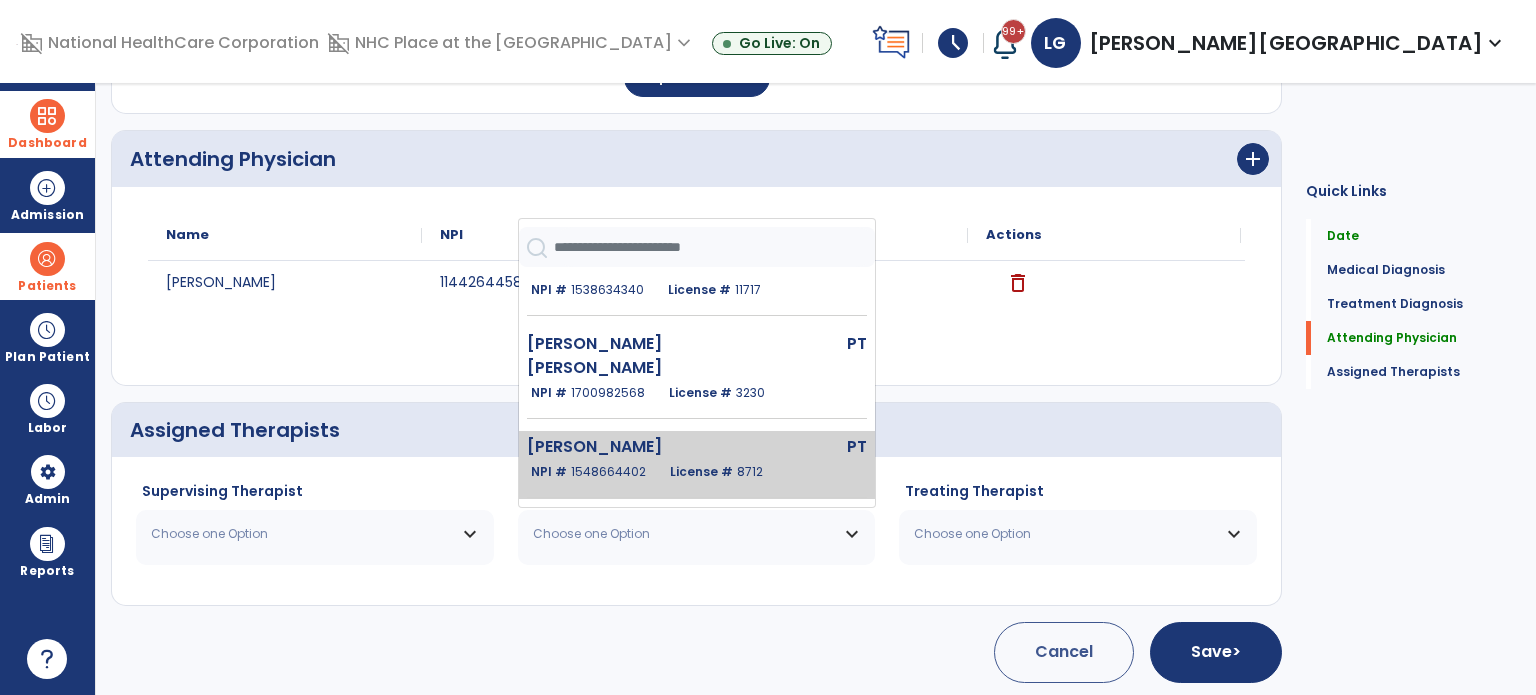 click on "1548664402" 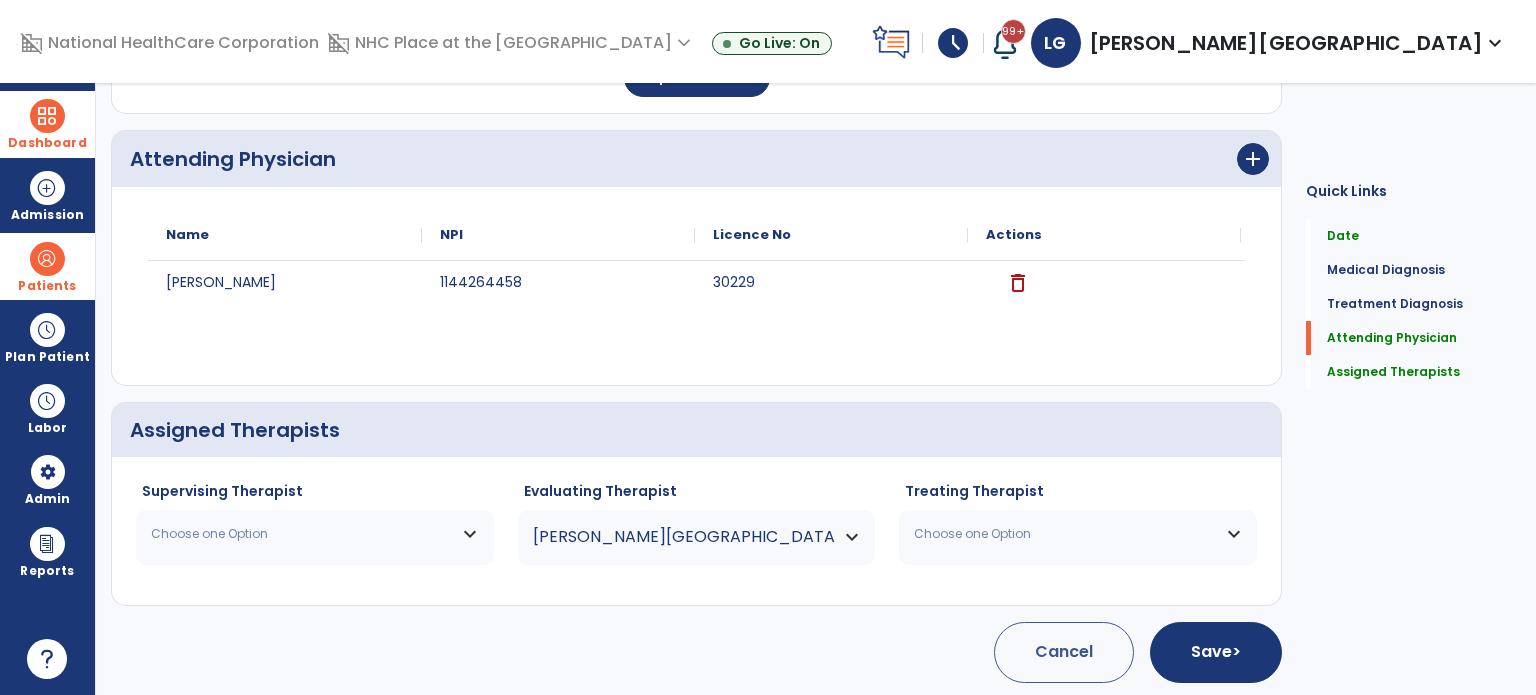 click on "Choose one Option" at bounding box center [302, 534] 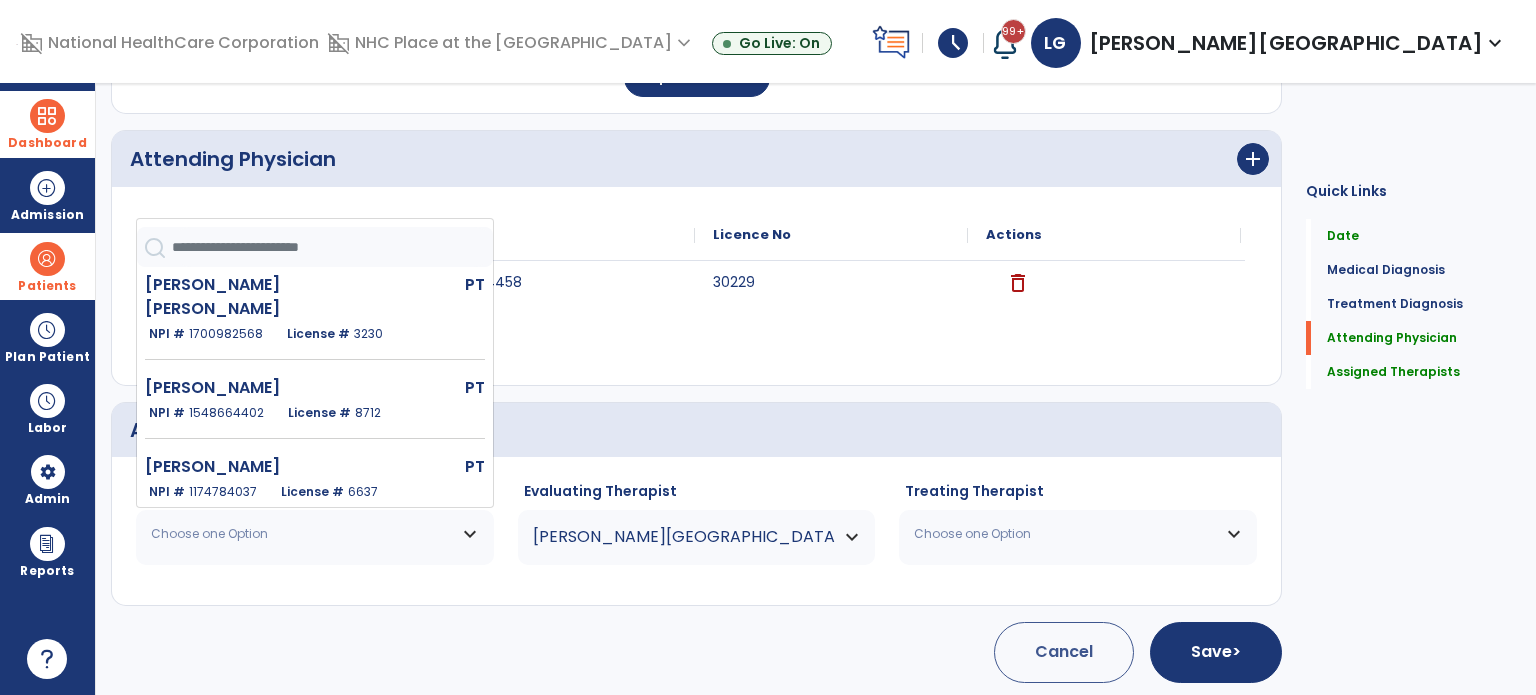 scroll, scrollTop: 325, scrollLeft: 0, axis: vertical 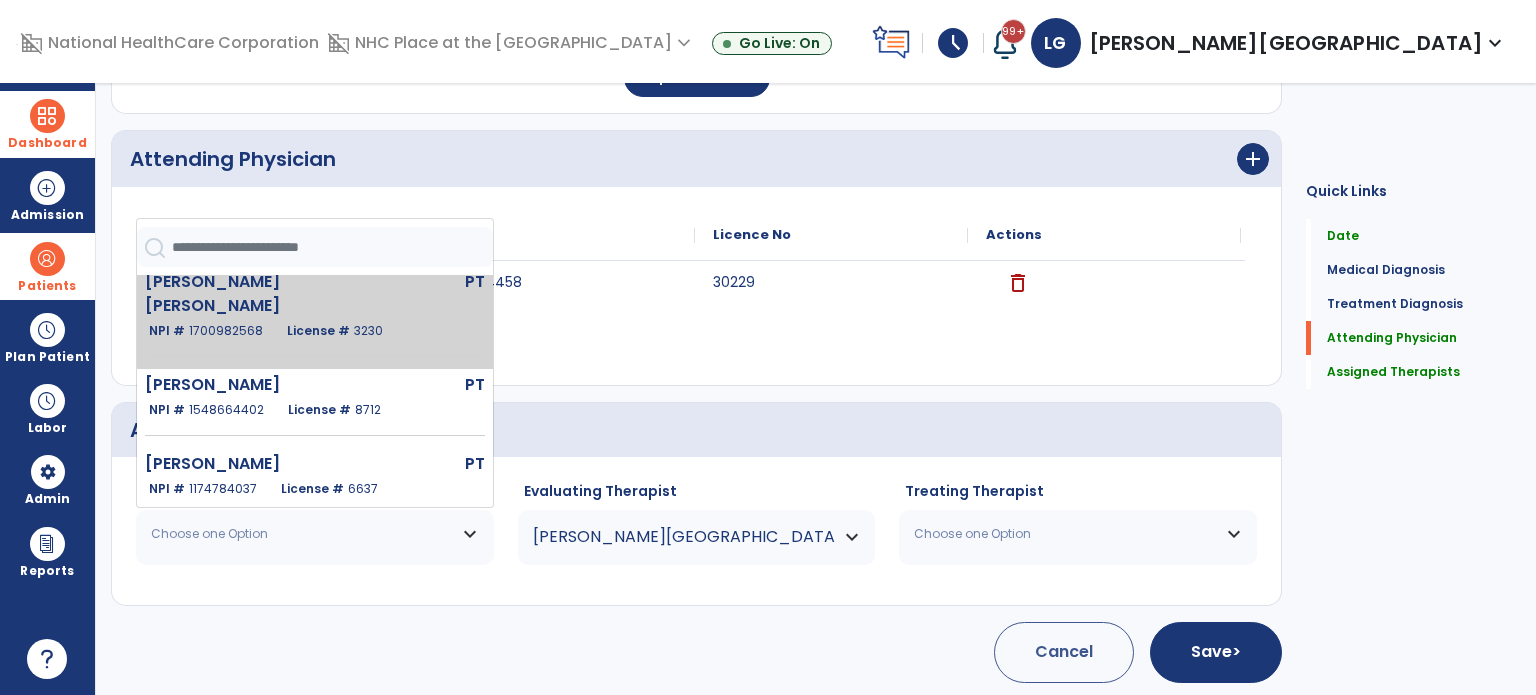 click on "Espejo Maria Teresa  PT   NPI #  1700982568  License #  3230" 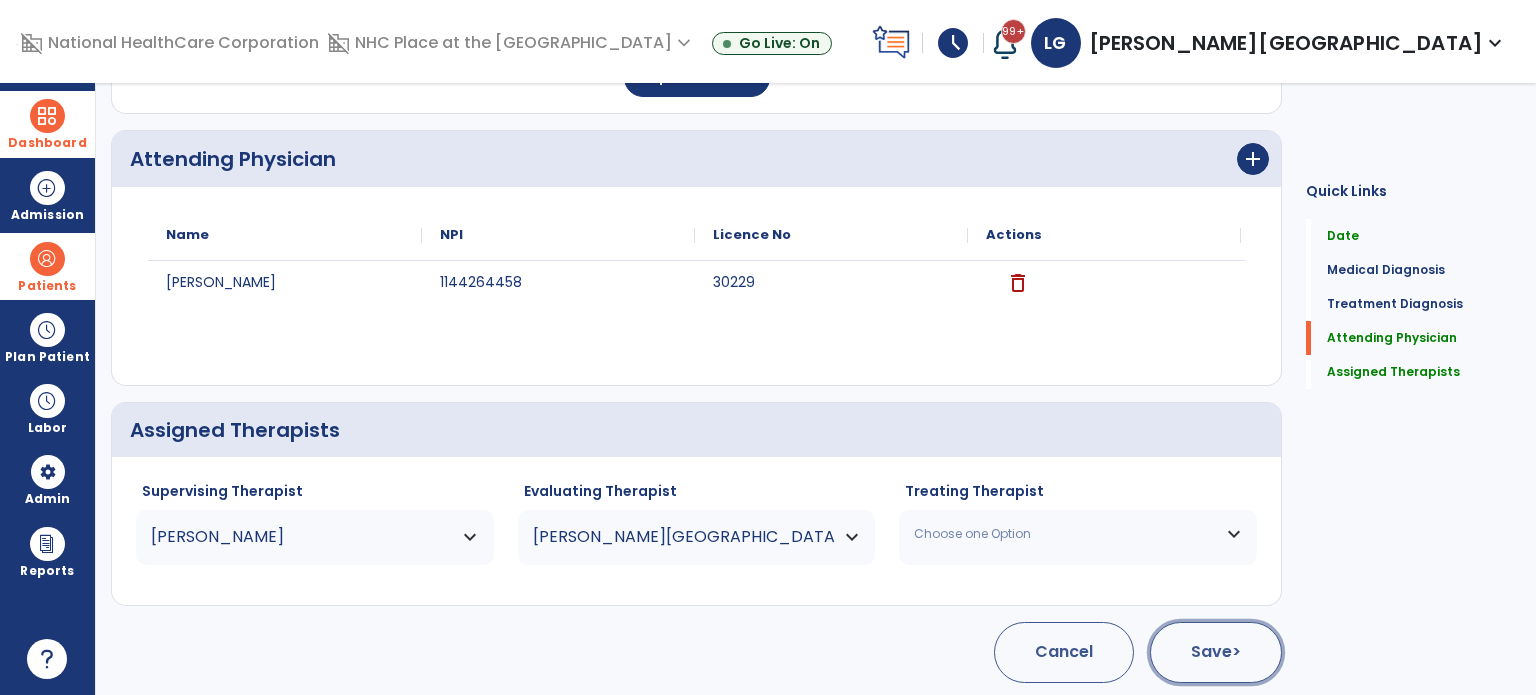 click on "Save  >" 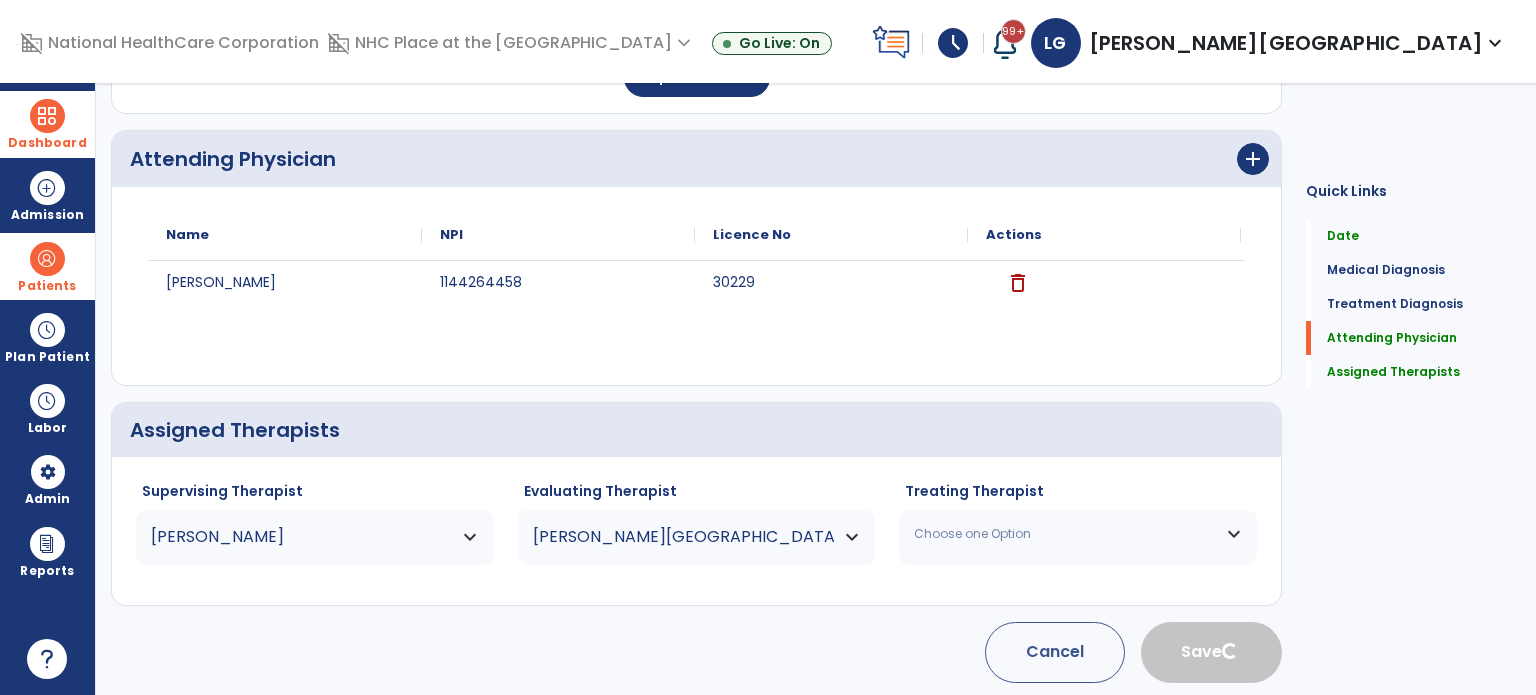 type 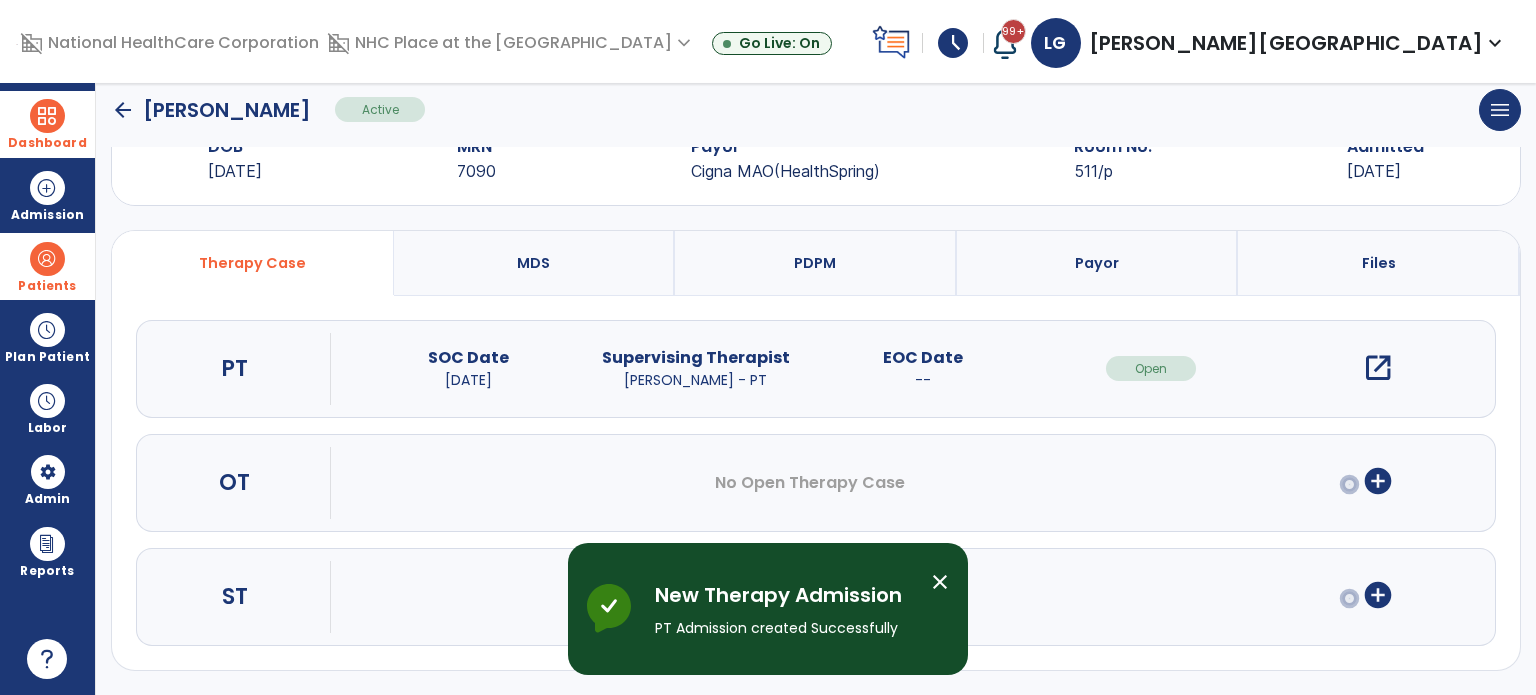scroll, scrollTop: 62, scrollLeft: 0, axis: vertical 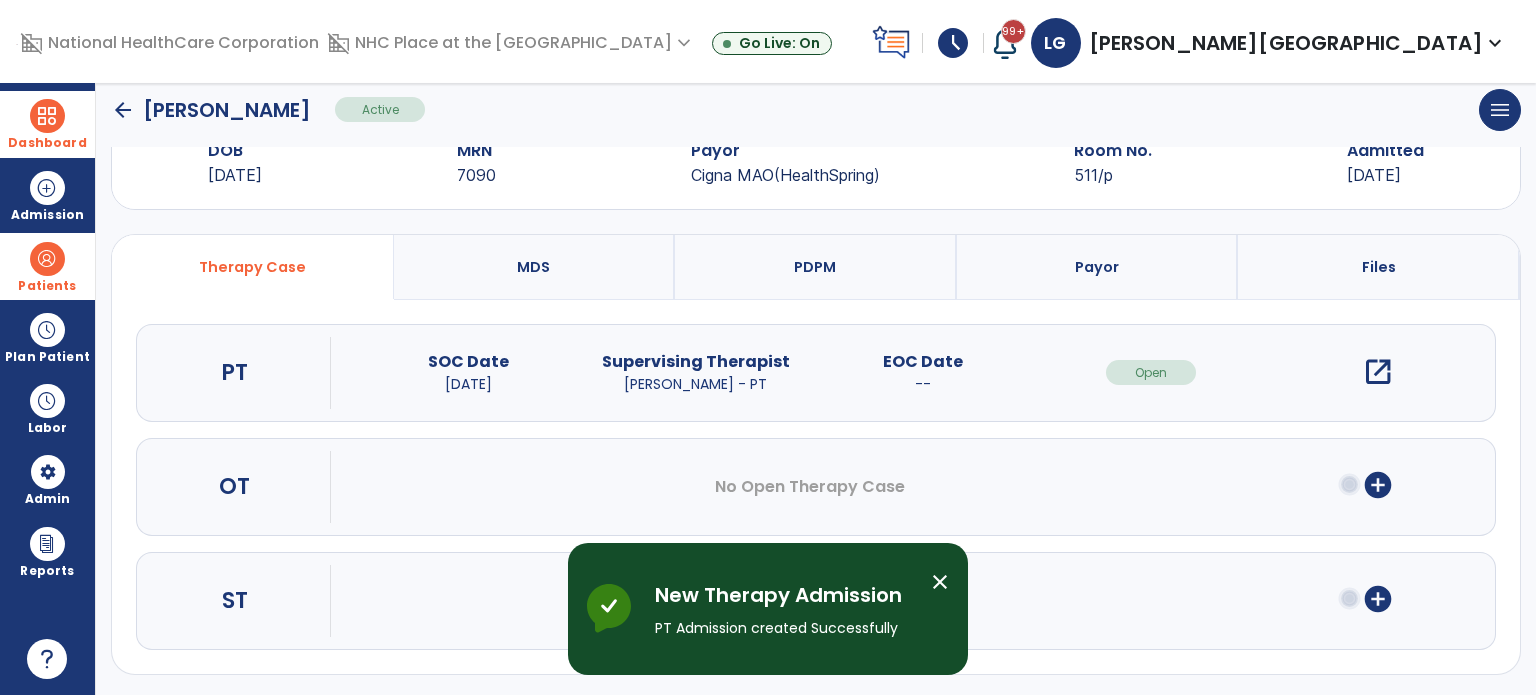 click on "open_in_new" at bounding box center (1378, 372) 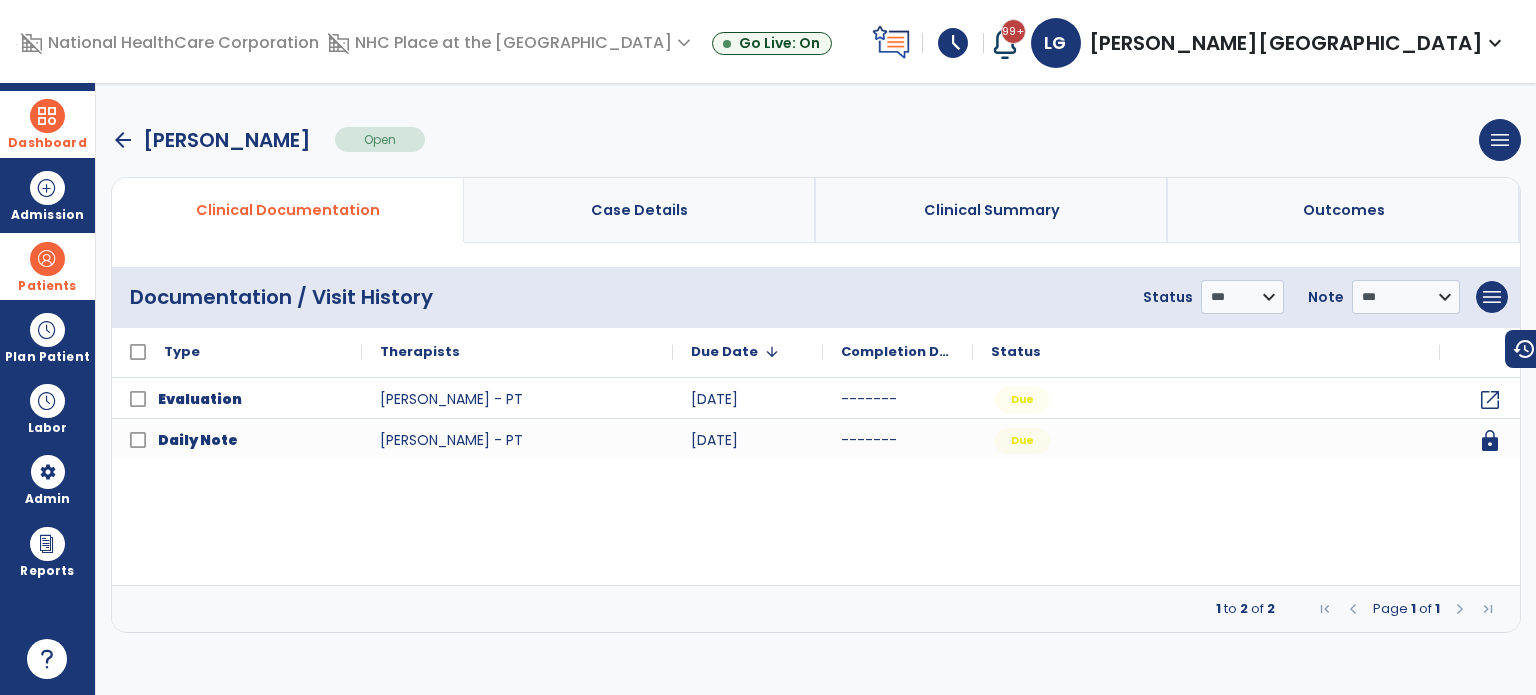 scroll, scrollTop: 0, scrollLeft: 0, axis: both 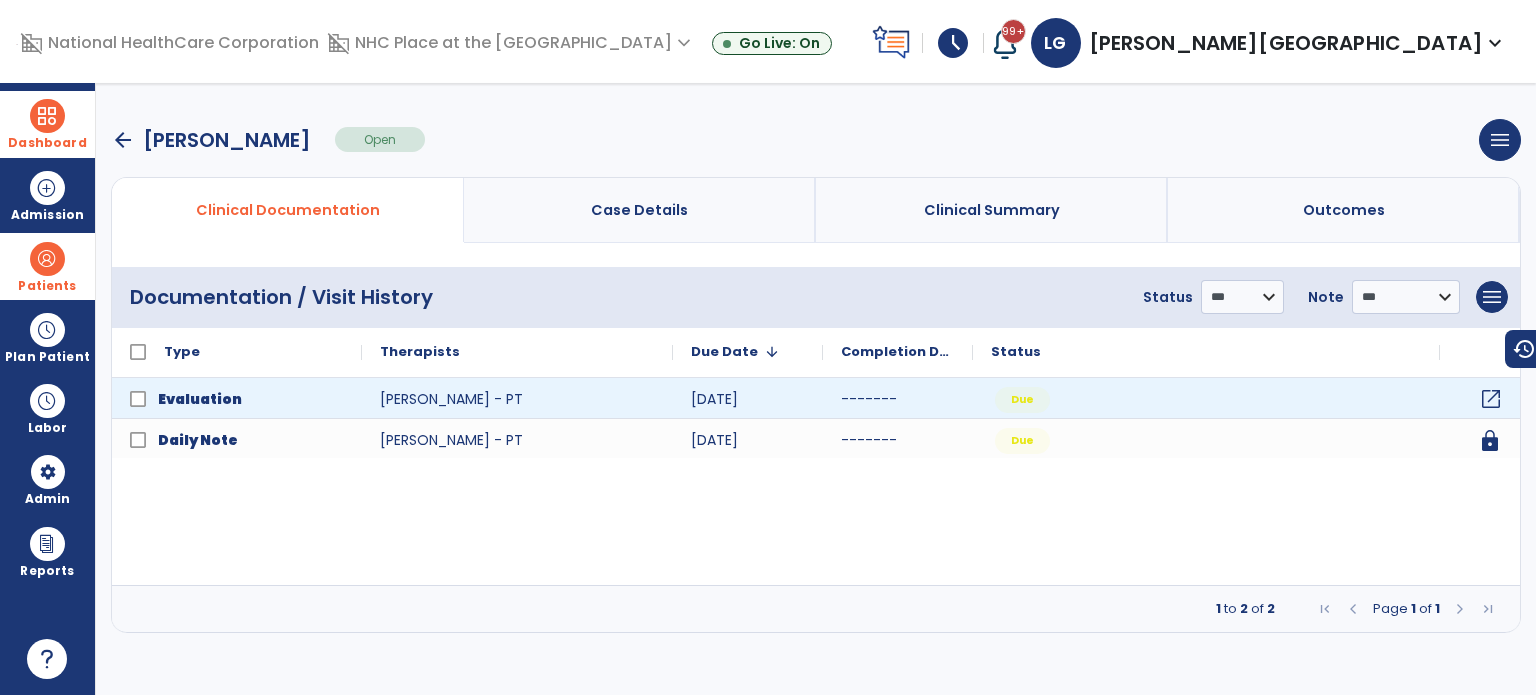 click on "open_in_new" 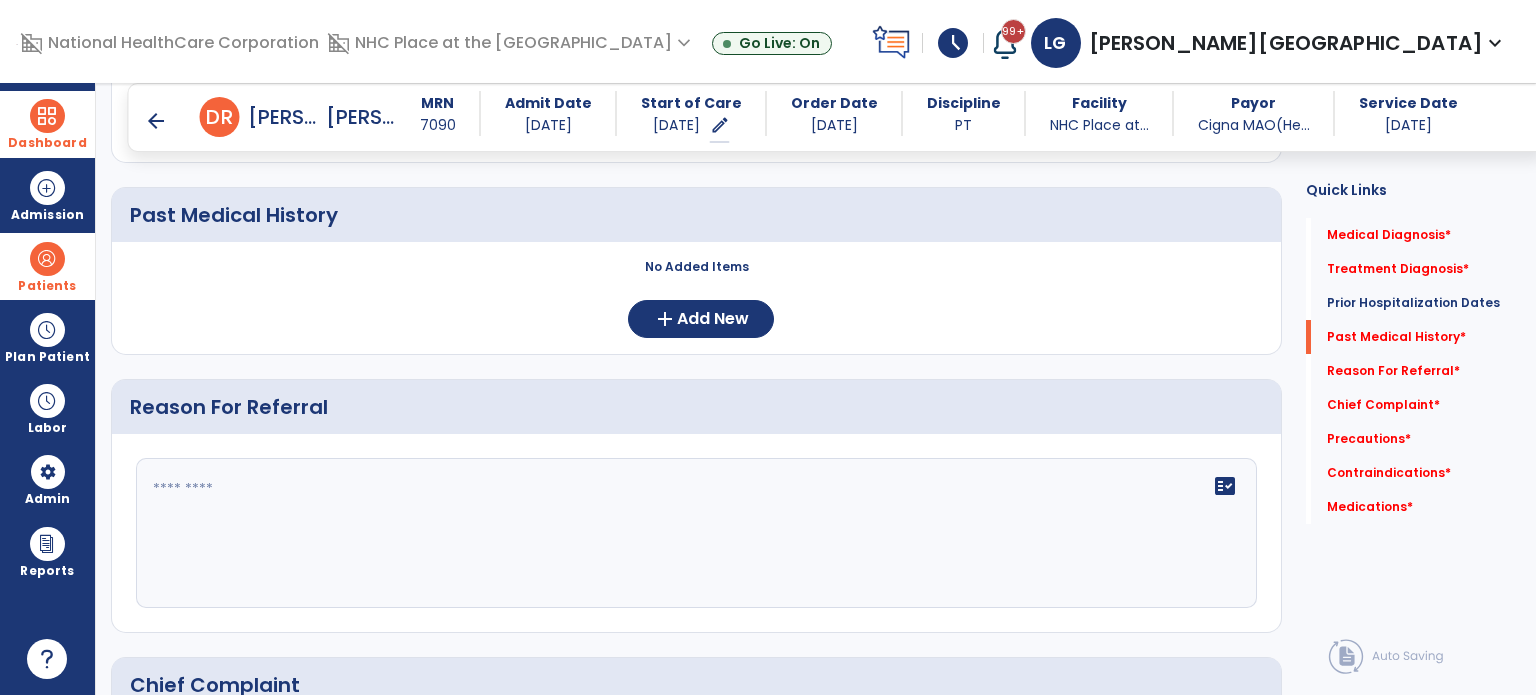 scroll, scrollTop: 747, scrollLeft: 0, axis: vertical 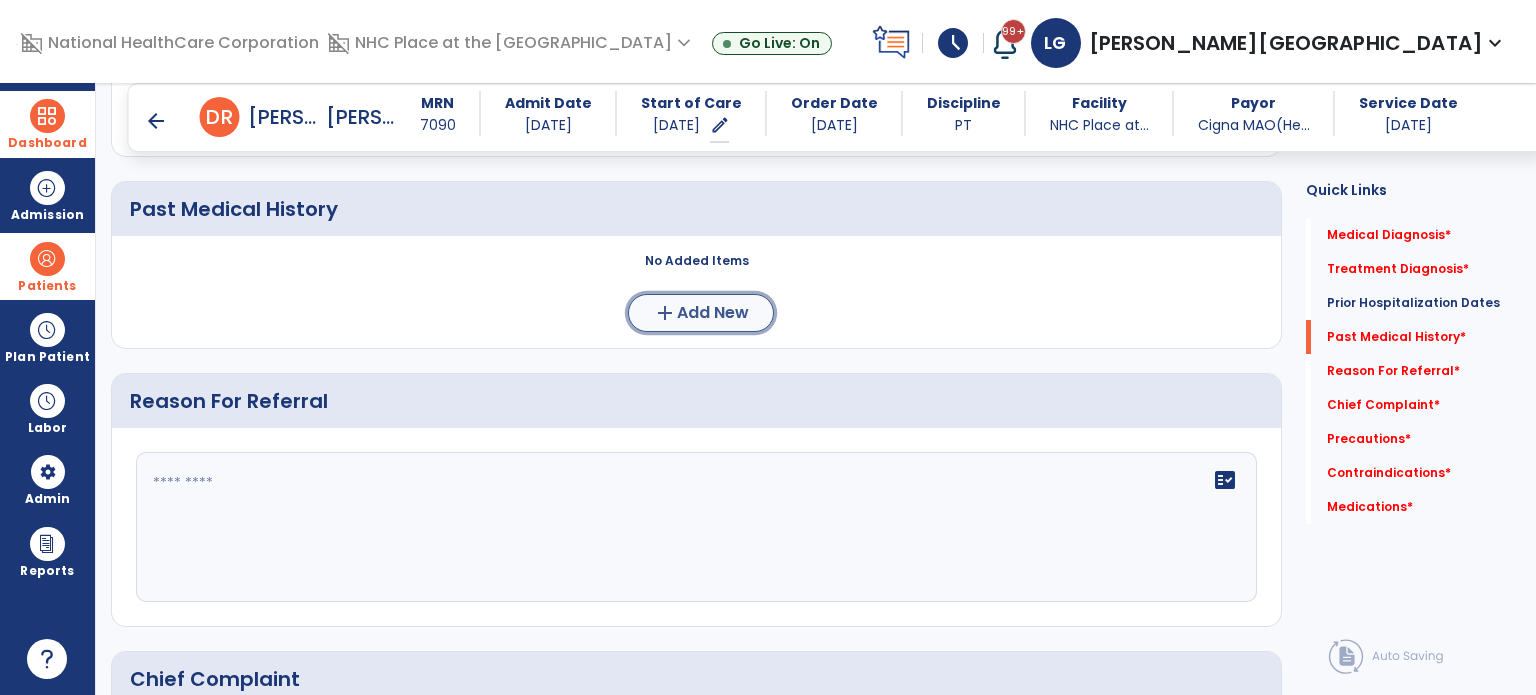 click on "Add New" 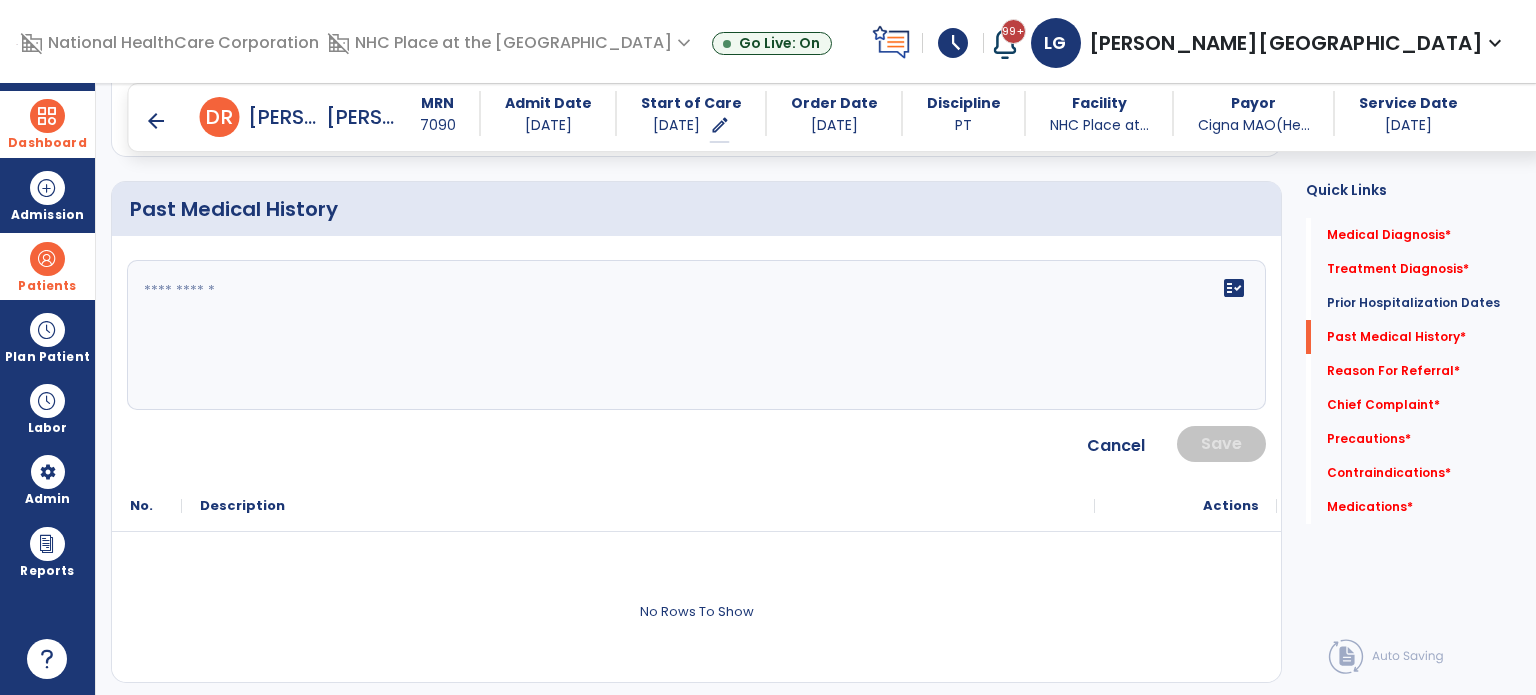click on "fact_check" 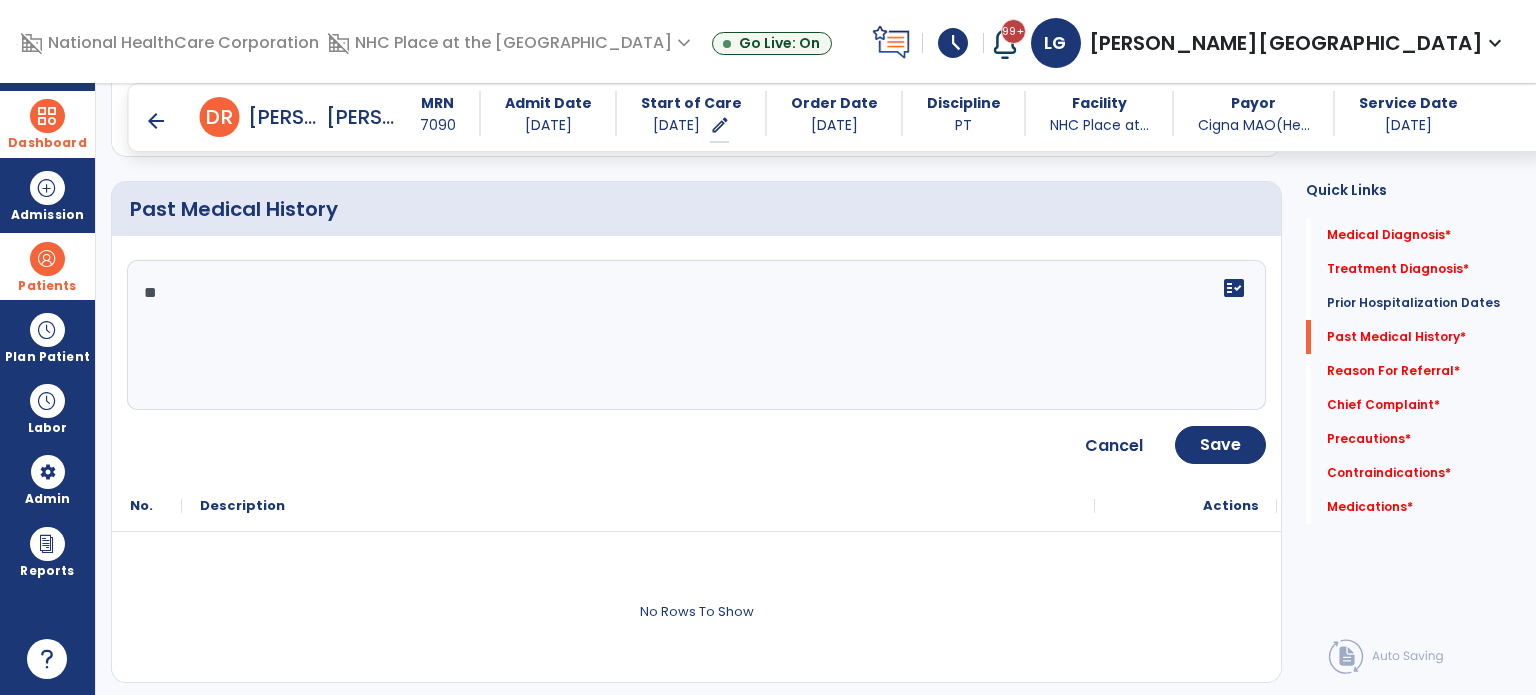 type on "*" 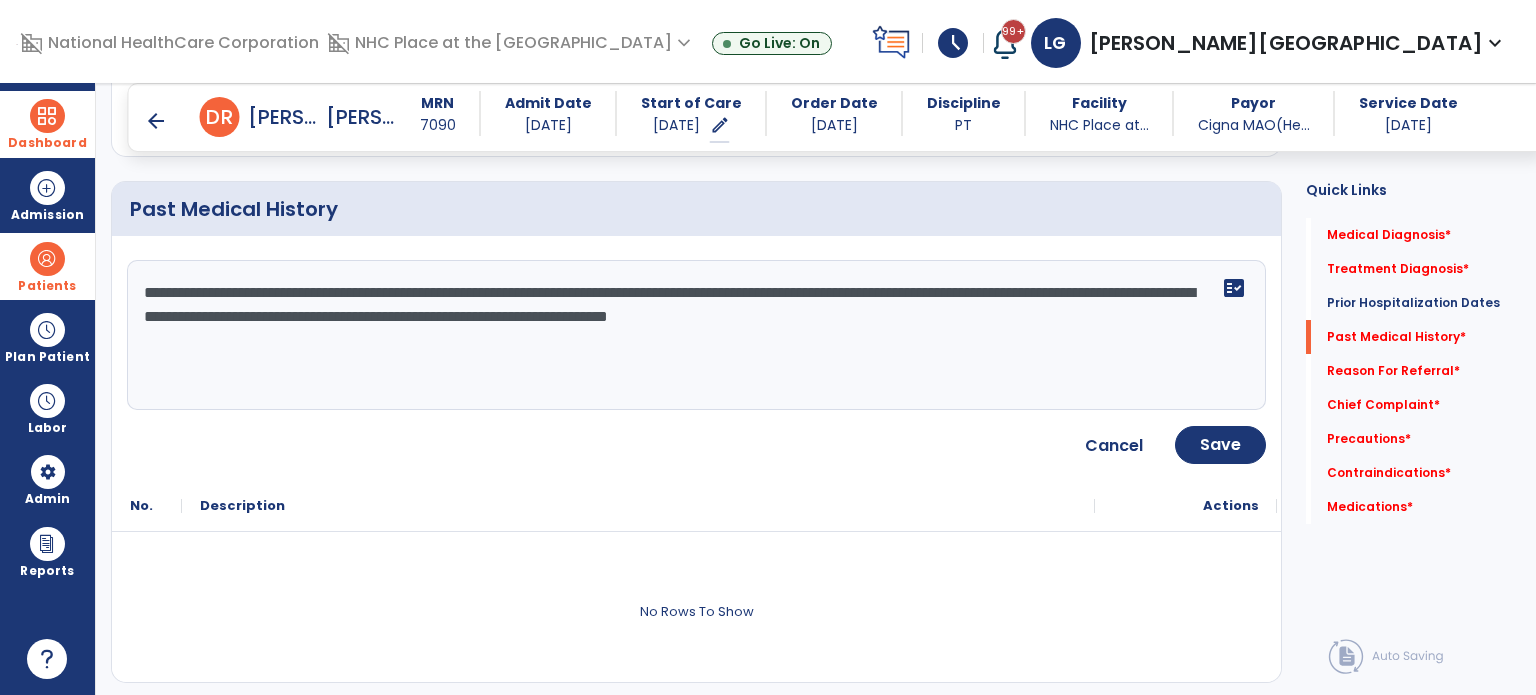 click on "**********" 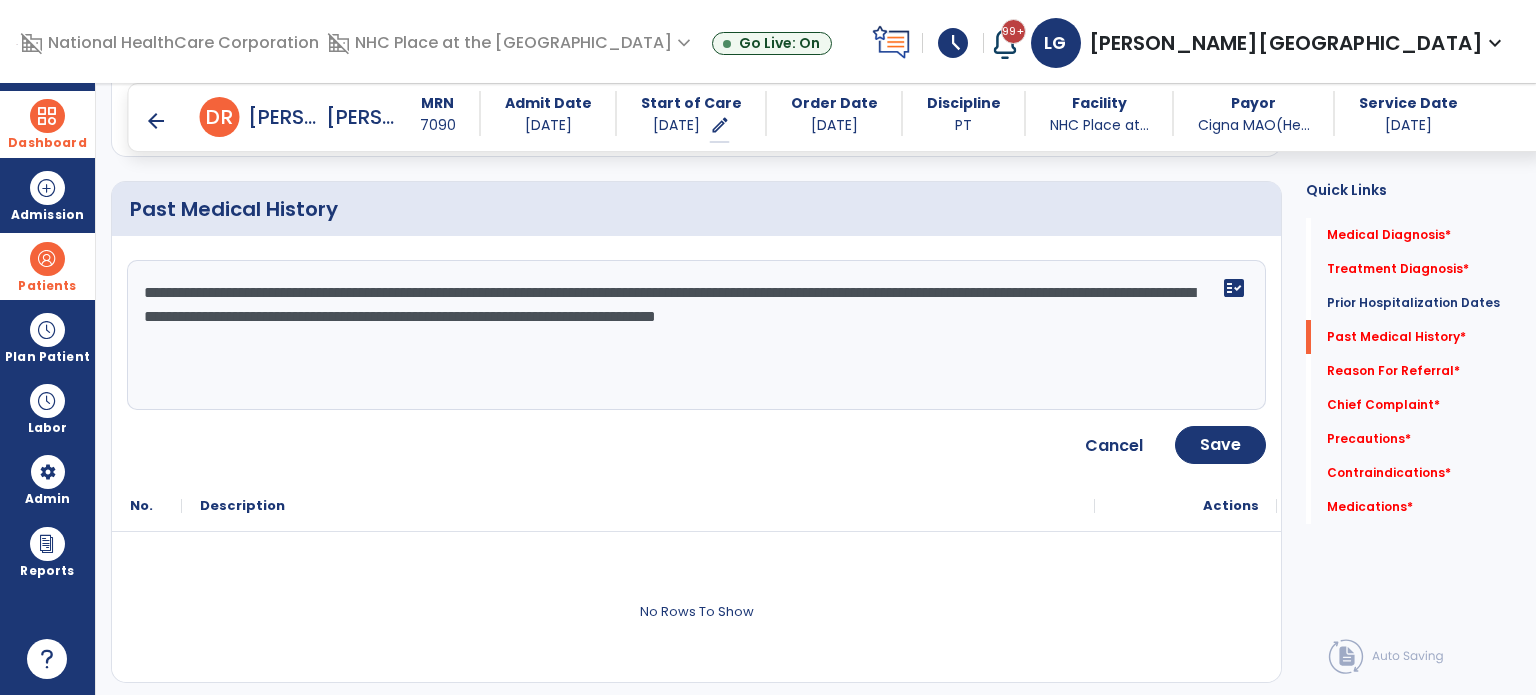 click on "**********" 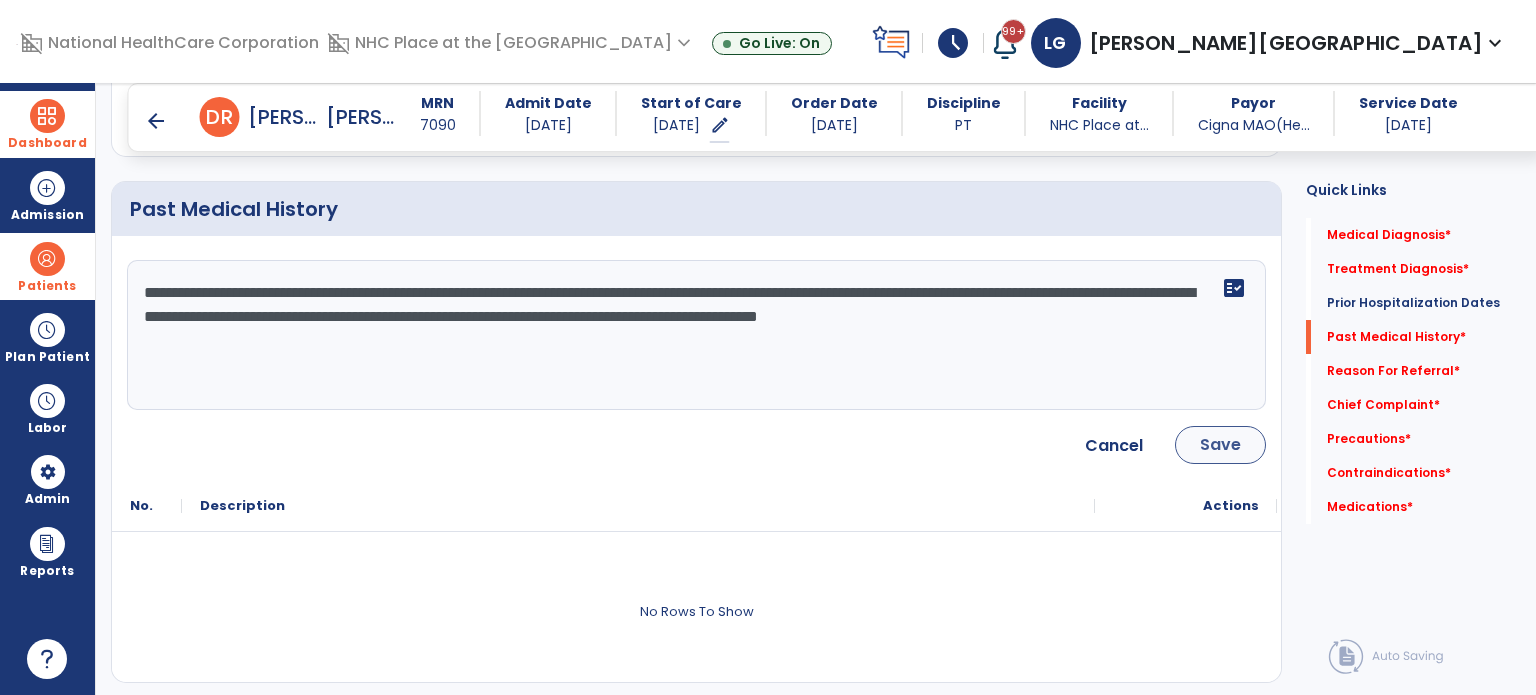 type on "**********" 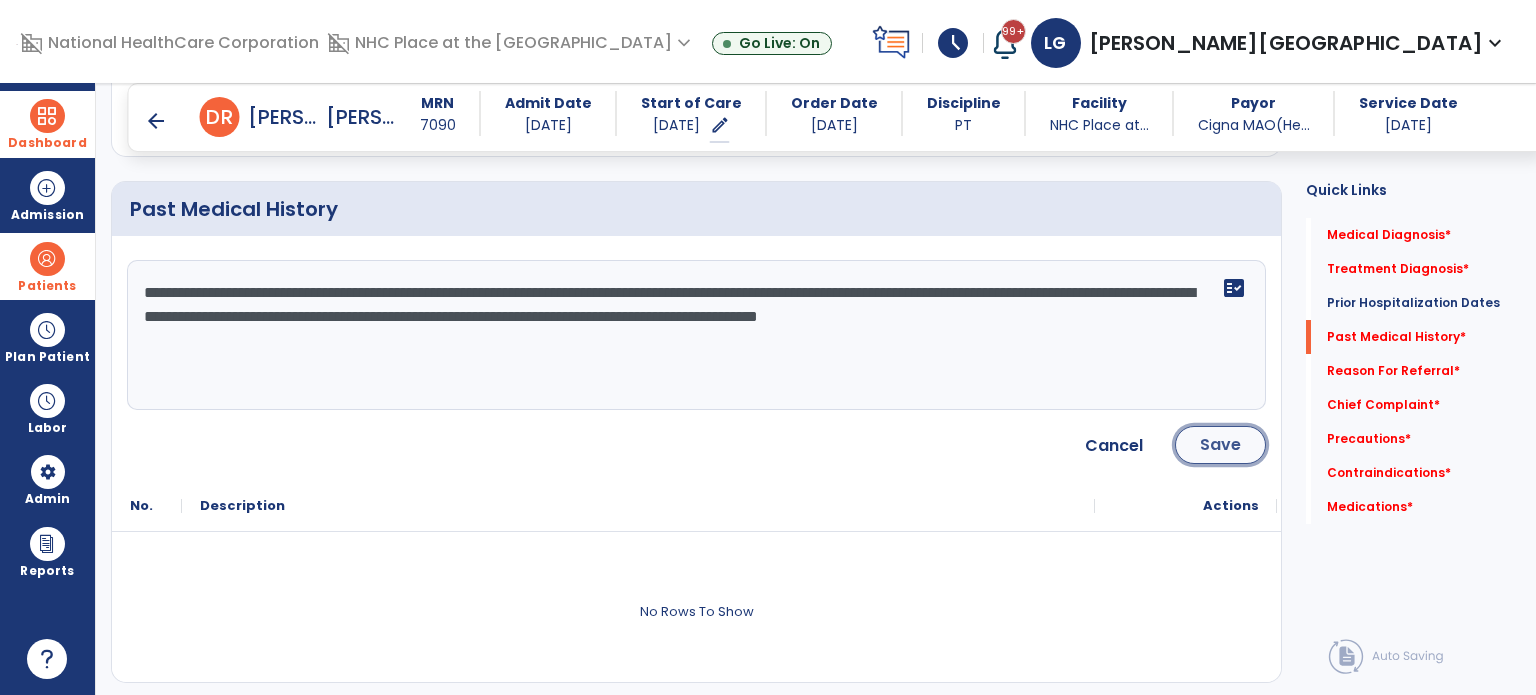 click on "Save" 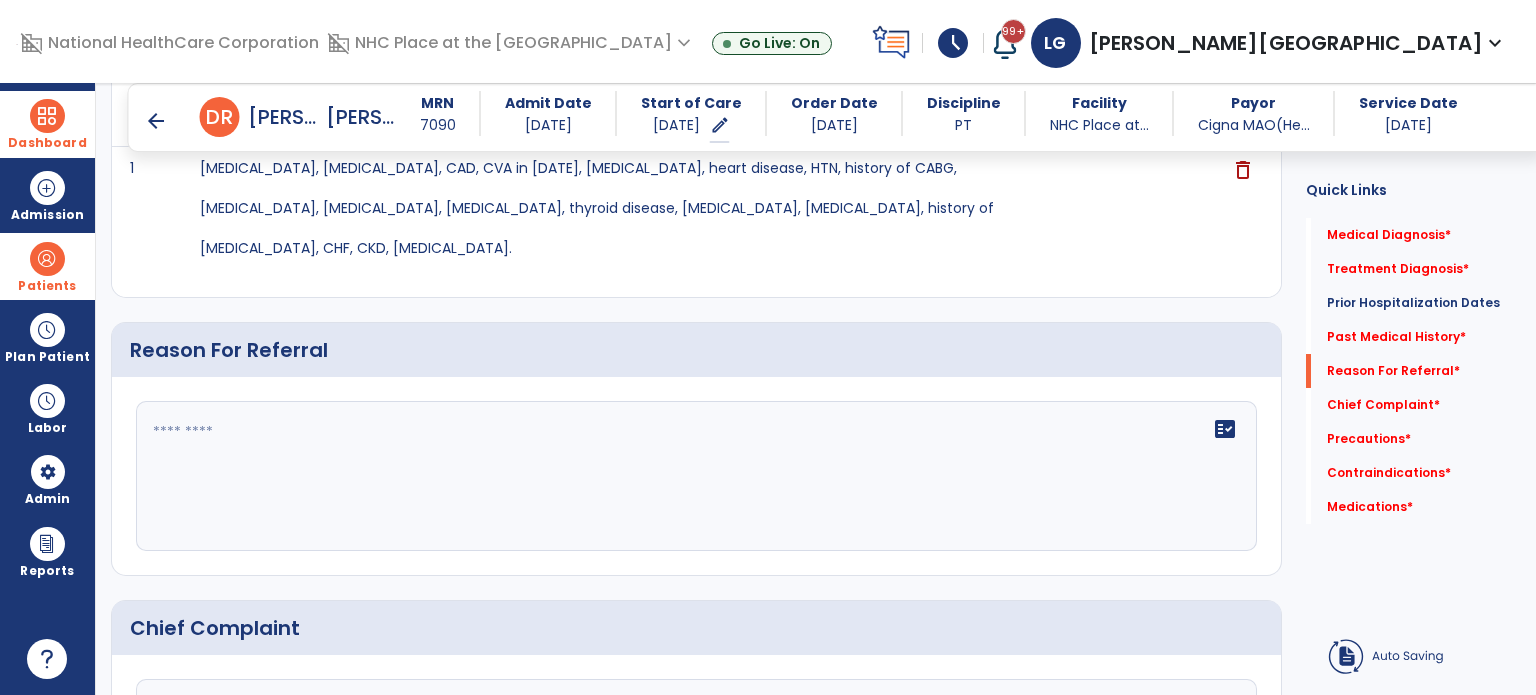 scroll, scrollTop: 894, scrollLeft: 0, axis: vertical 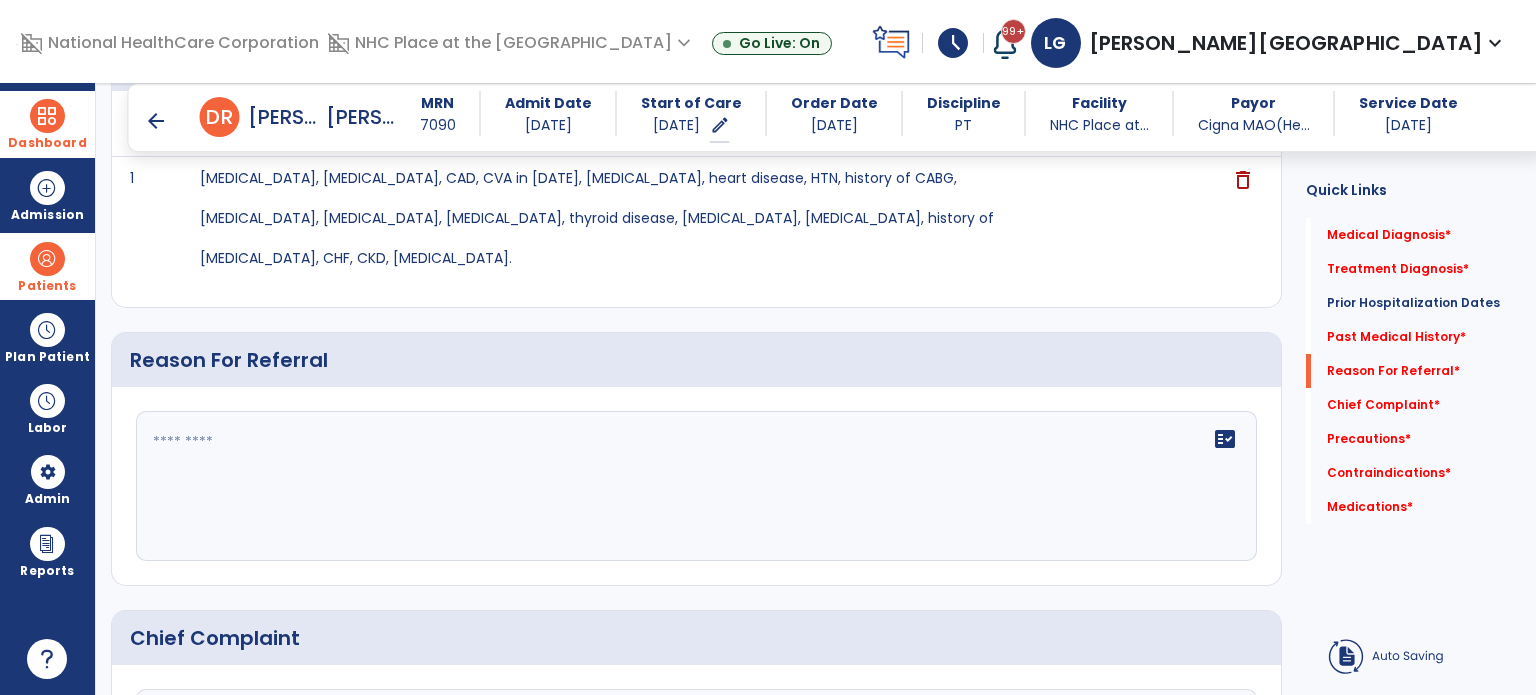 click on "fact_check" 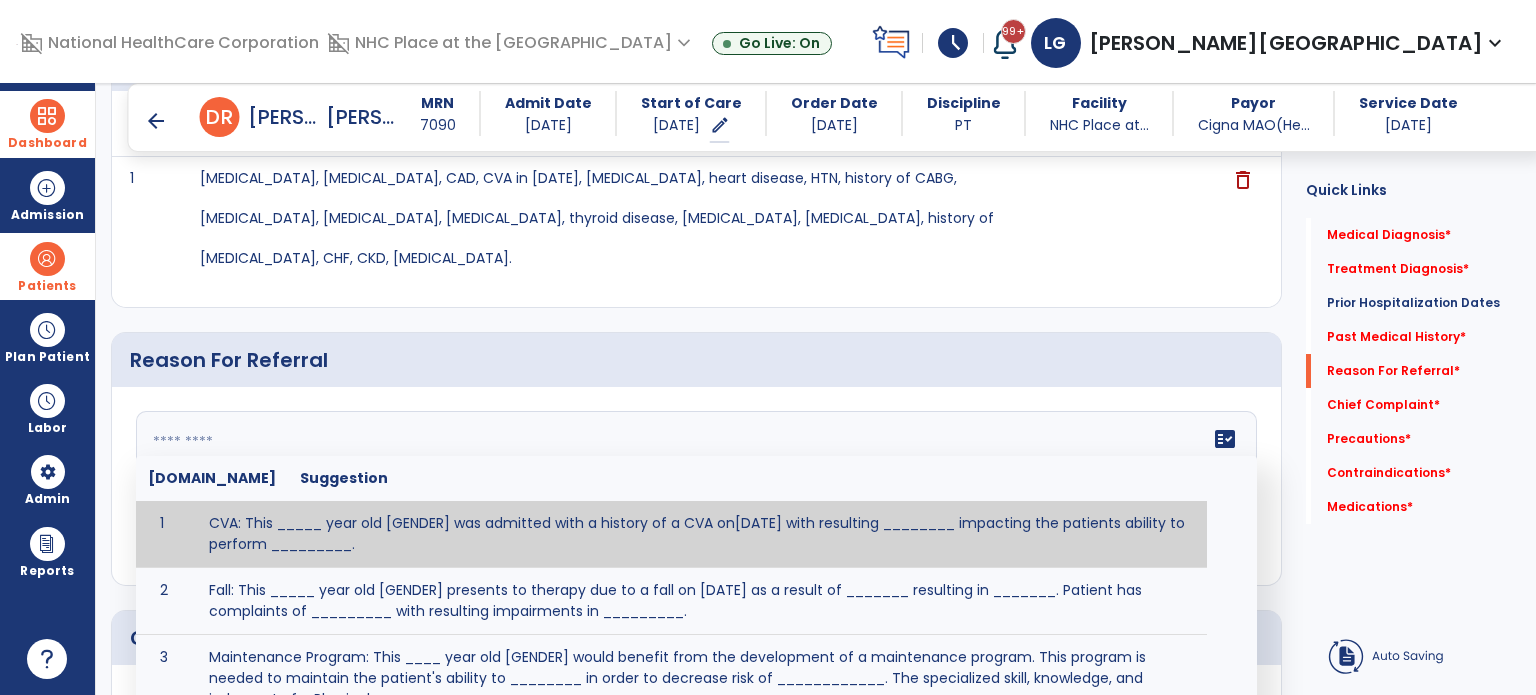 click 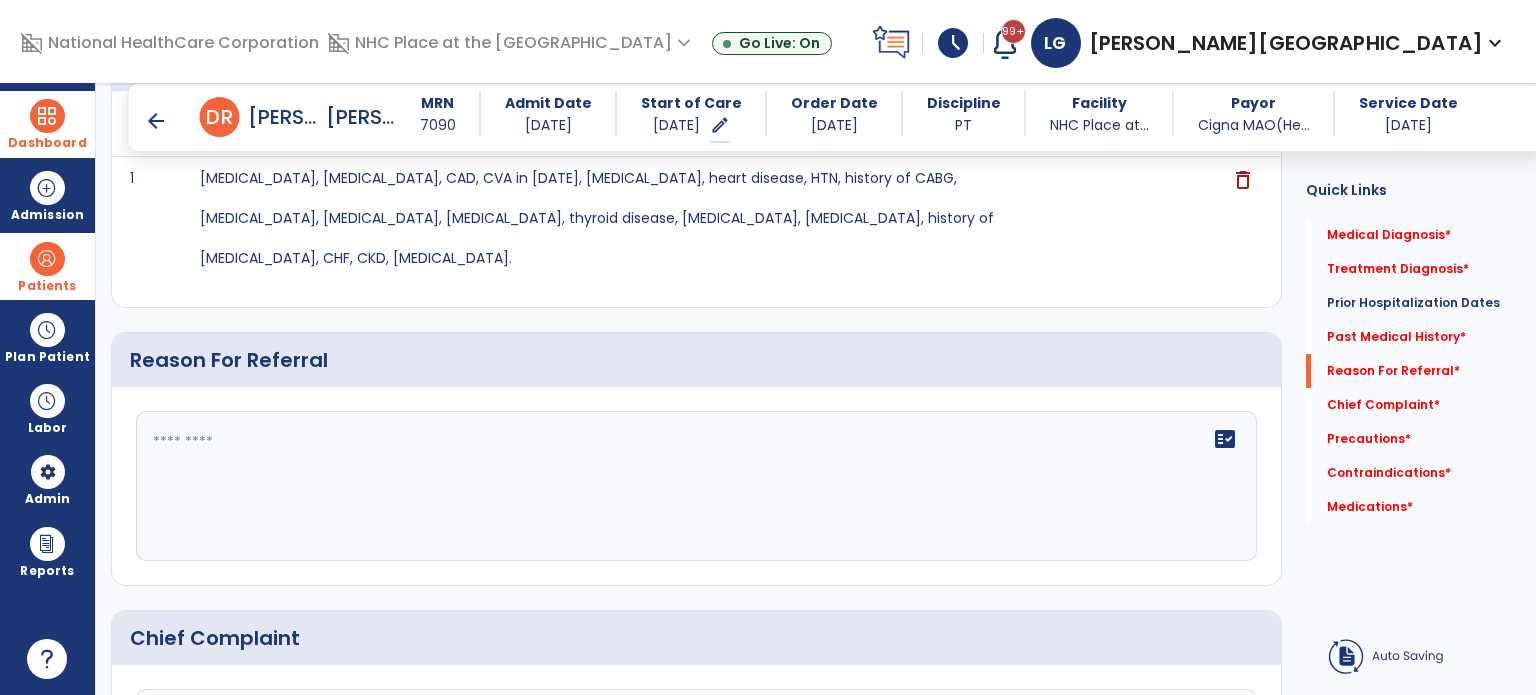 click on "arrow_back" at bounding box center [156, 121] 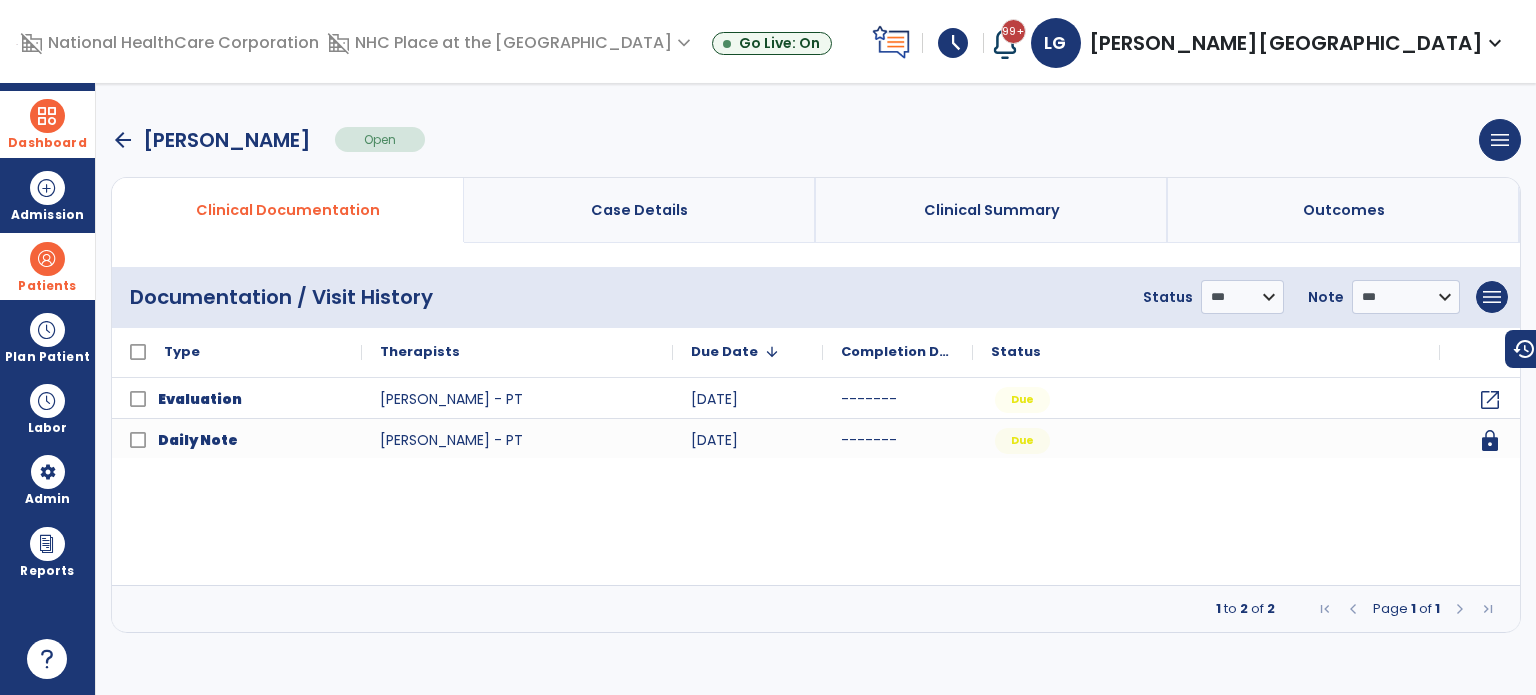 scroll, scrollTop: 0, scrollLeft: 0, axis: both 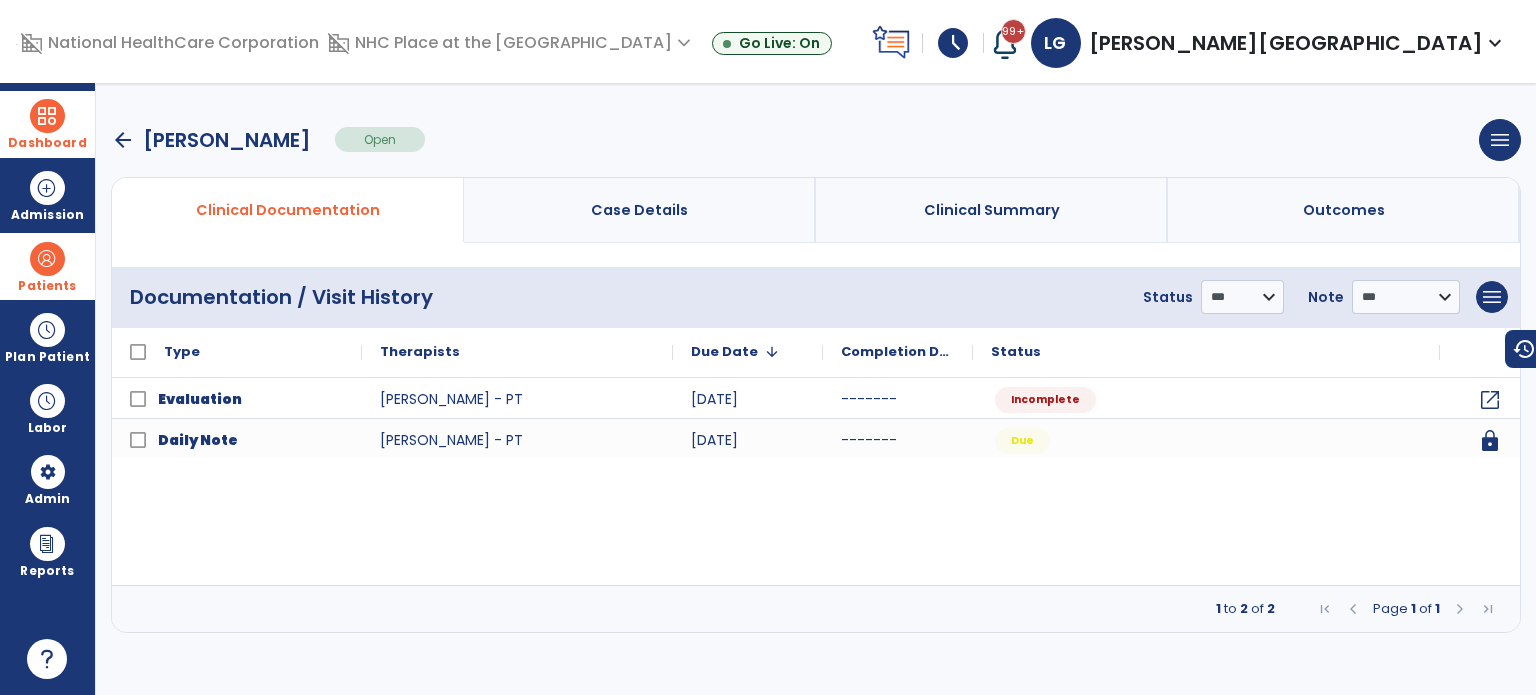 click on "arrow_back" at bounding box center (123, 140) 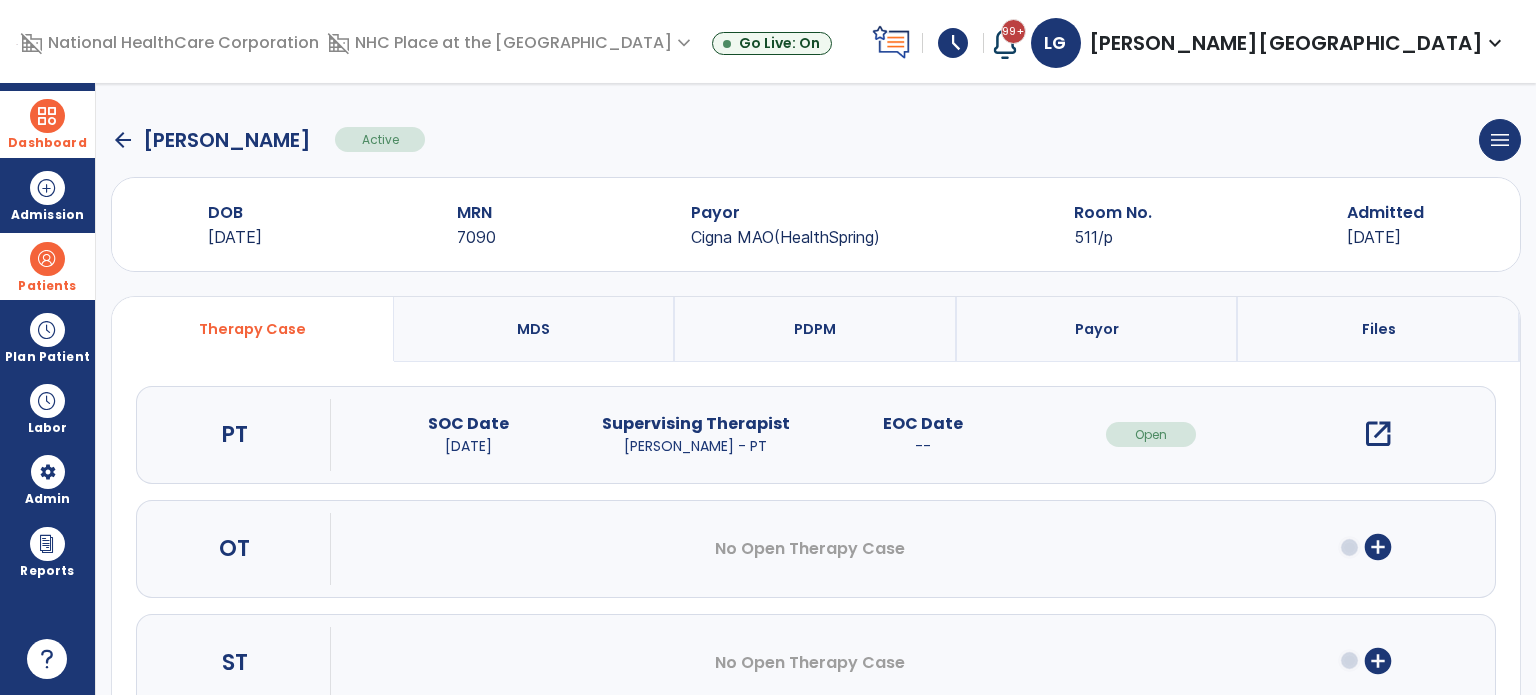 click at bounding box center [47, 116] 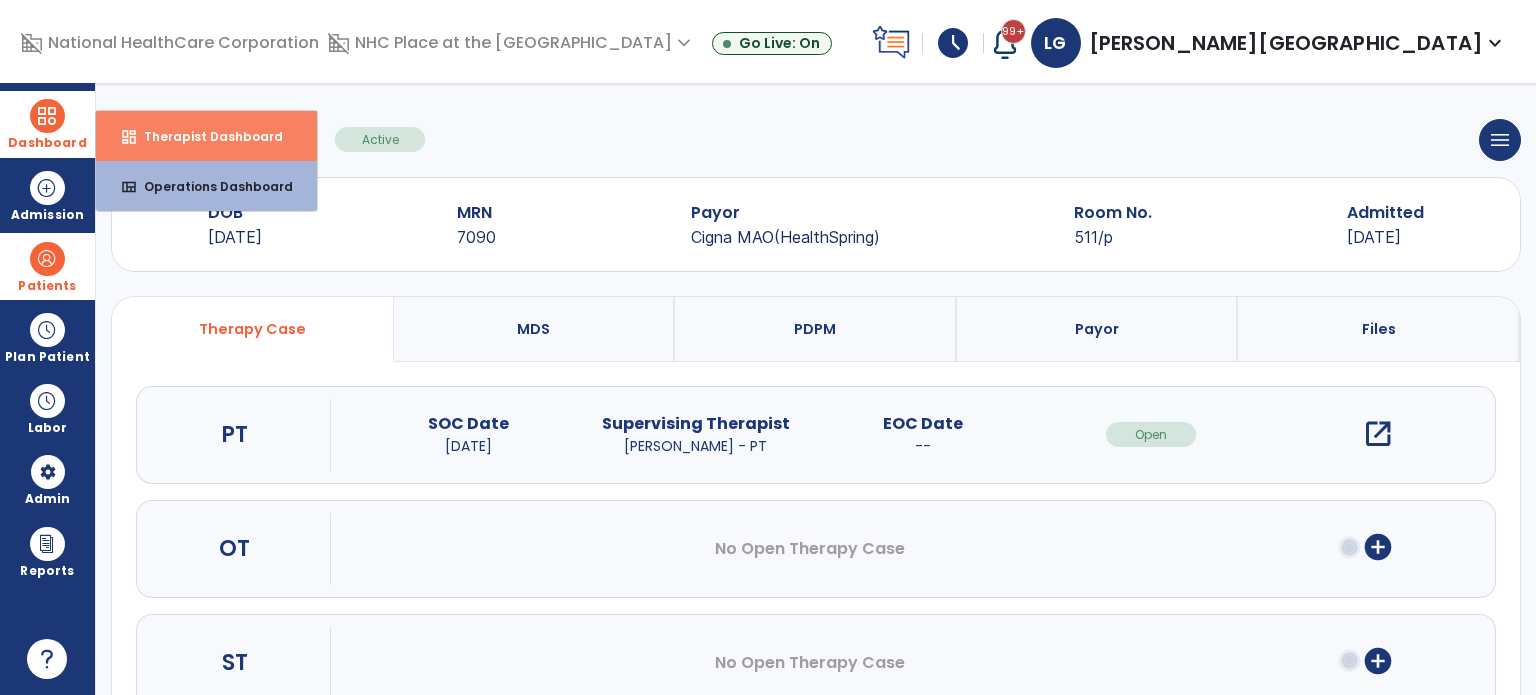 click on "Therapist Dashboard" at bounding box center [205, 136] 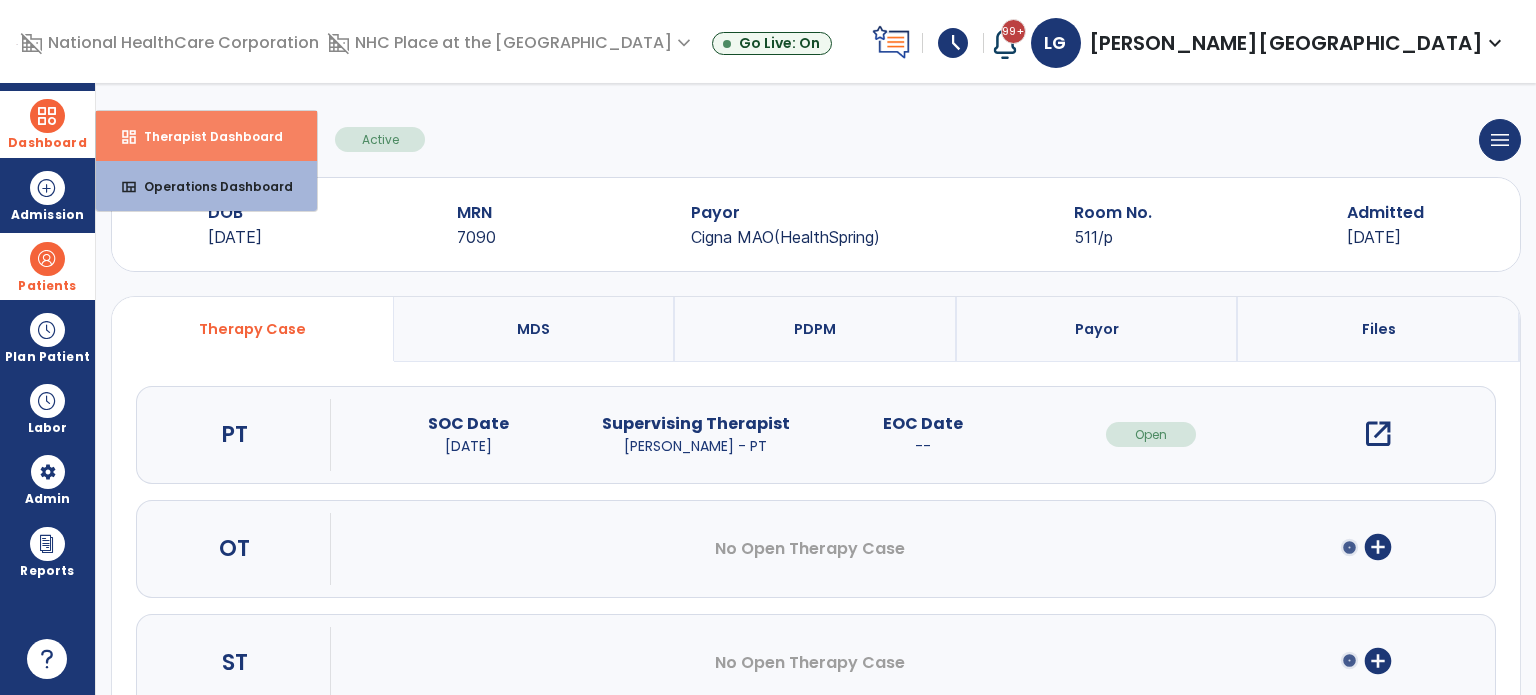 select on "****" 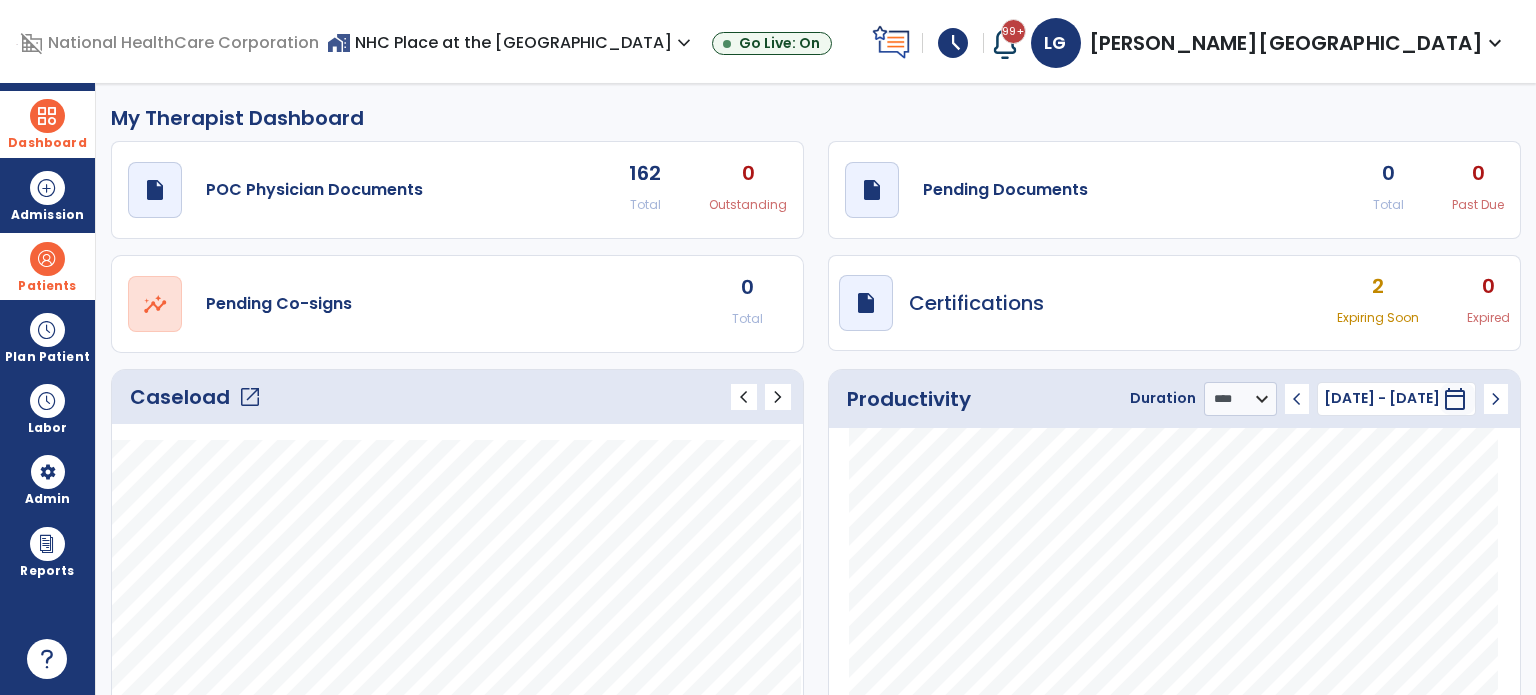 click on "open_in_new" 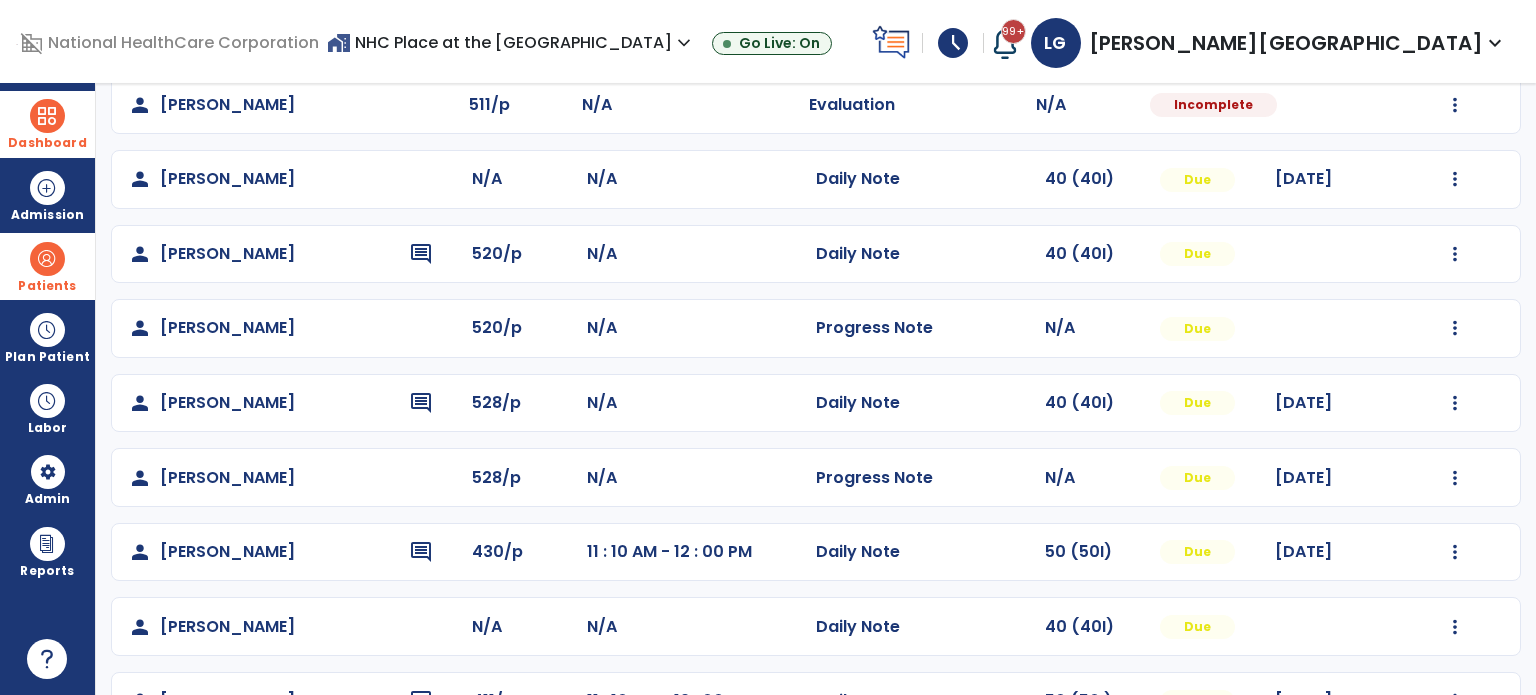 scroll, scrollTop: 564, scrollLeft: 0, axis: vertical 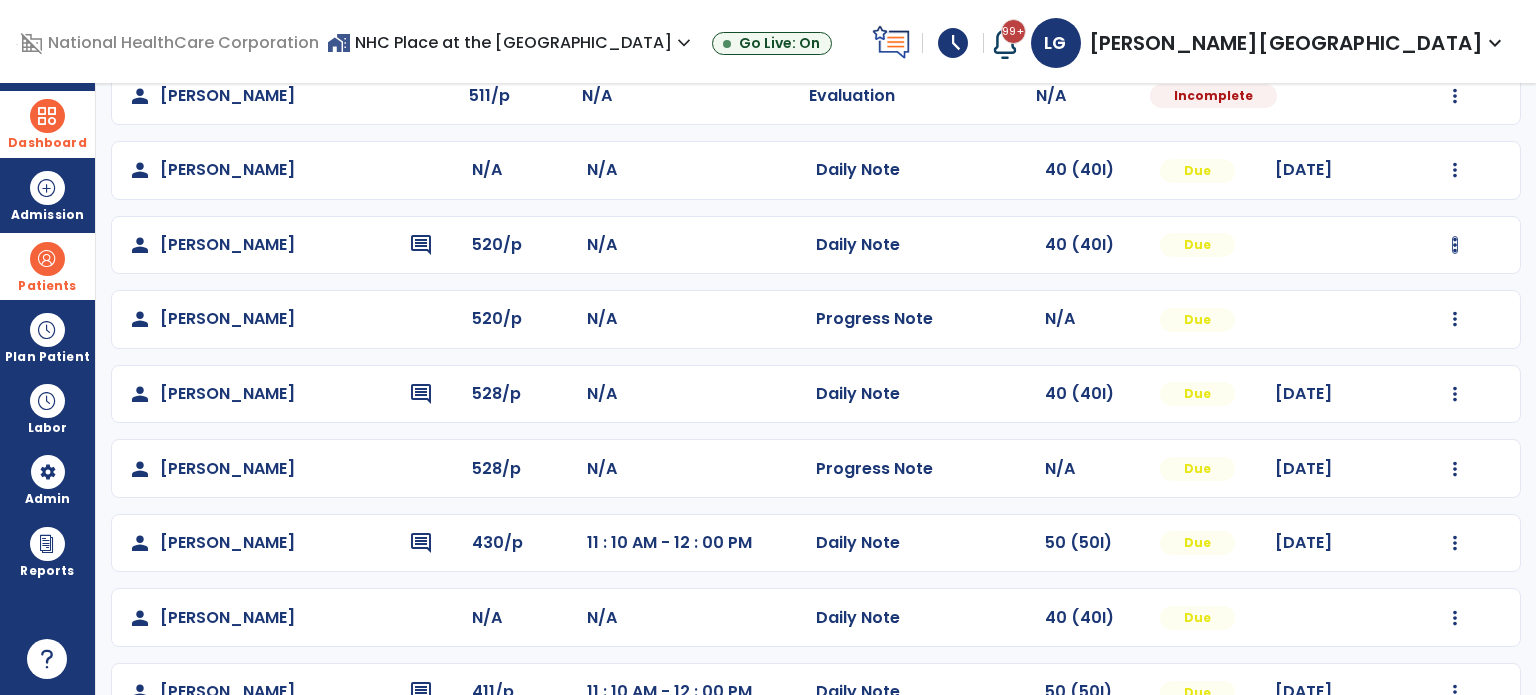 click at bounding box center [1455, -128] 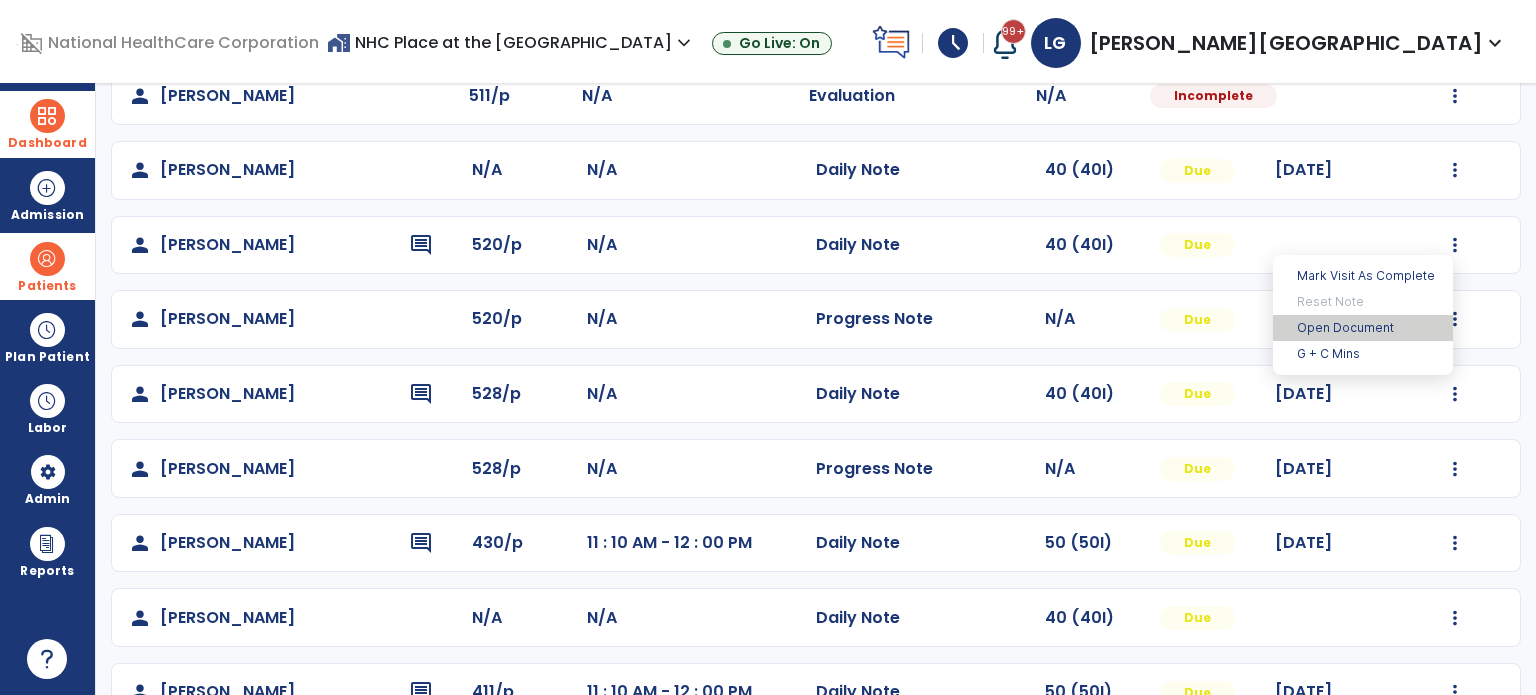 click on "Open Document" at bounding box center [1363, 328] 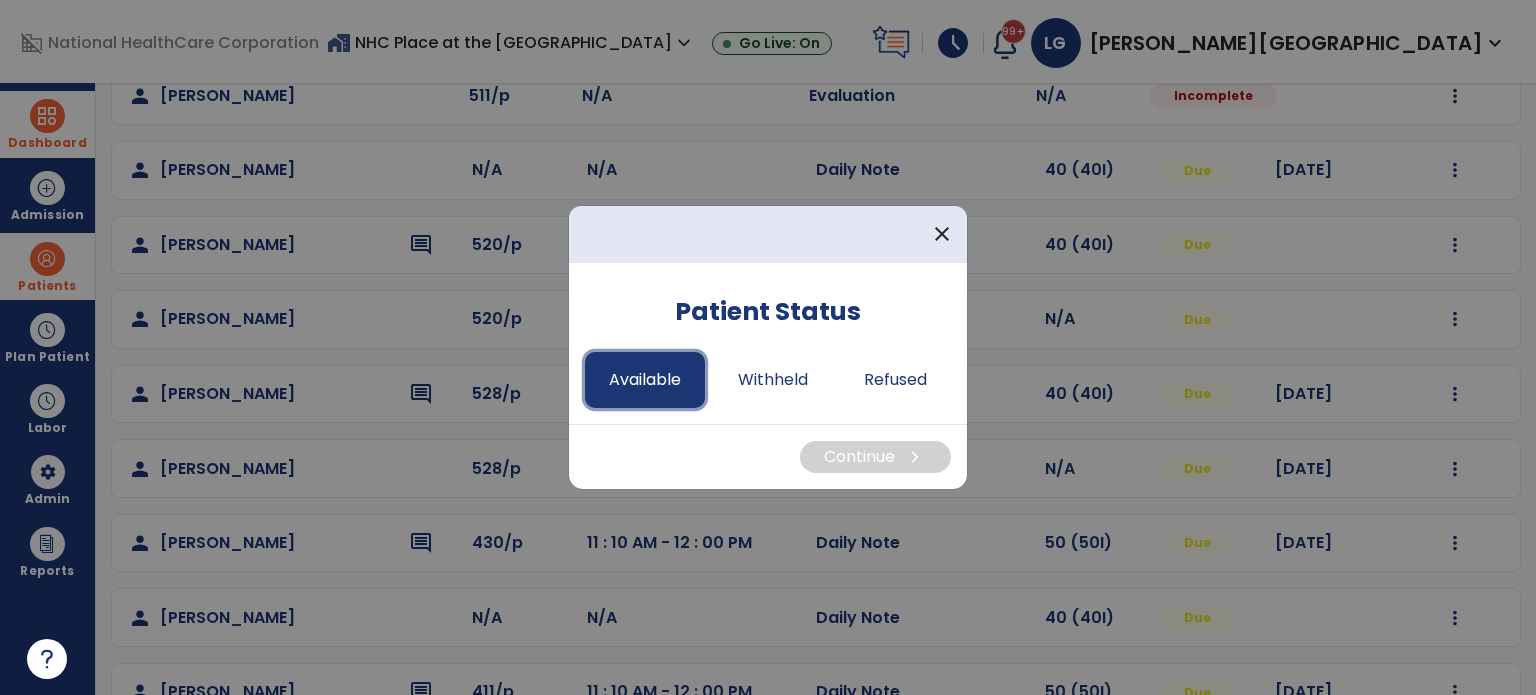 click on "Available" at bounding box center [645, 380] 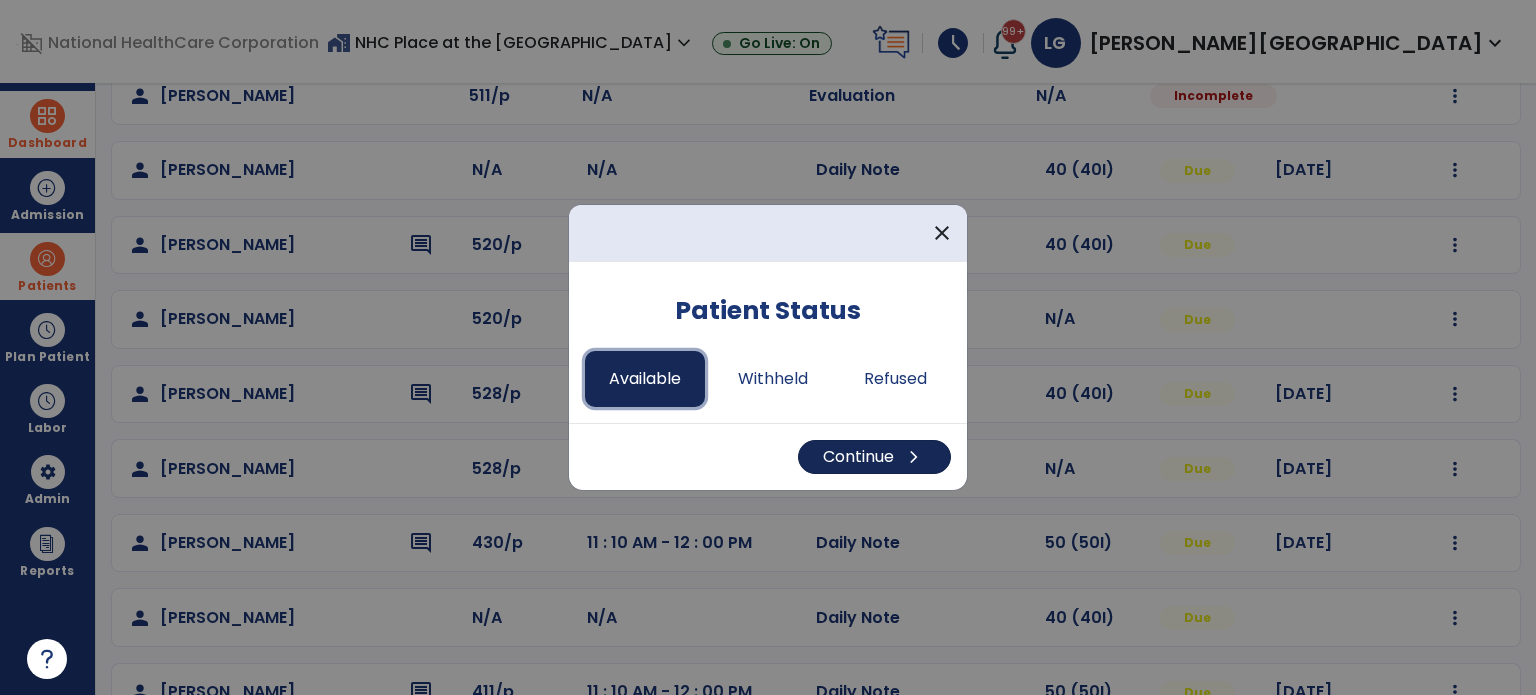 click on "Continue   chevron_right" at bounding box center [874, 457] 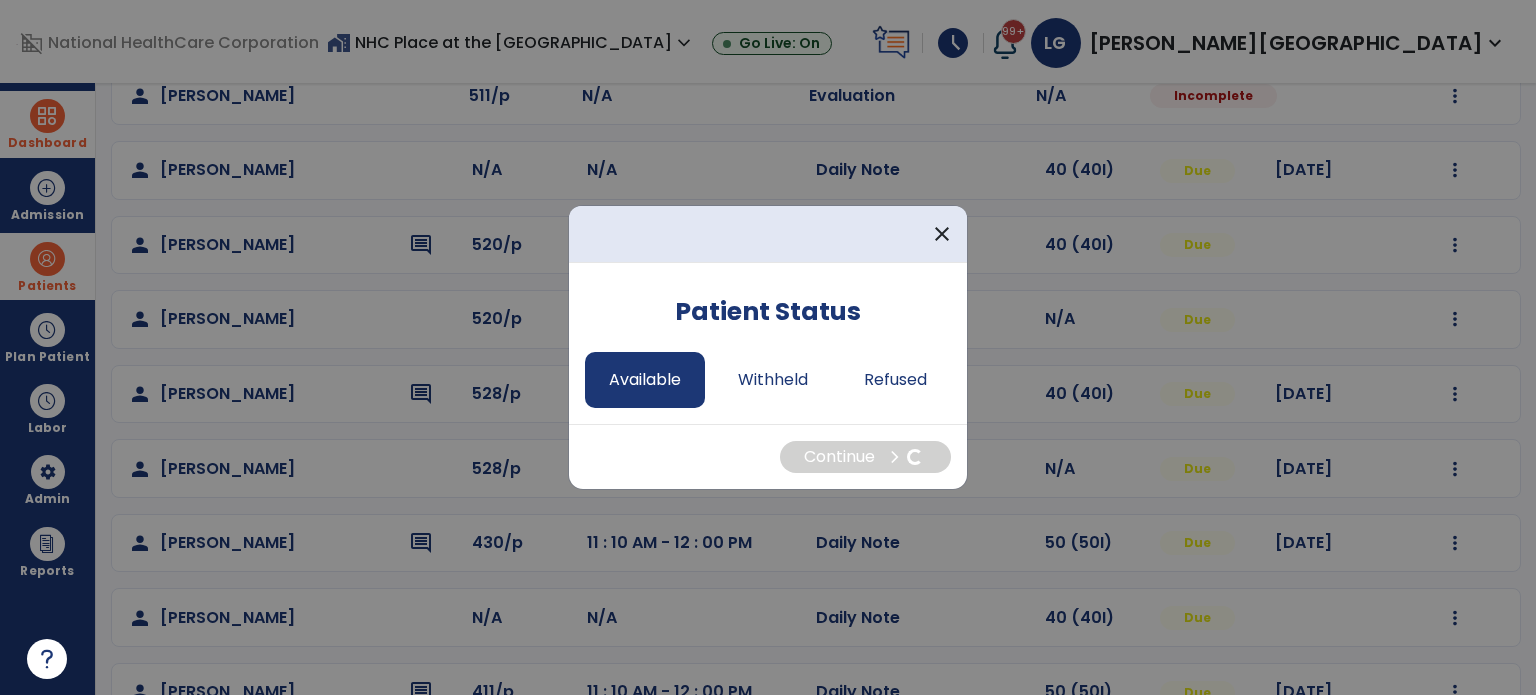 select on "*" 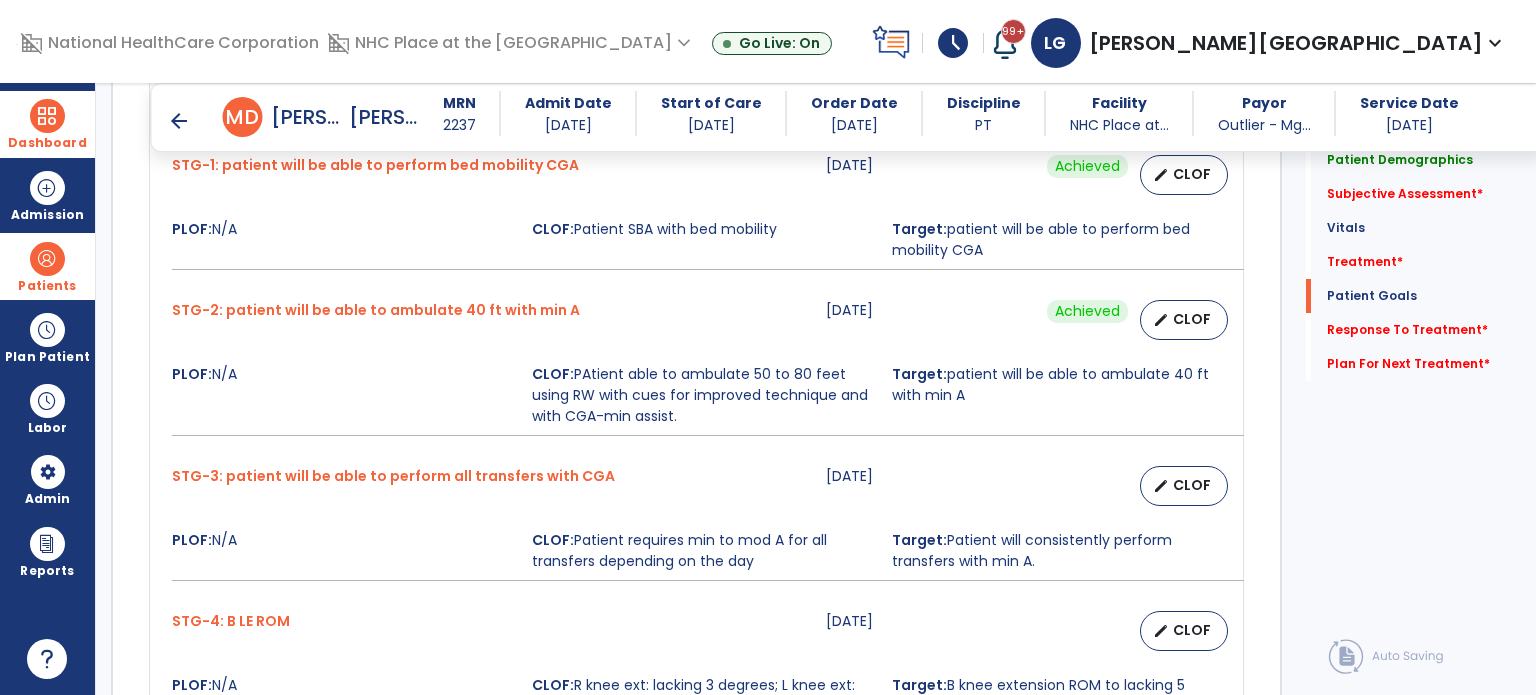 scroll, scrollTop: 1753, scrollLeft: 0, axis: vertical 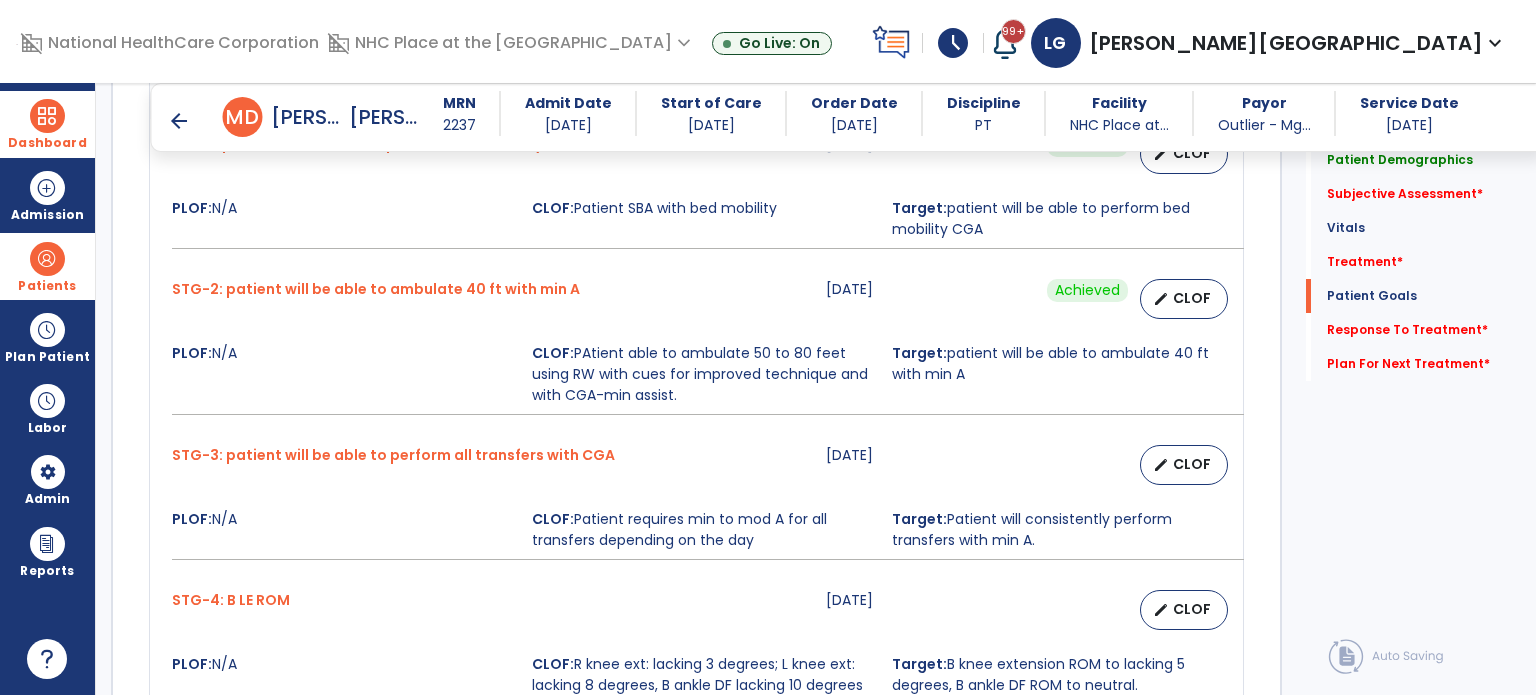 click on "STG-3: patient will be able to perform all transfers with CGA" at bounding box center (487, 465) 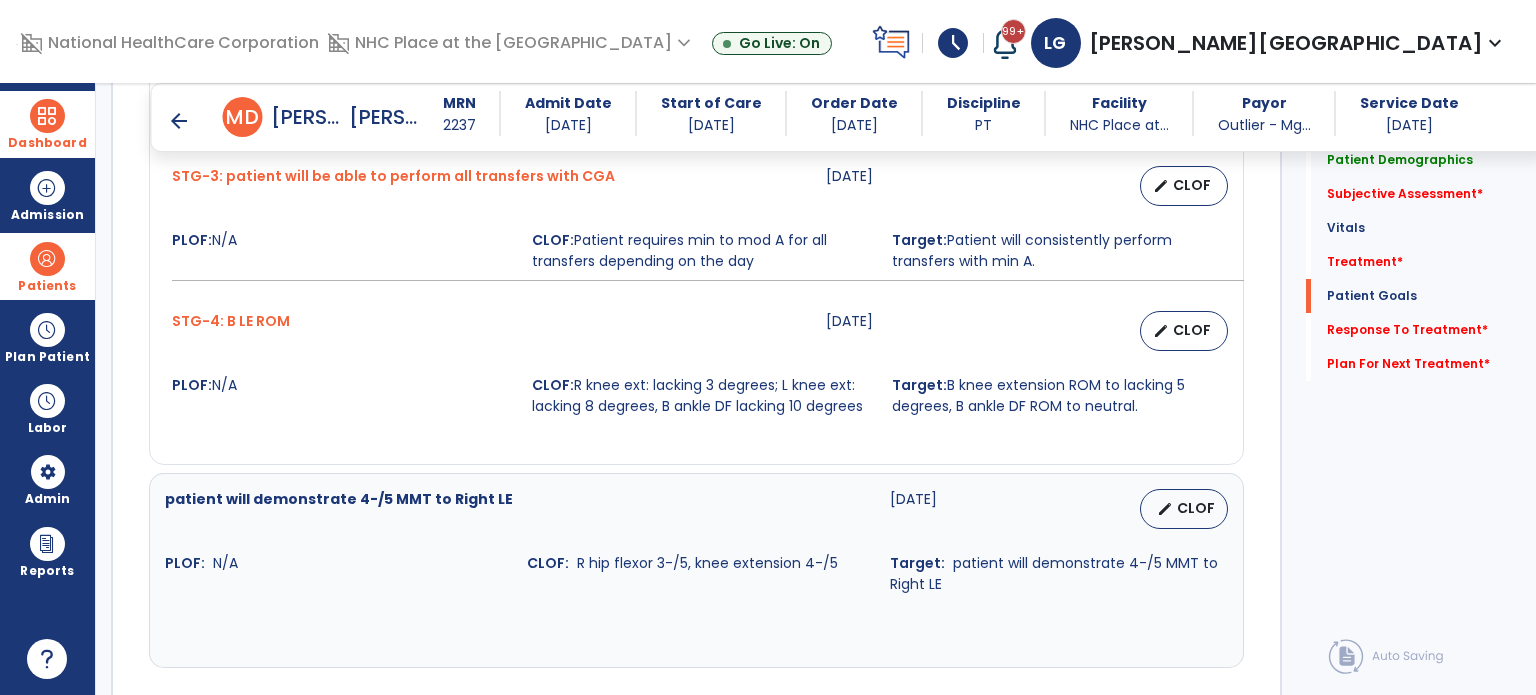 scroll, scrollTop: 2038, scrollLeft: 0, axis: vertical 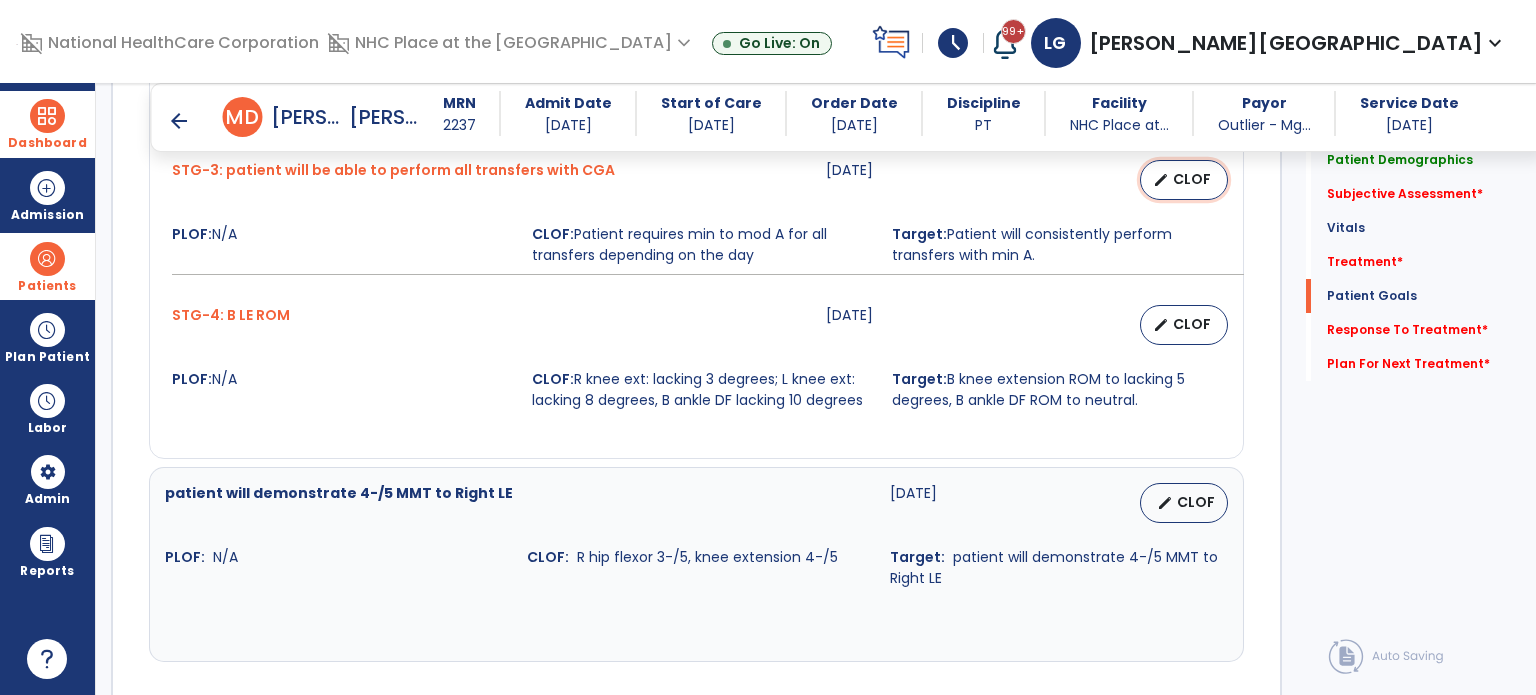 click on "CLOF" at bounding box center (1192, 179) 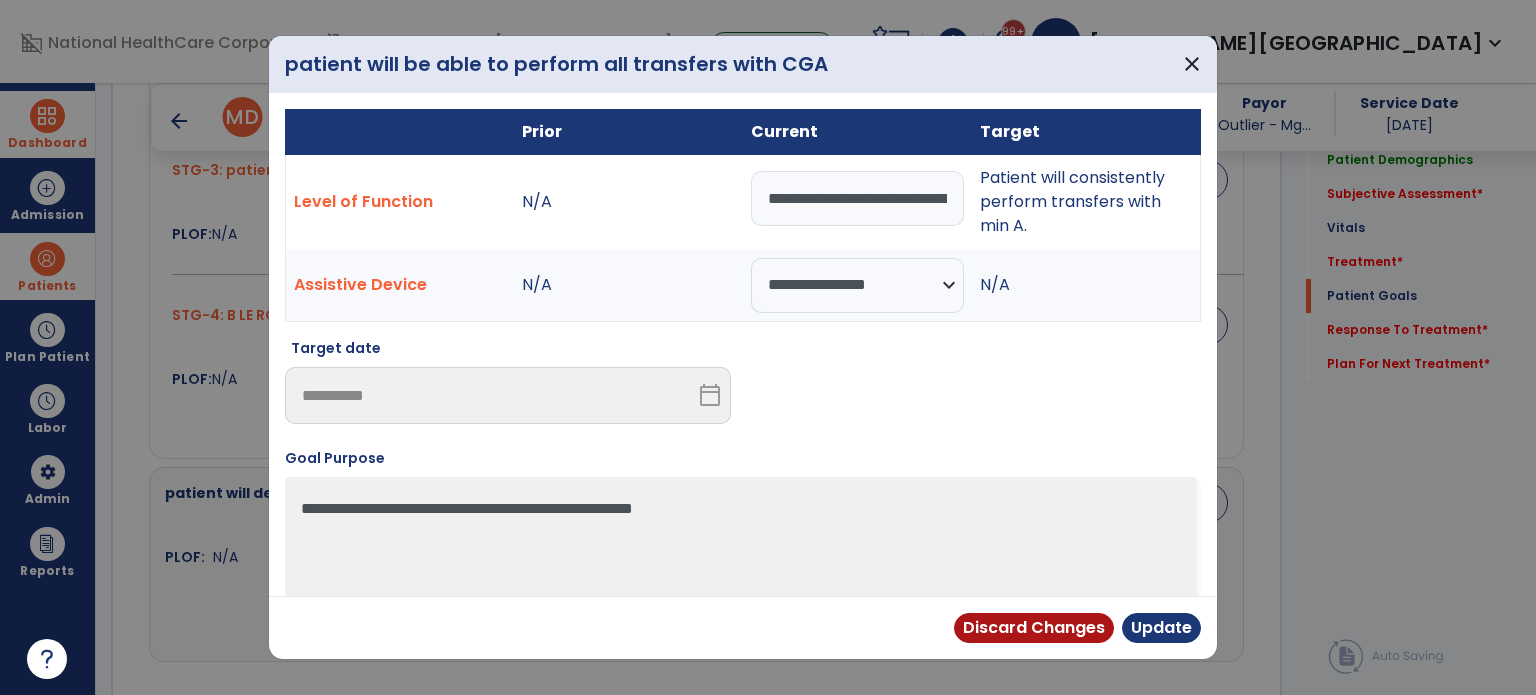 click on "**********" at bounding box center (857, 198) 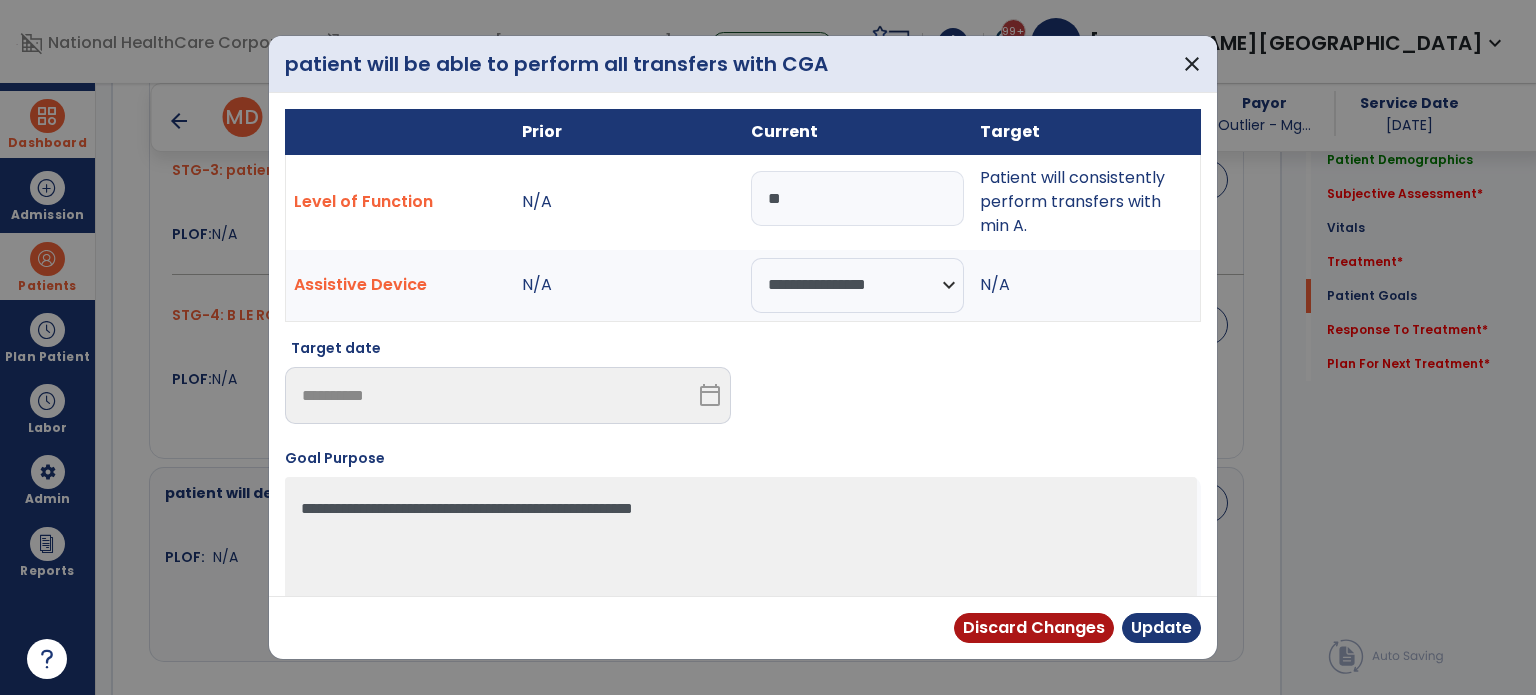 type on "*" 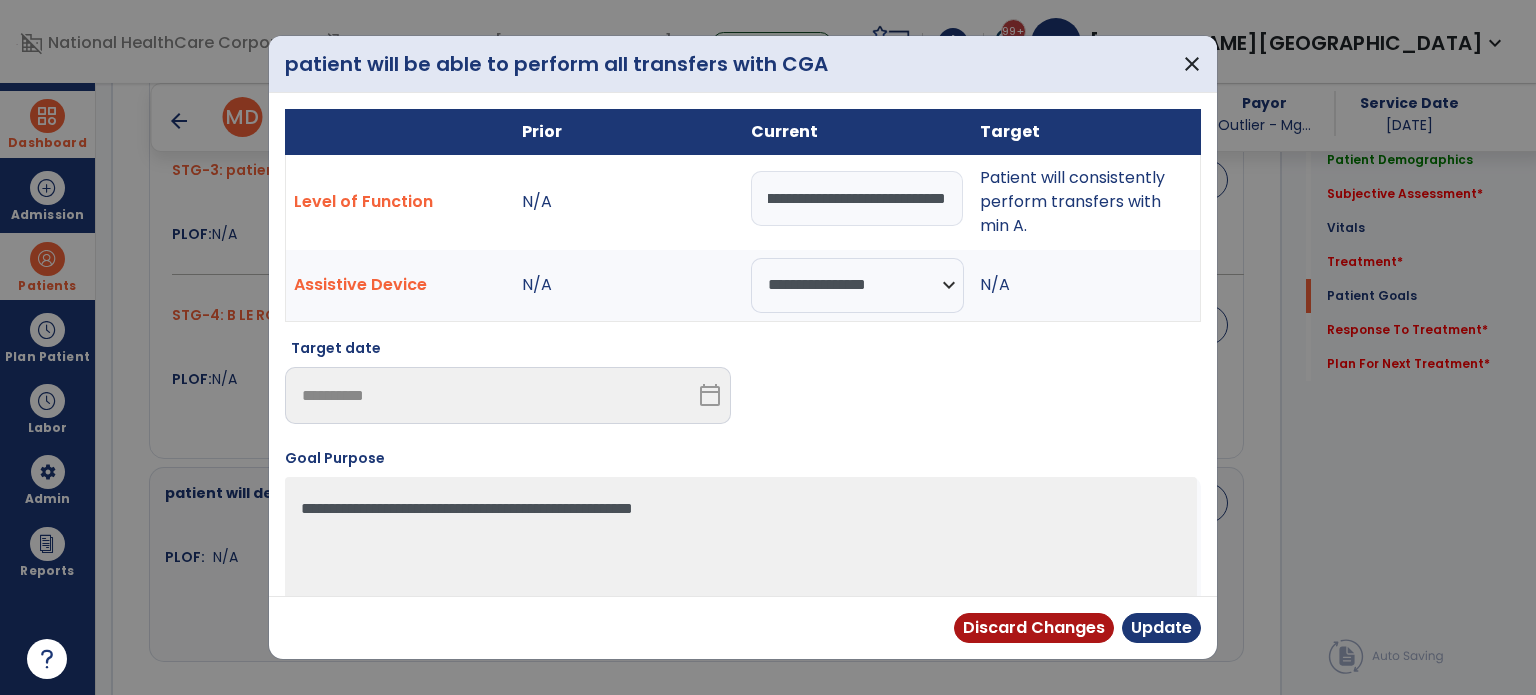 scroll, scrollTop: 0, scrollLeft: 396, axis: horizontal 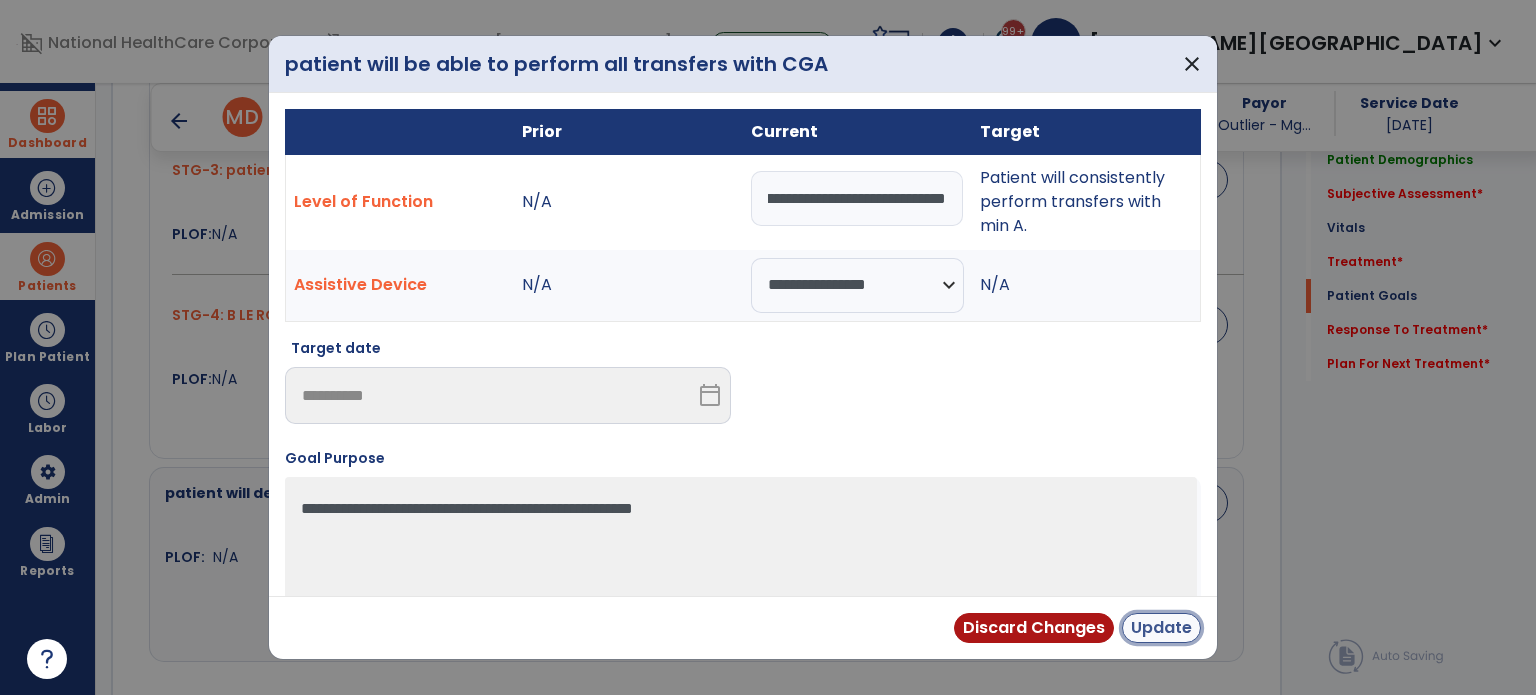 click on "Update" at bounding box center (1161, 628) 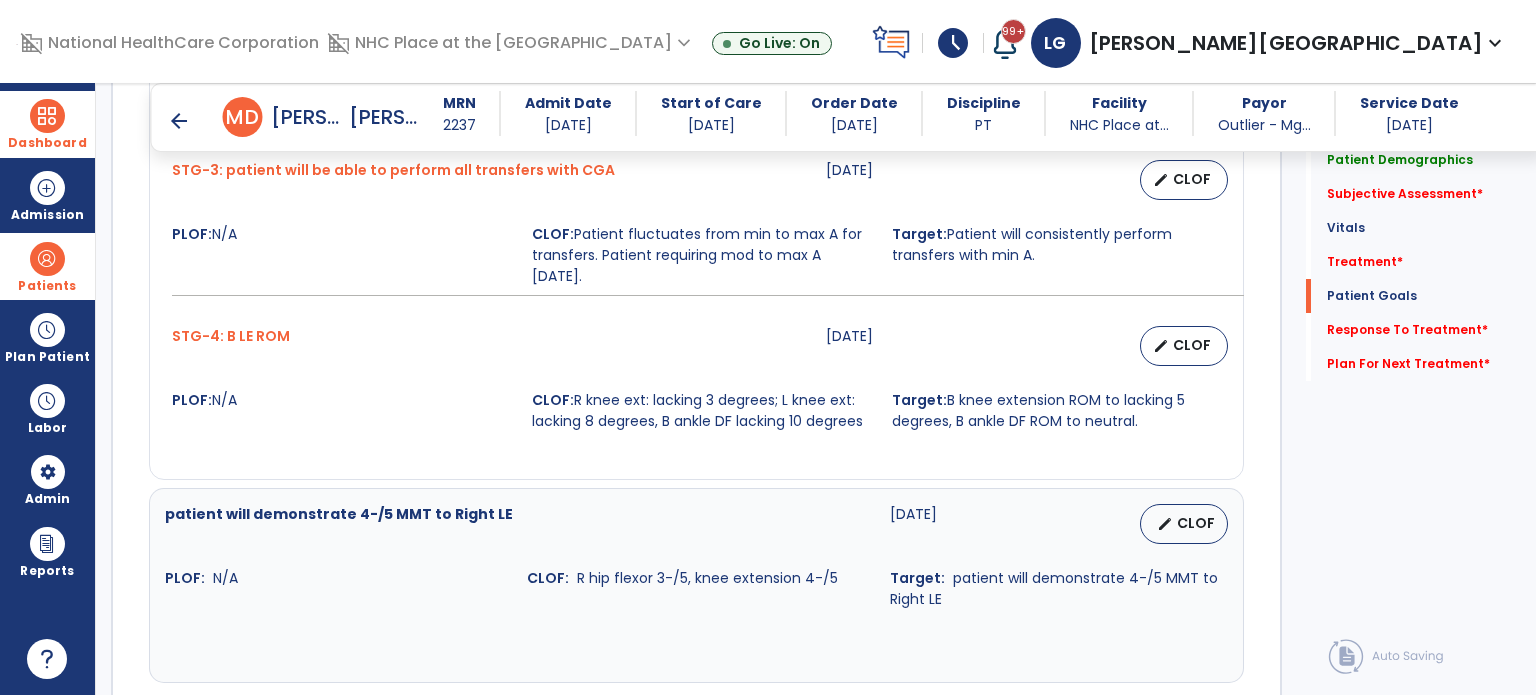 click on "CLOF" at bounding box center [1192, 345] 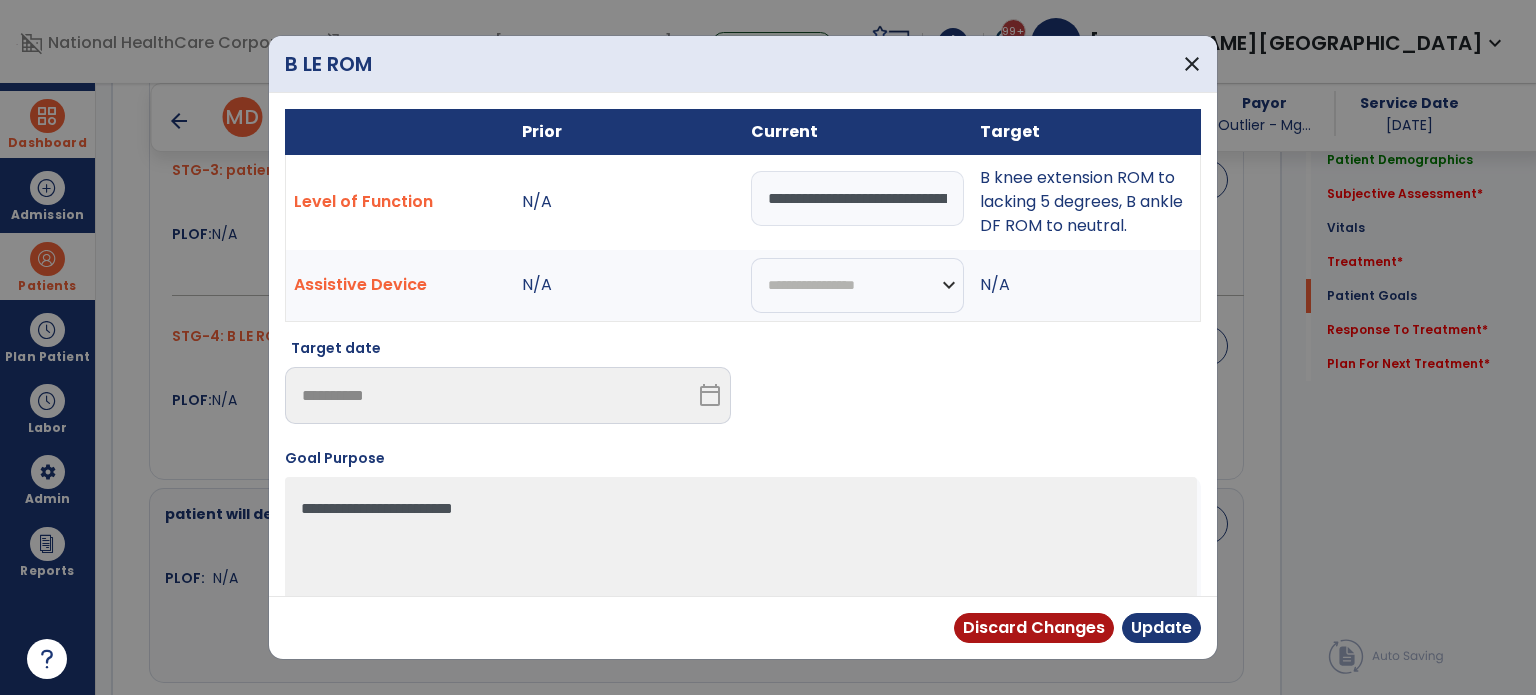 click on "**********" at bounding box center (857, 198) 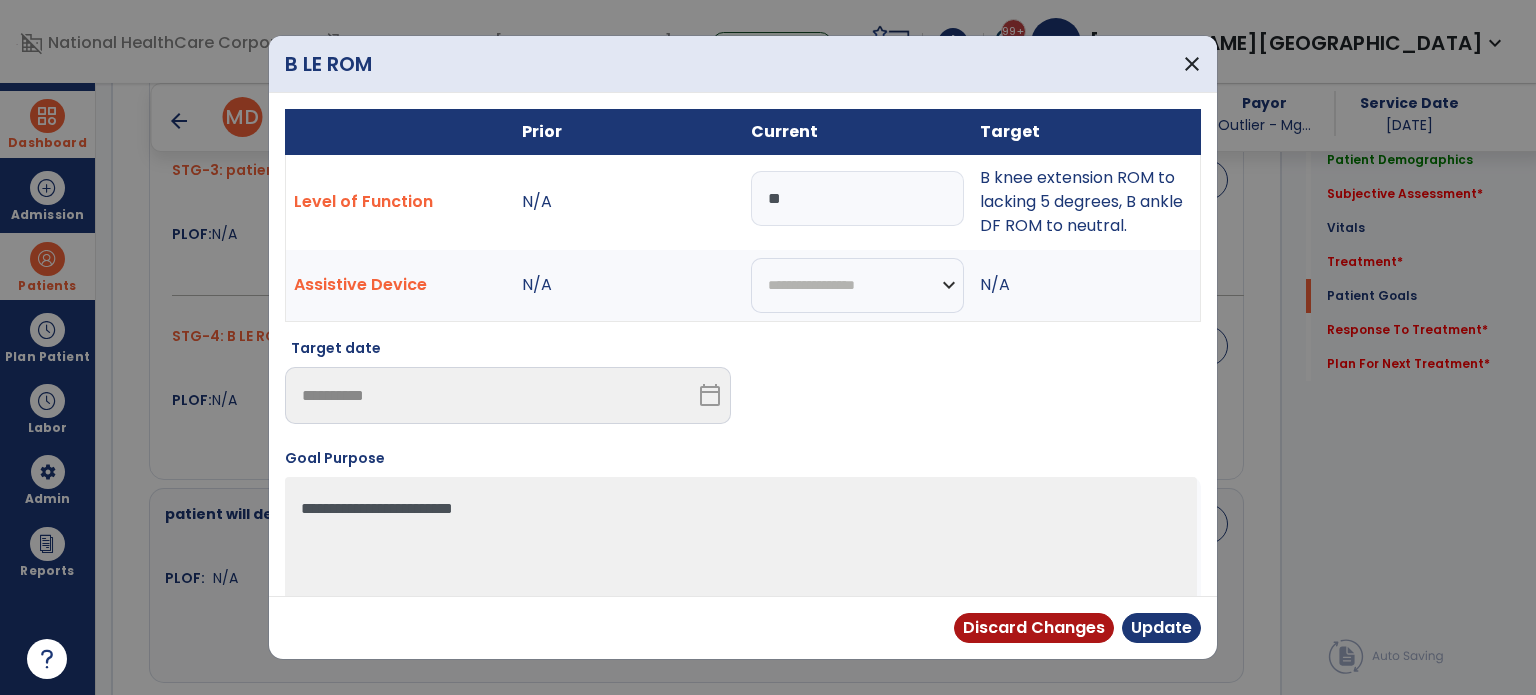 type on "*" 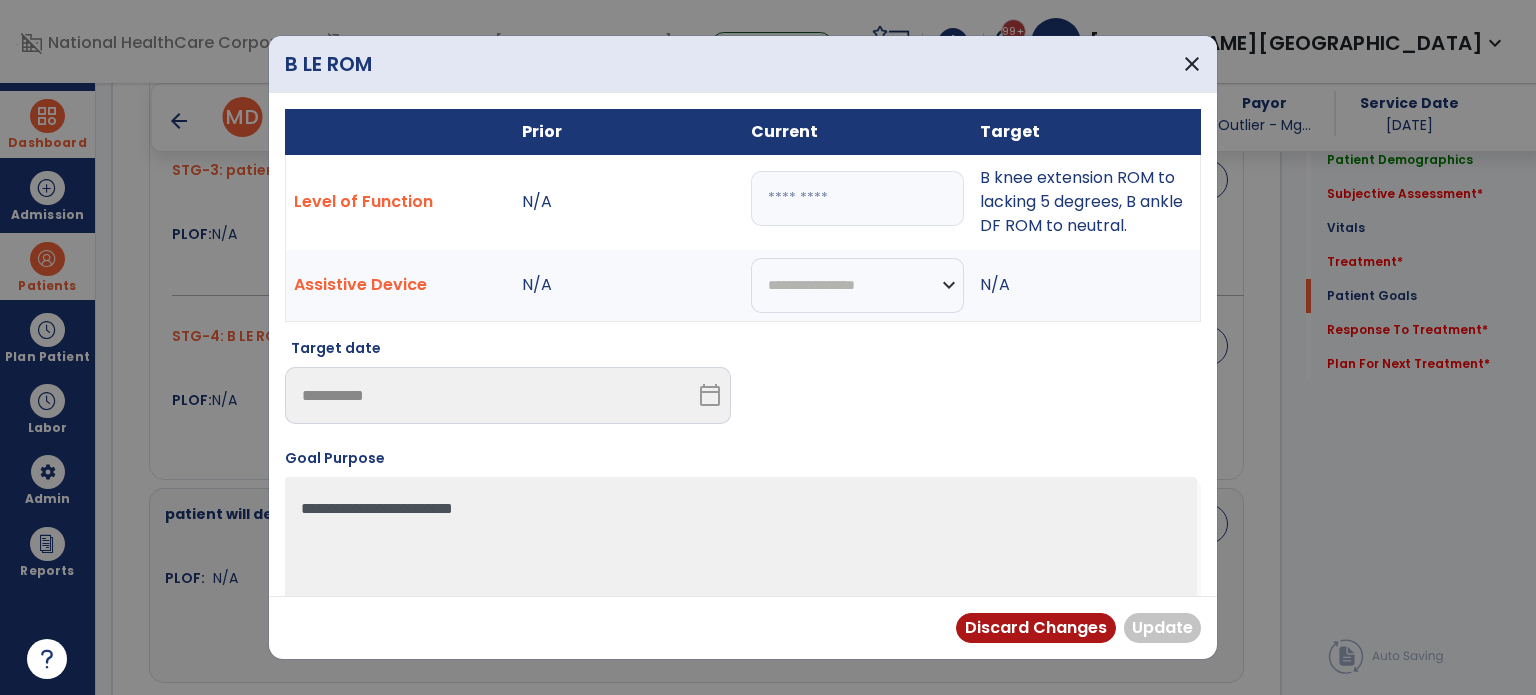 type on "*" 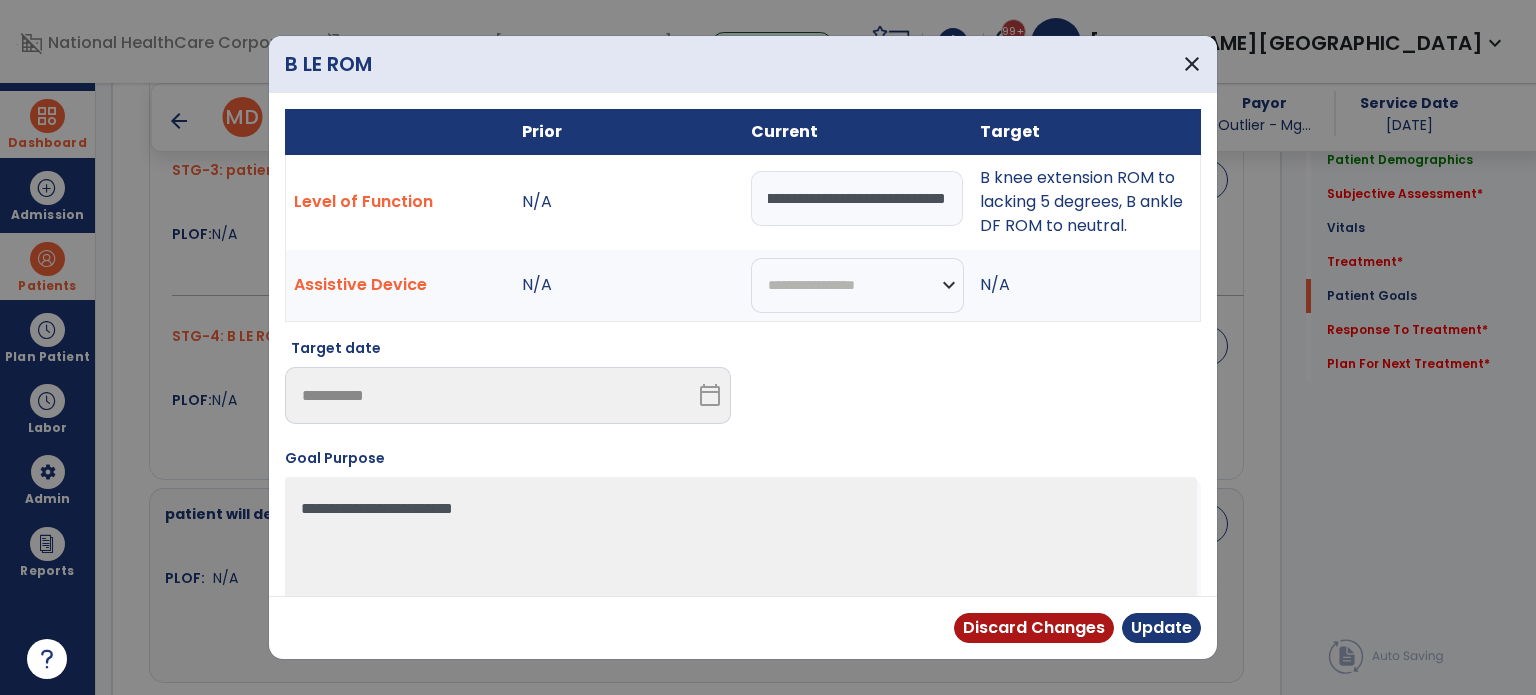 scroll, scrollTop: 0, scrollLeft: 291, axis: horizontal 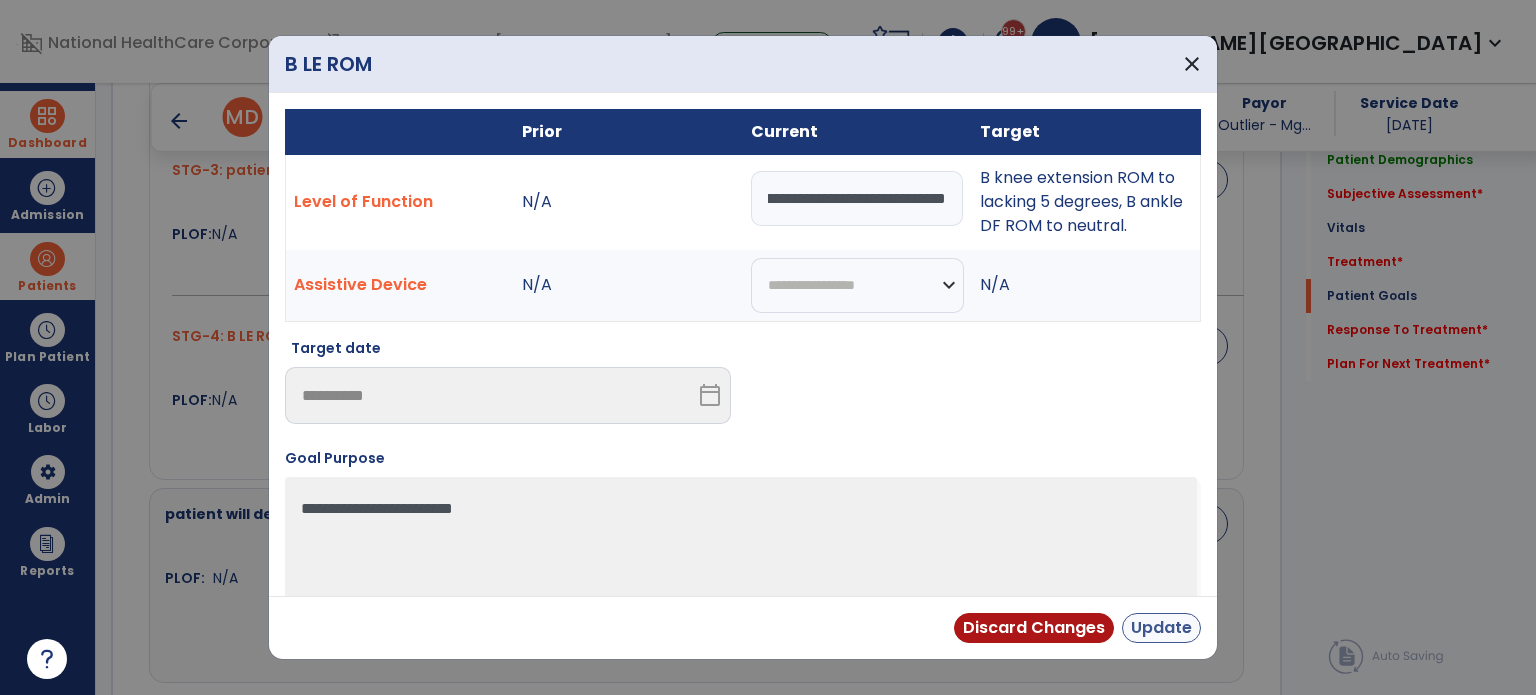 click on "Update" at bounding box center (1161, 628) 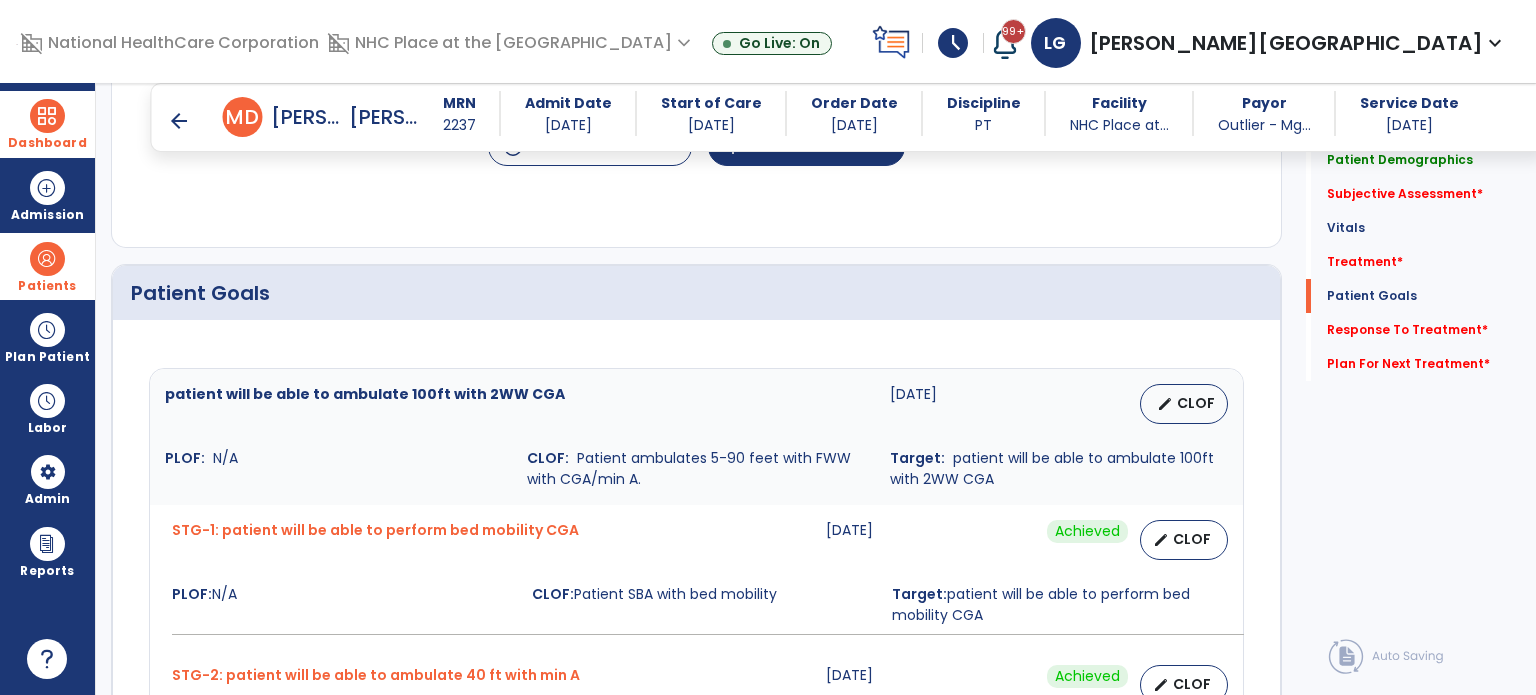 scroll, scrollTop: 1355, scrollLeft: 0, axis: vertical 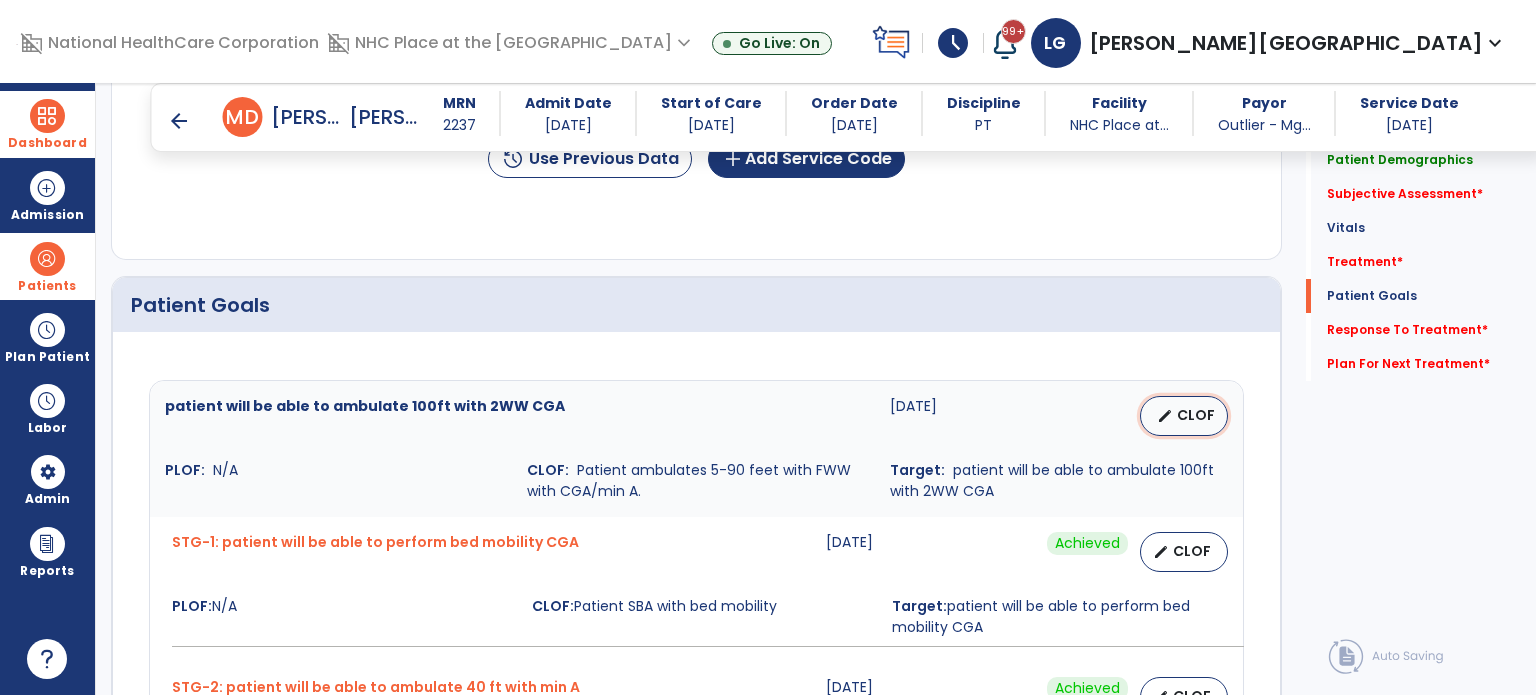 click on "CLOF" at bounding box center [1196, 415] 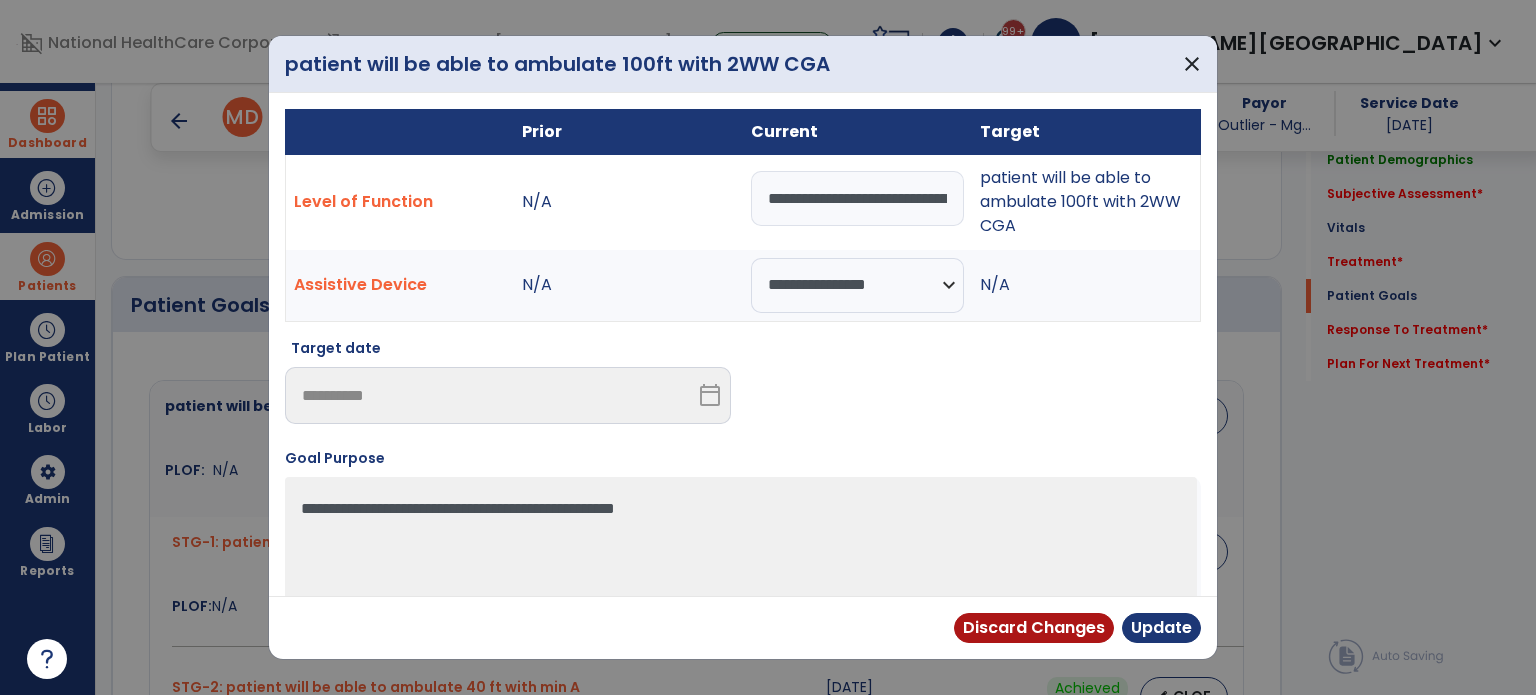 click on "**********" at bounding box center [857, 198] 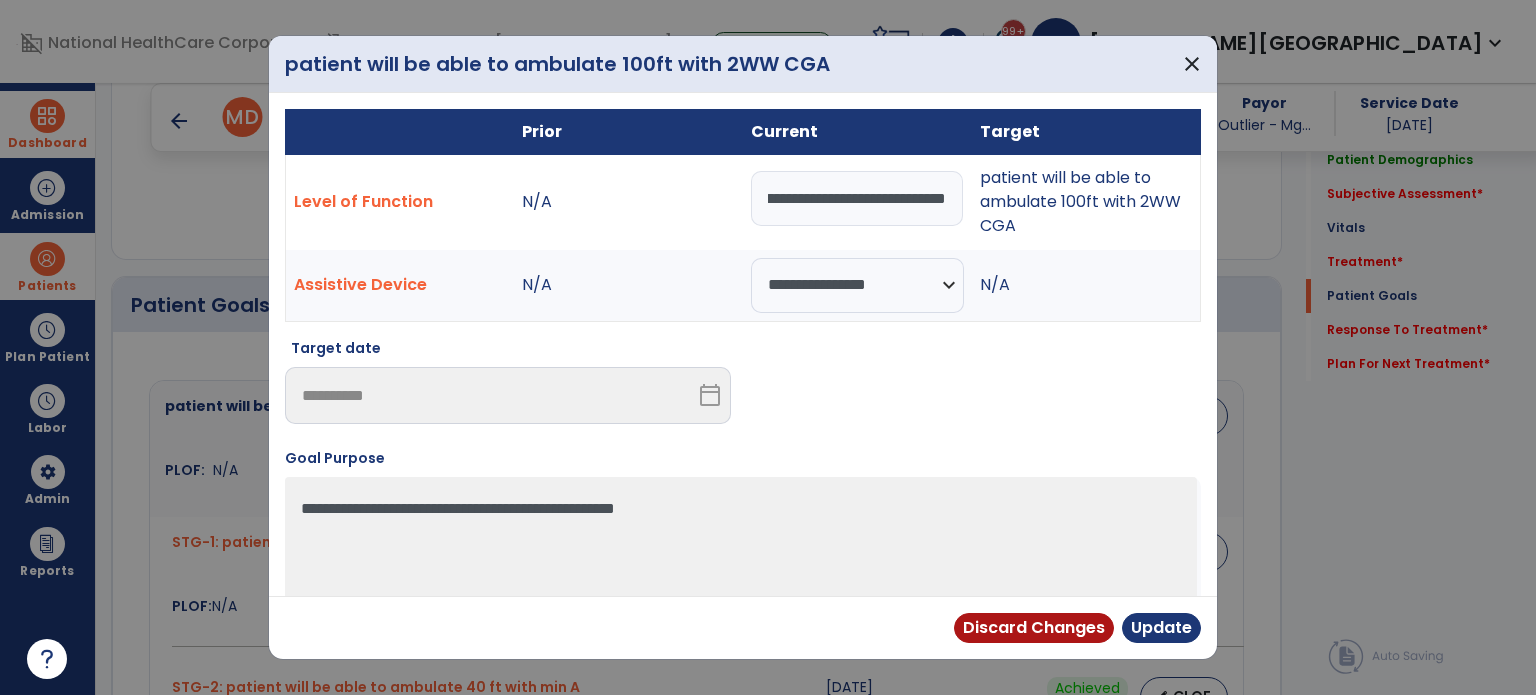 scroll, scrollTop: 0, scrollLeft: 672, axis: horizontal 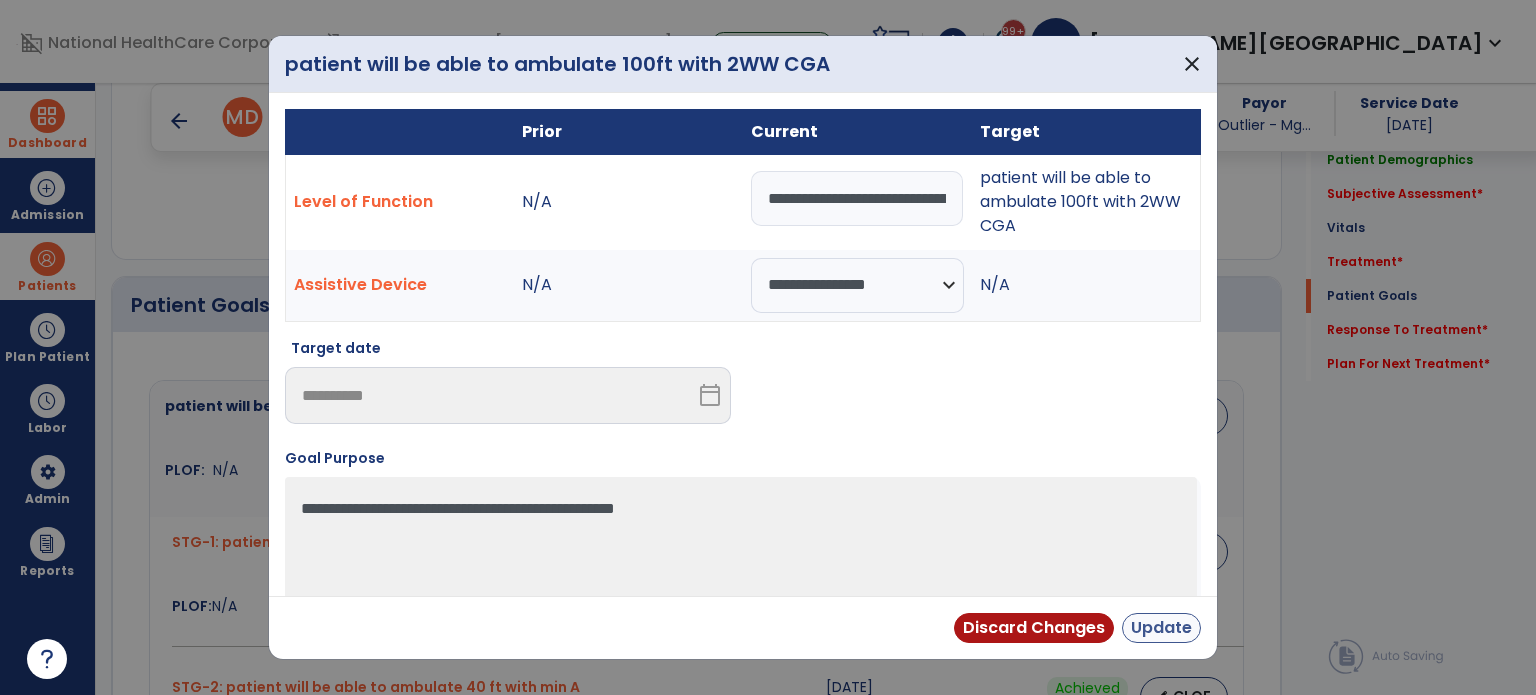 click on "Update" at bounding box center [1161, 628] 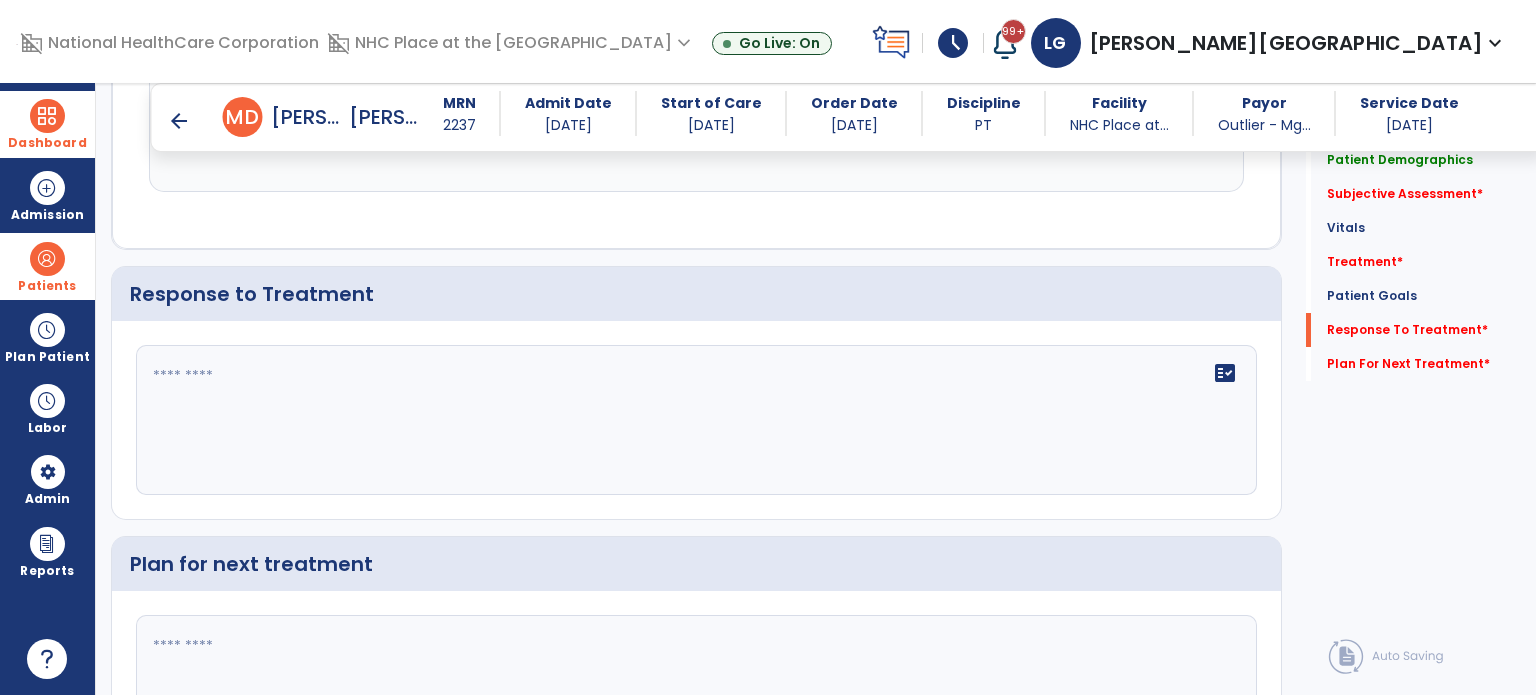 scroll, scrollTop: 2572, scrollLeft: 0, axis: vertical 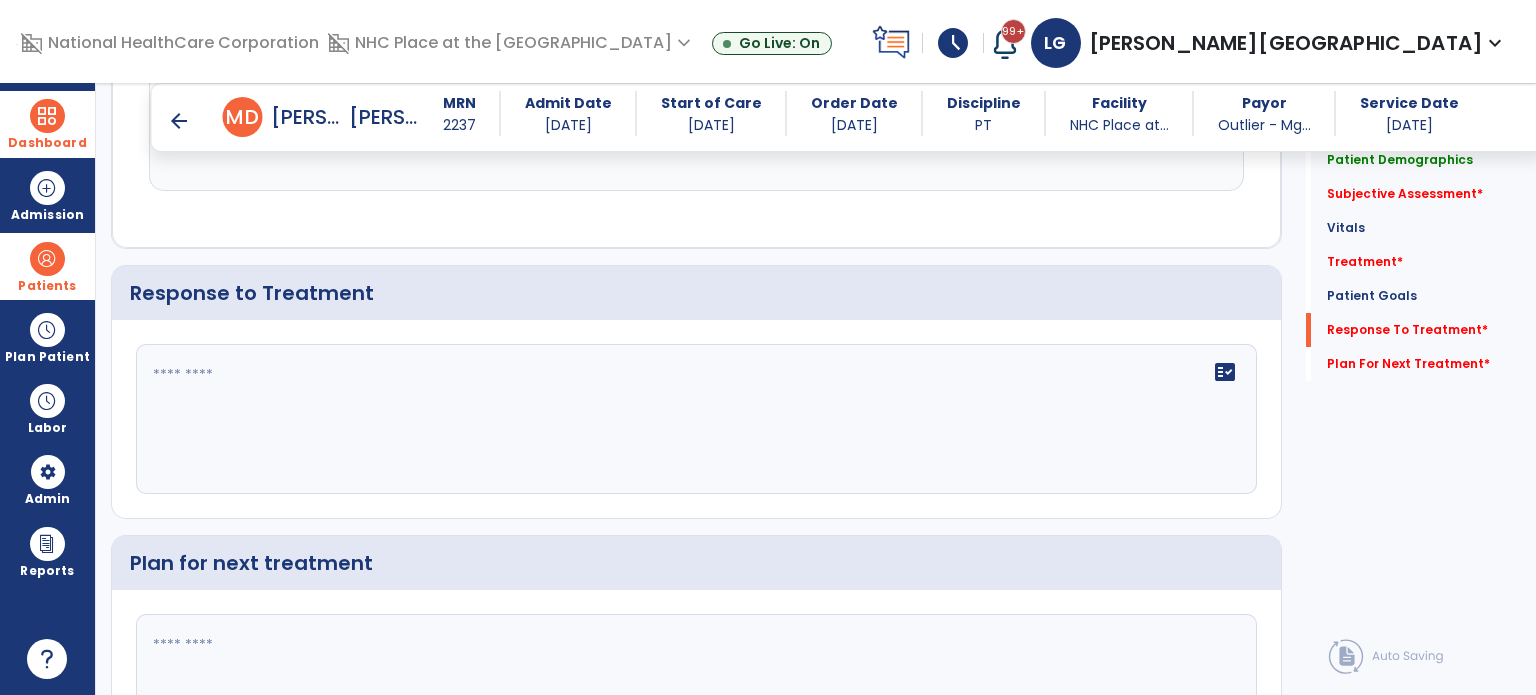 click on "arrow_back" at bounding box center (179, 121) 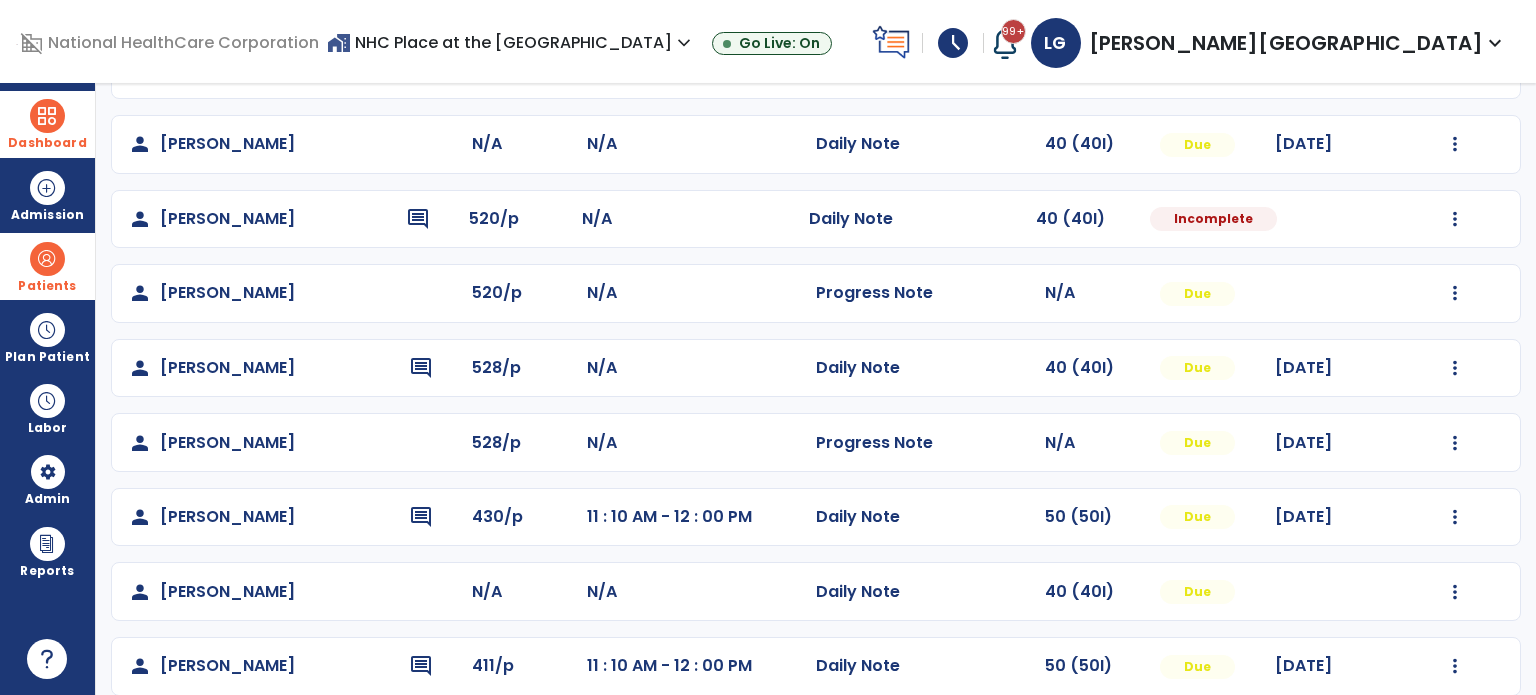 scroll, scrollTop: 607, scrollLeft: 0, axis: vertical 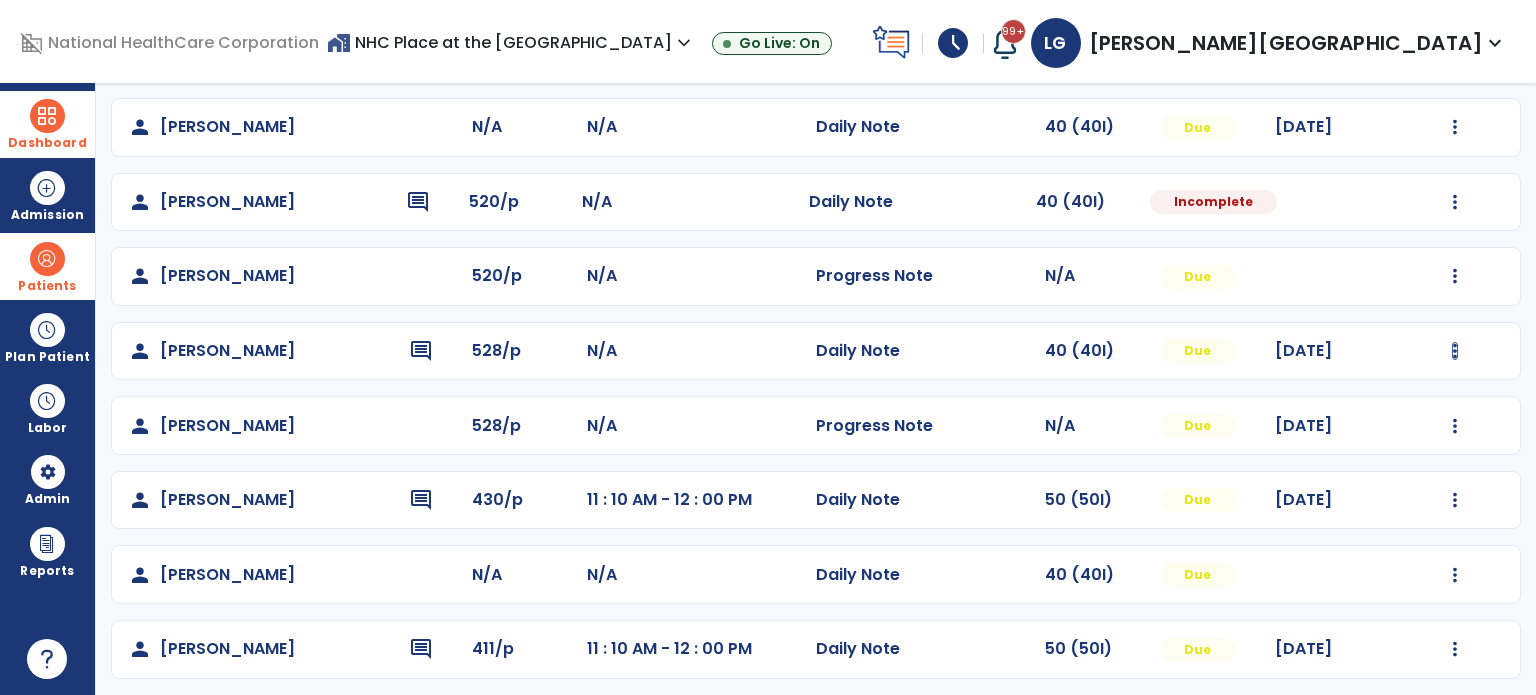 click at bounding box center (1455, -171) 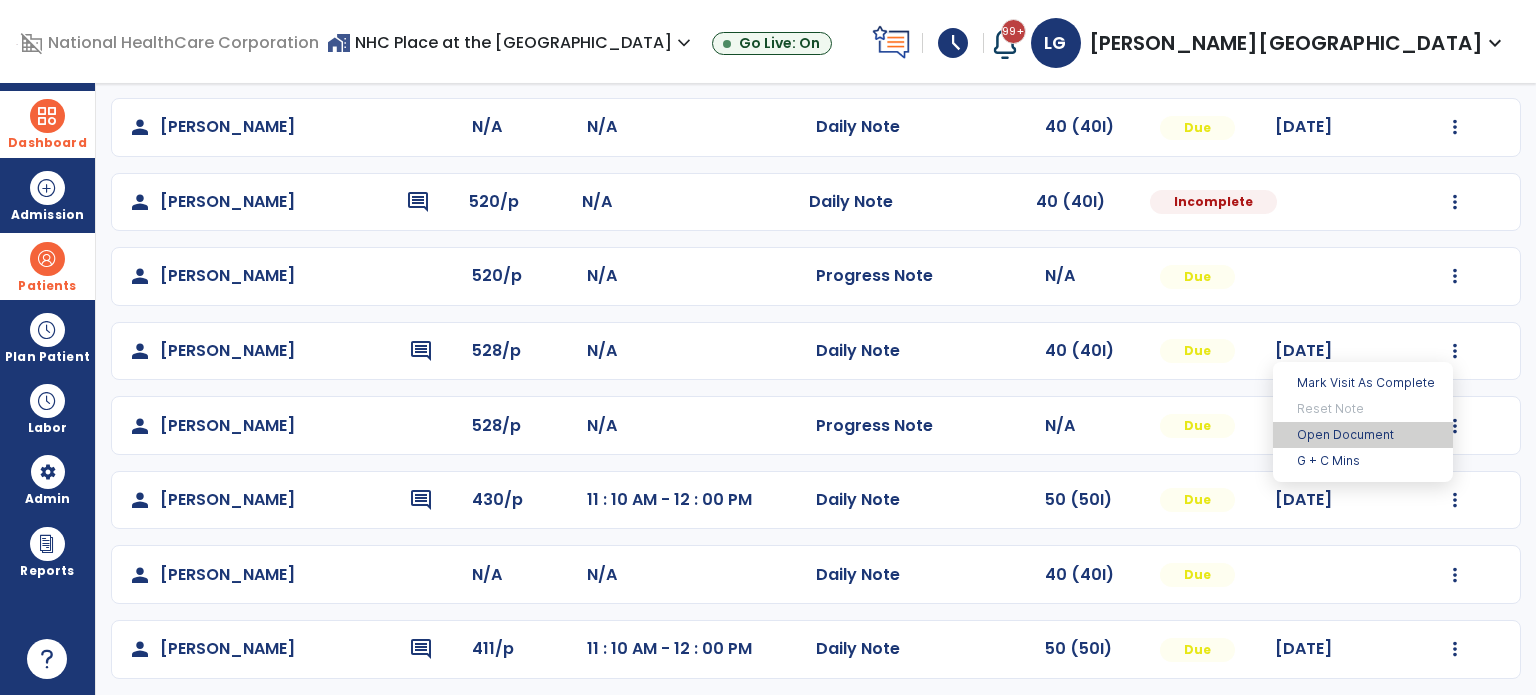 click on "Open Document" at bounding box center (1363, 435) 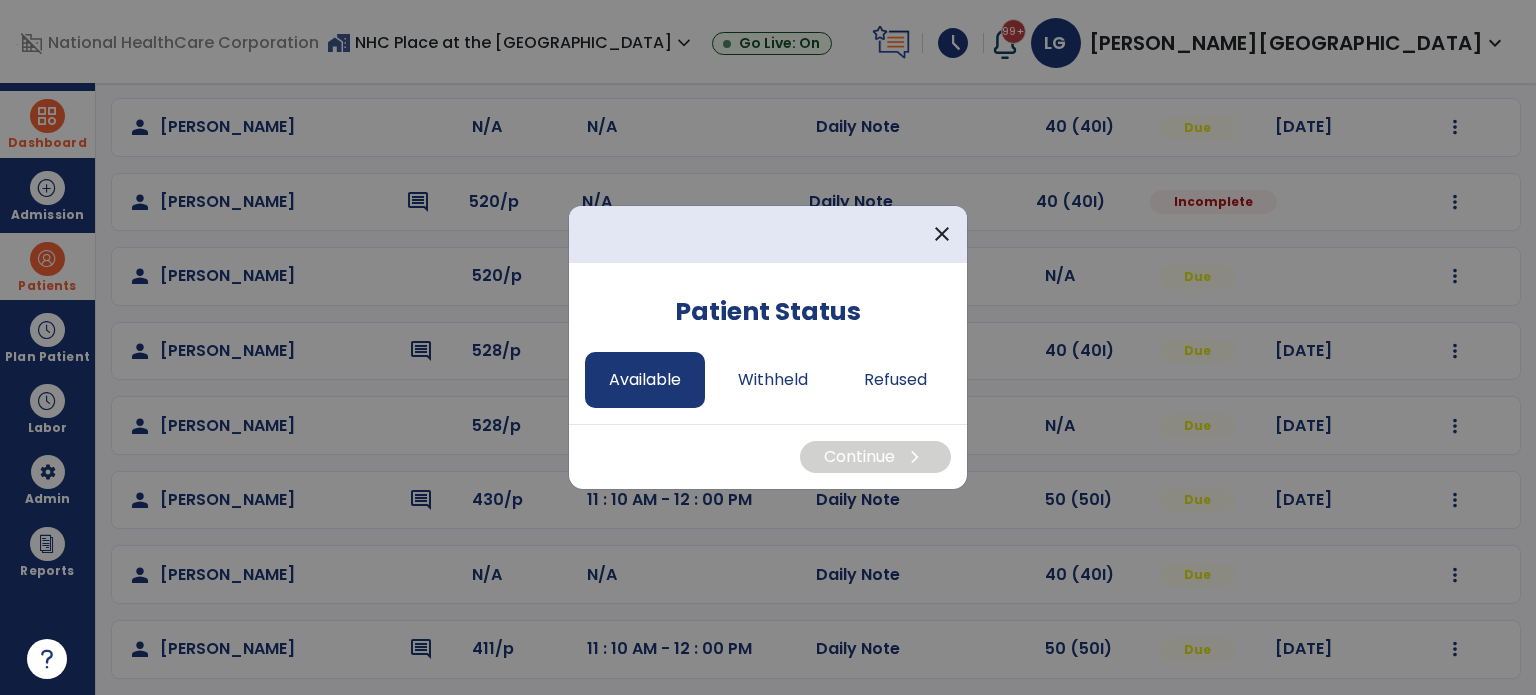 click on "Available" at bounding box center (645, 380) 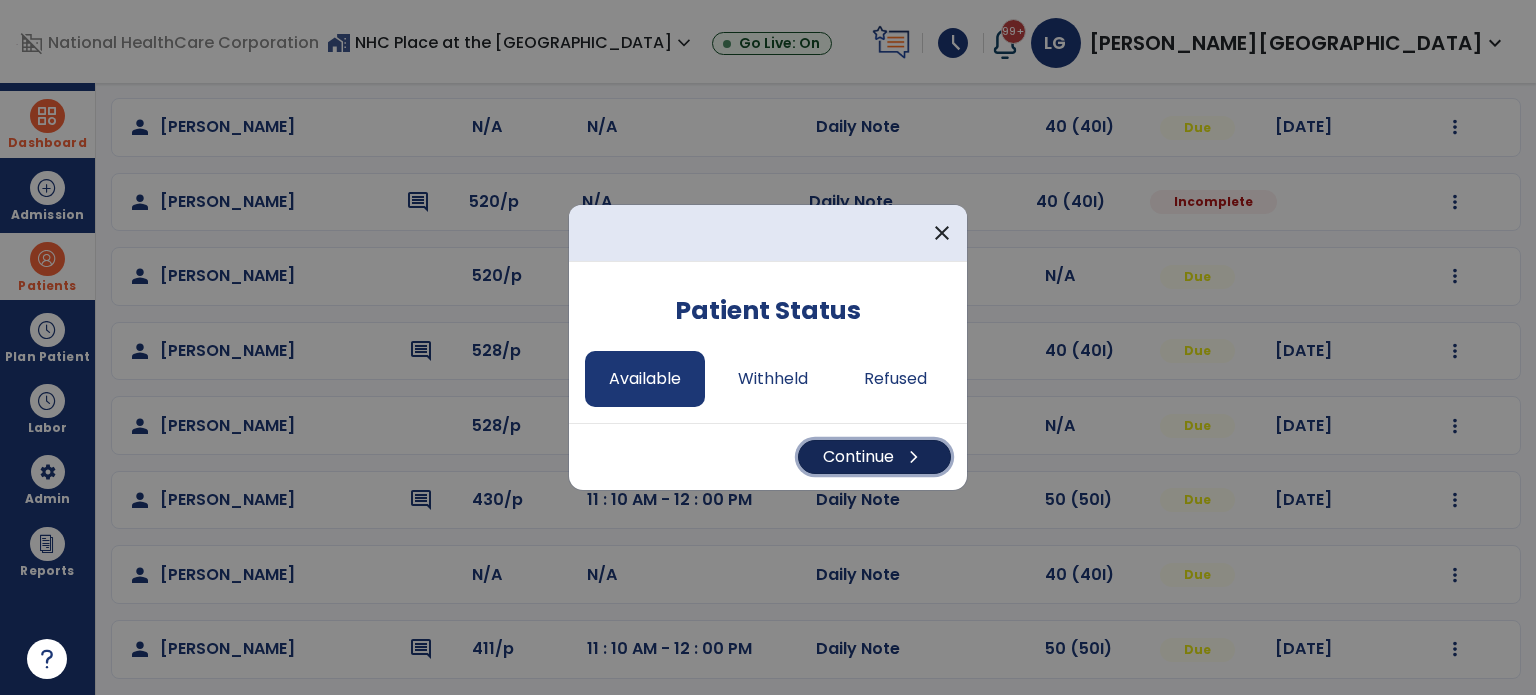 click on "Continue   chevron_right" at bounding box center (874, 457) 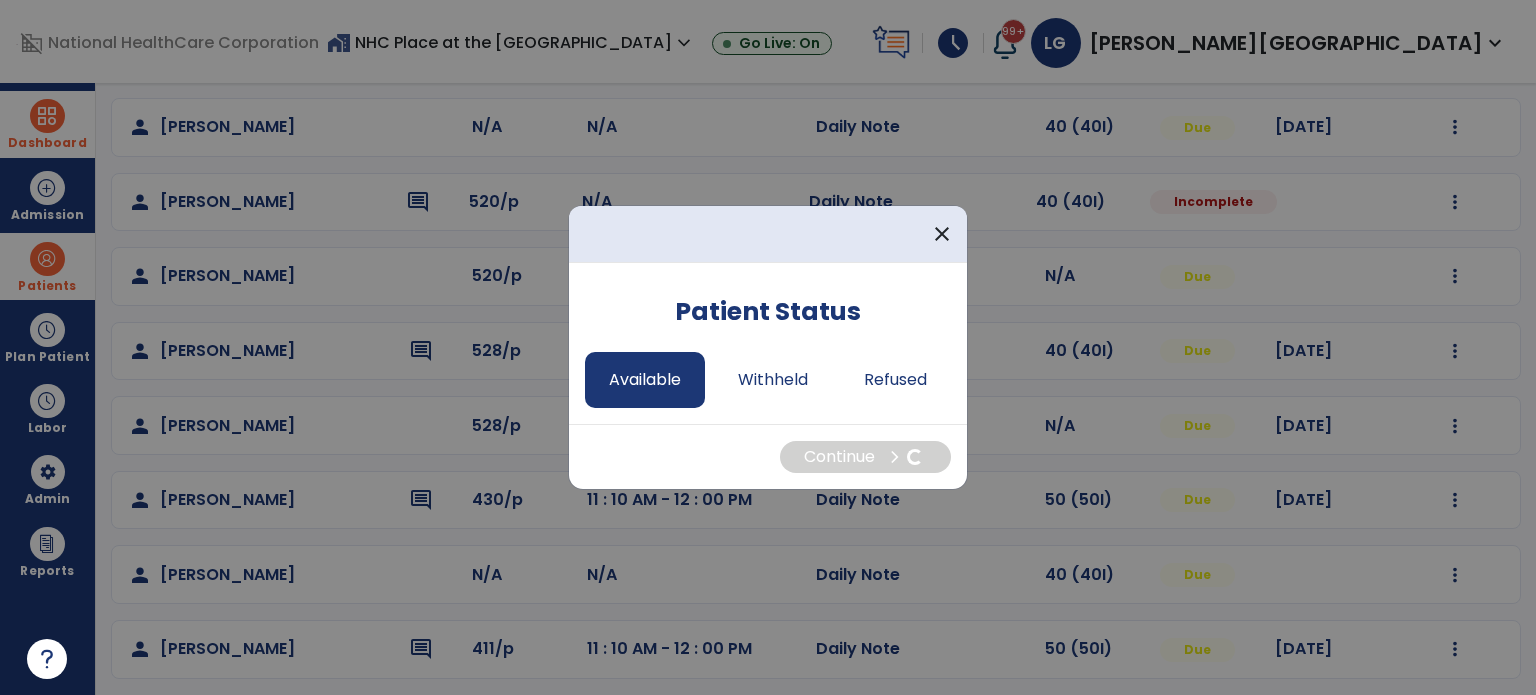select on "*" 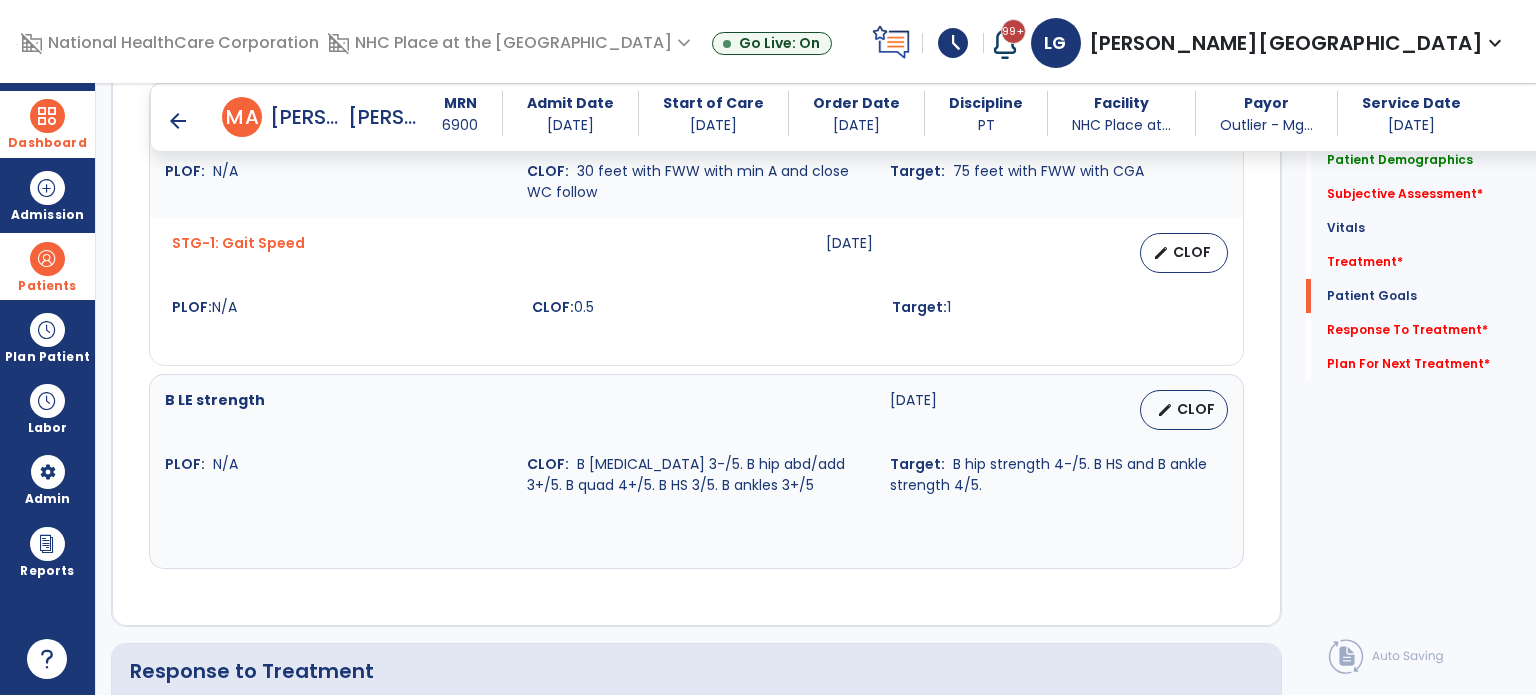 scroll, scrollTop: 2207, scrollLeft: 0, axis: vertical 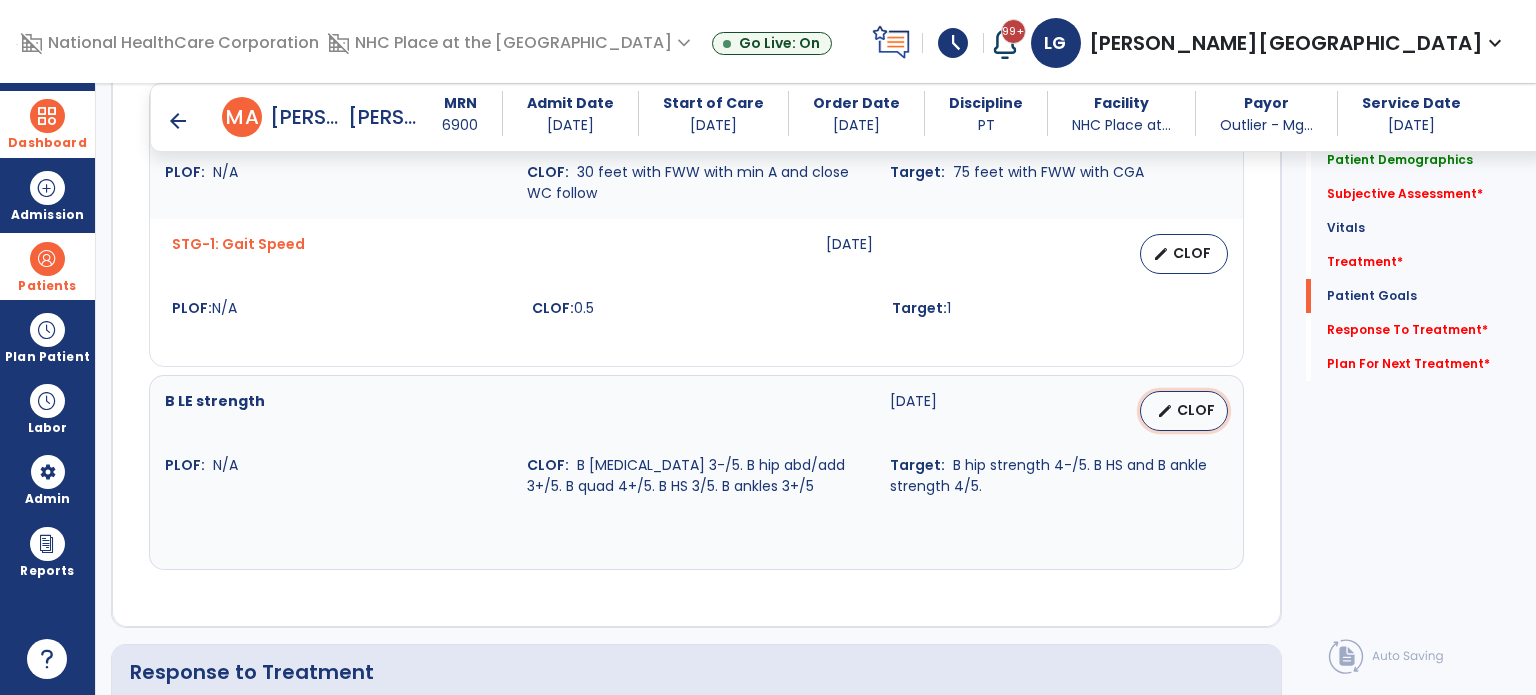 click on "edit" at bounding box center (1165, 411) 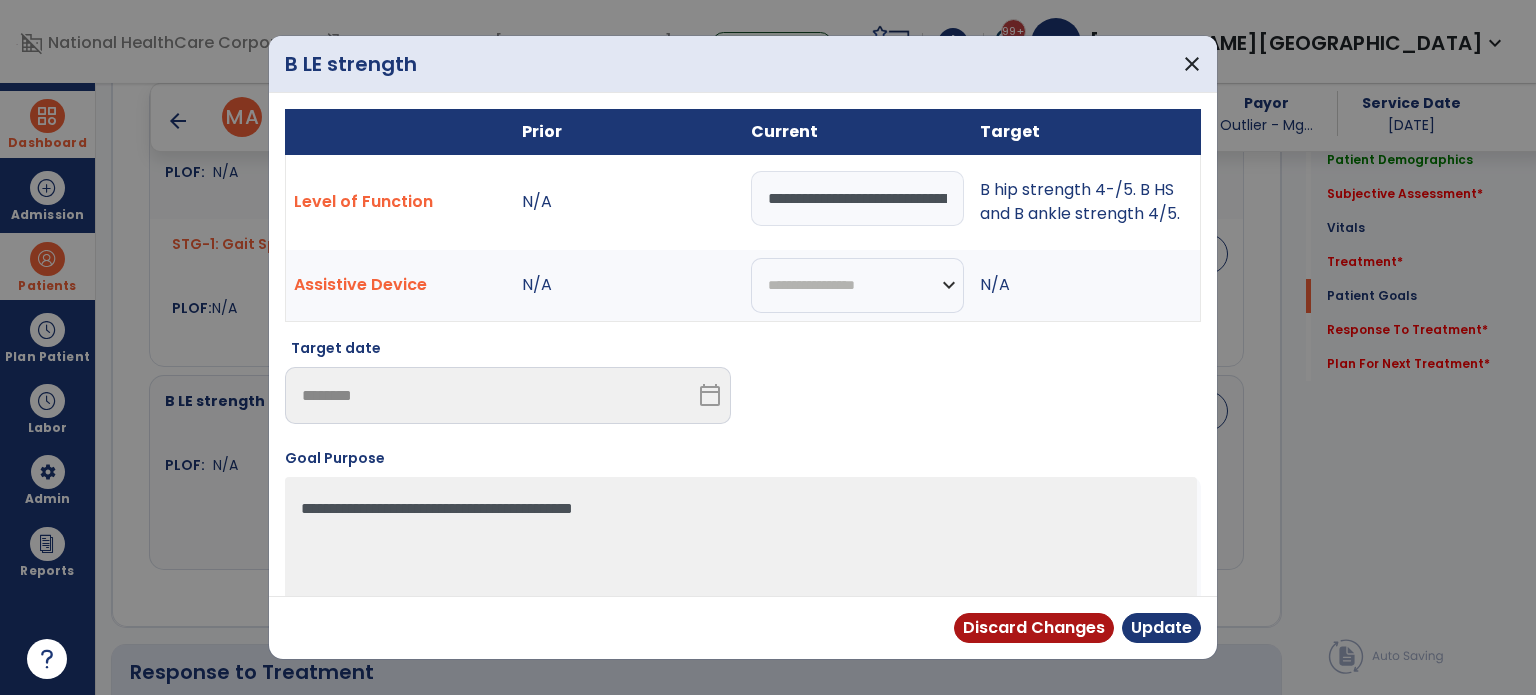 click on "**********" at bounding box center [857, 198] 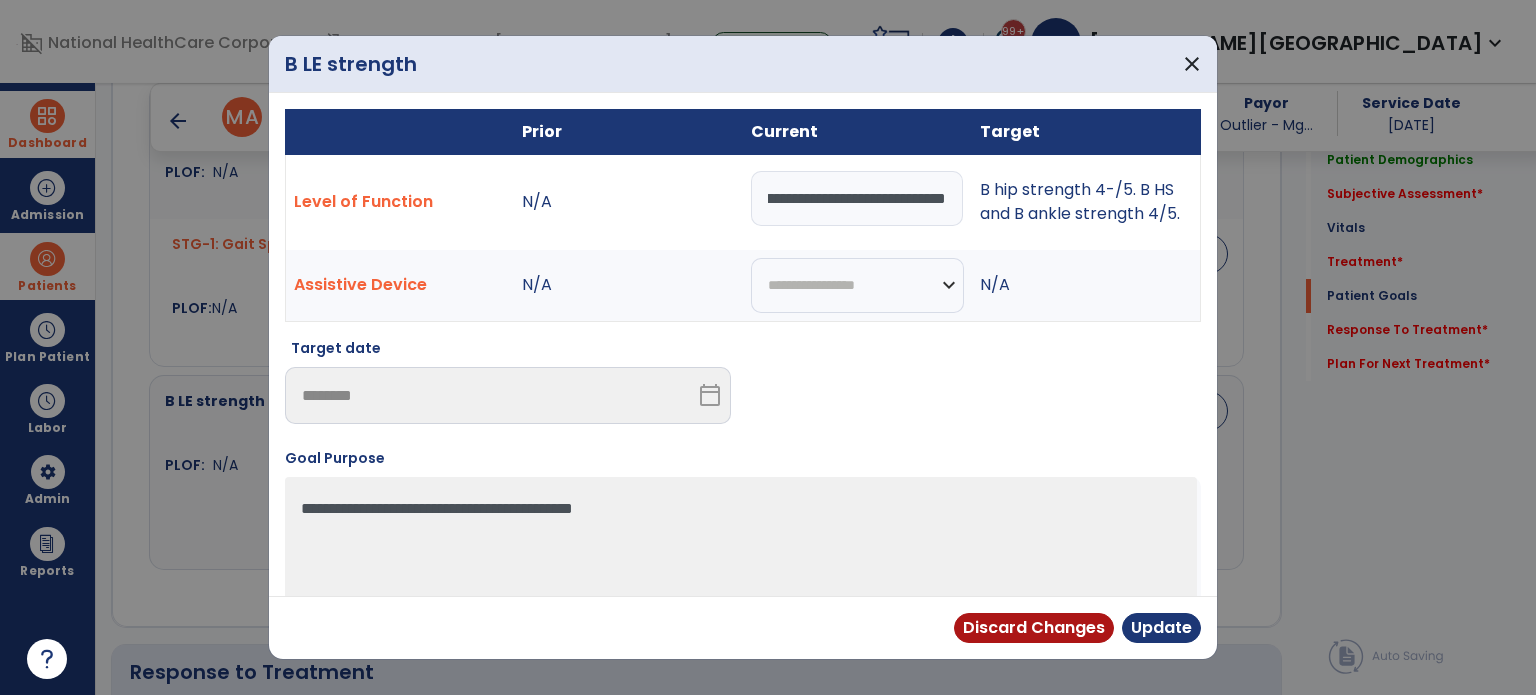 scroll, scrollTop: 0, scrollLeft: 492, axis: horizontal 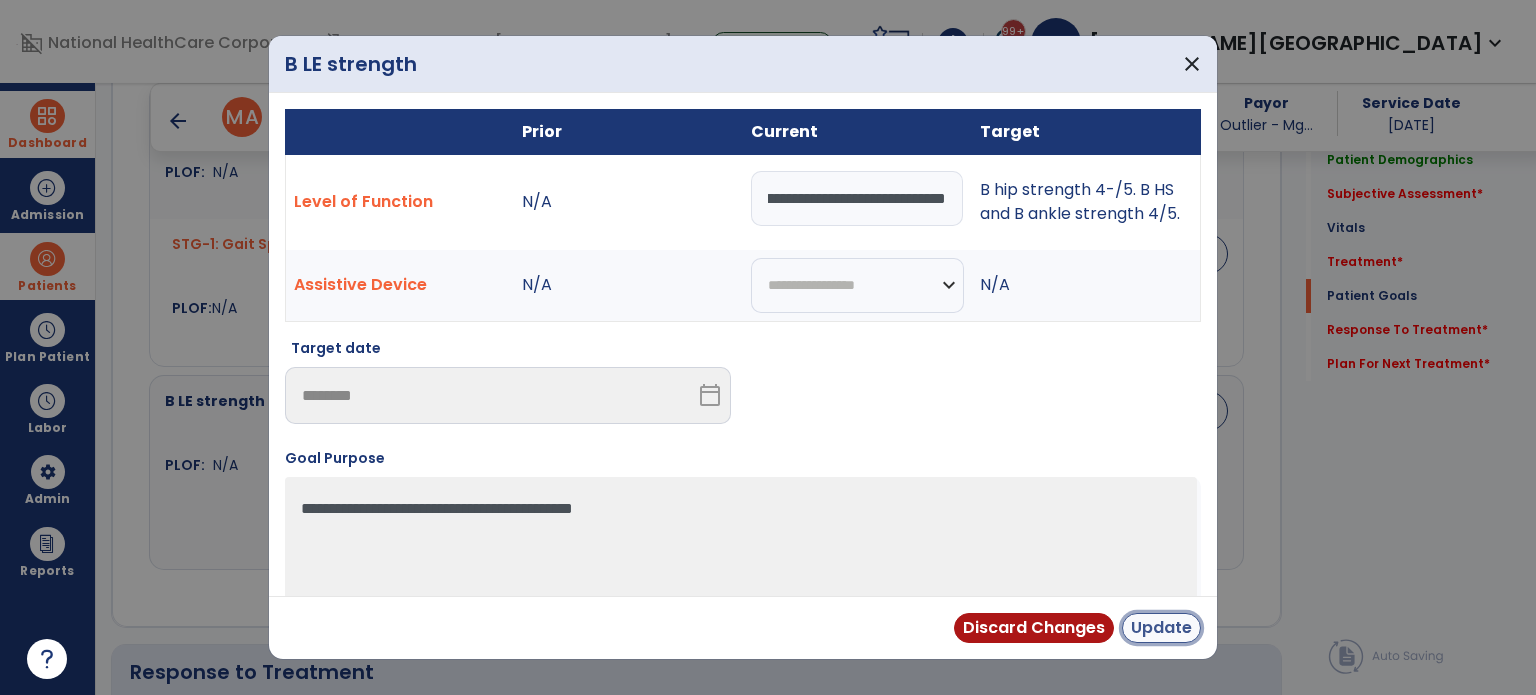 click on "Update" at bounding box center [1161, 628] 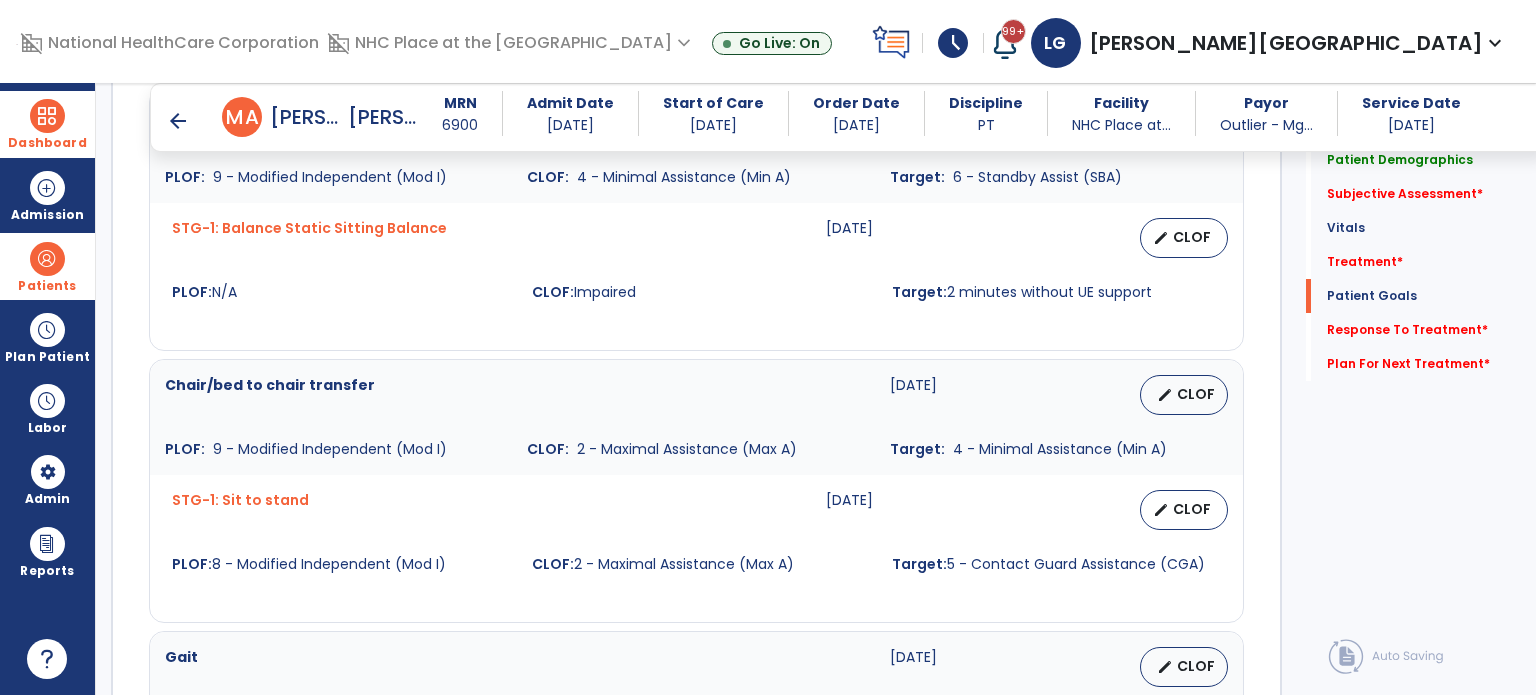 scroll, scrollTop: 1652, scrollLeft: 0, axis: vertical 